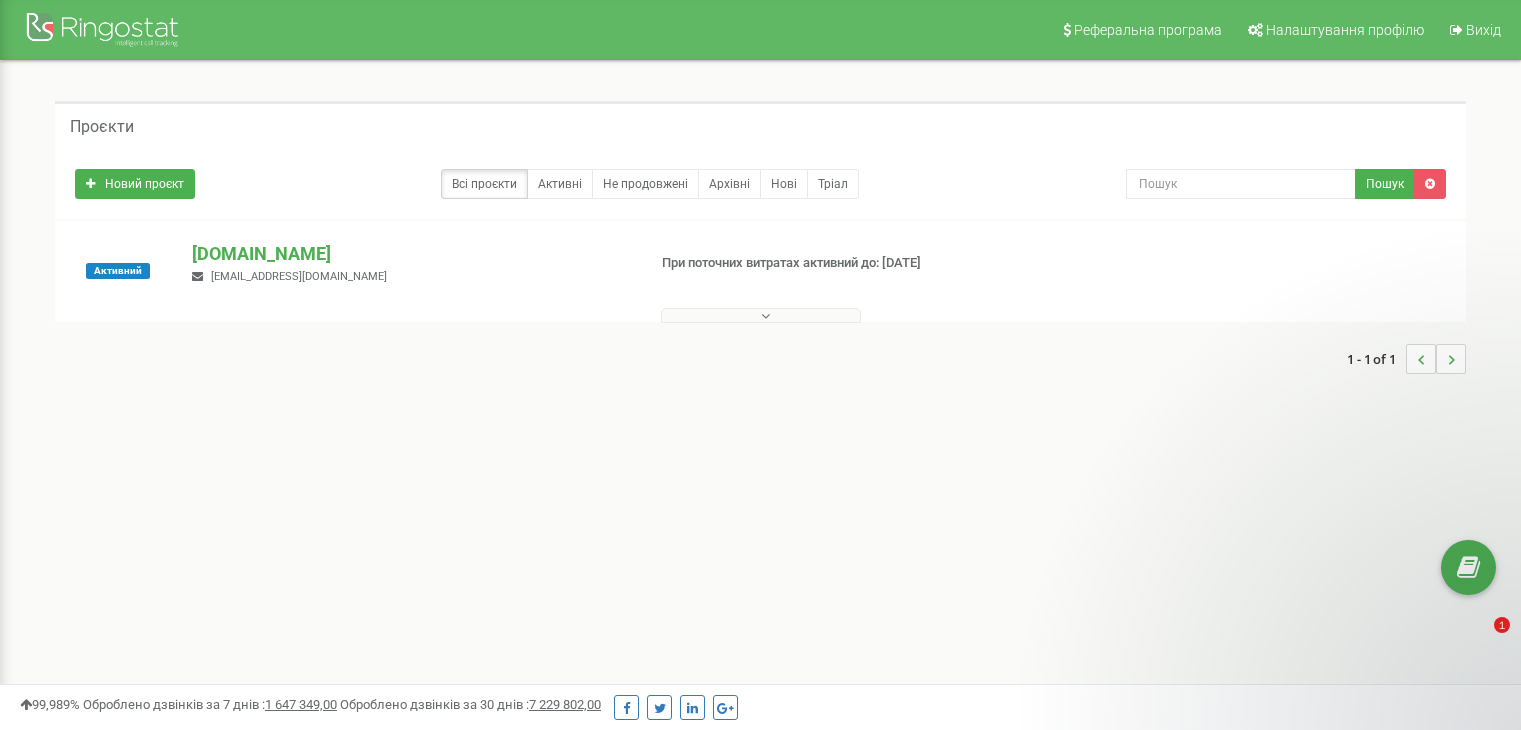 scroll, scrollTop: 0, scrollLeft: 0, axis: both 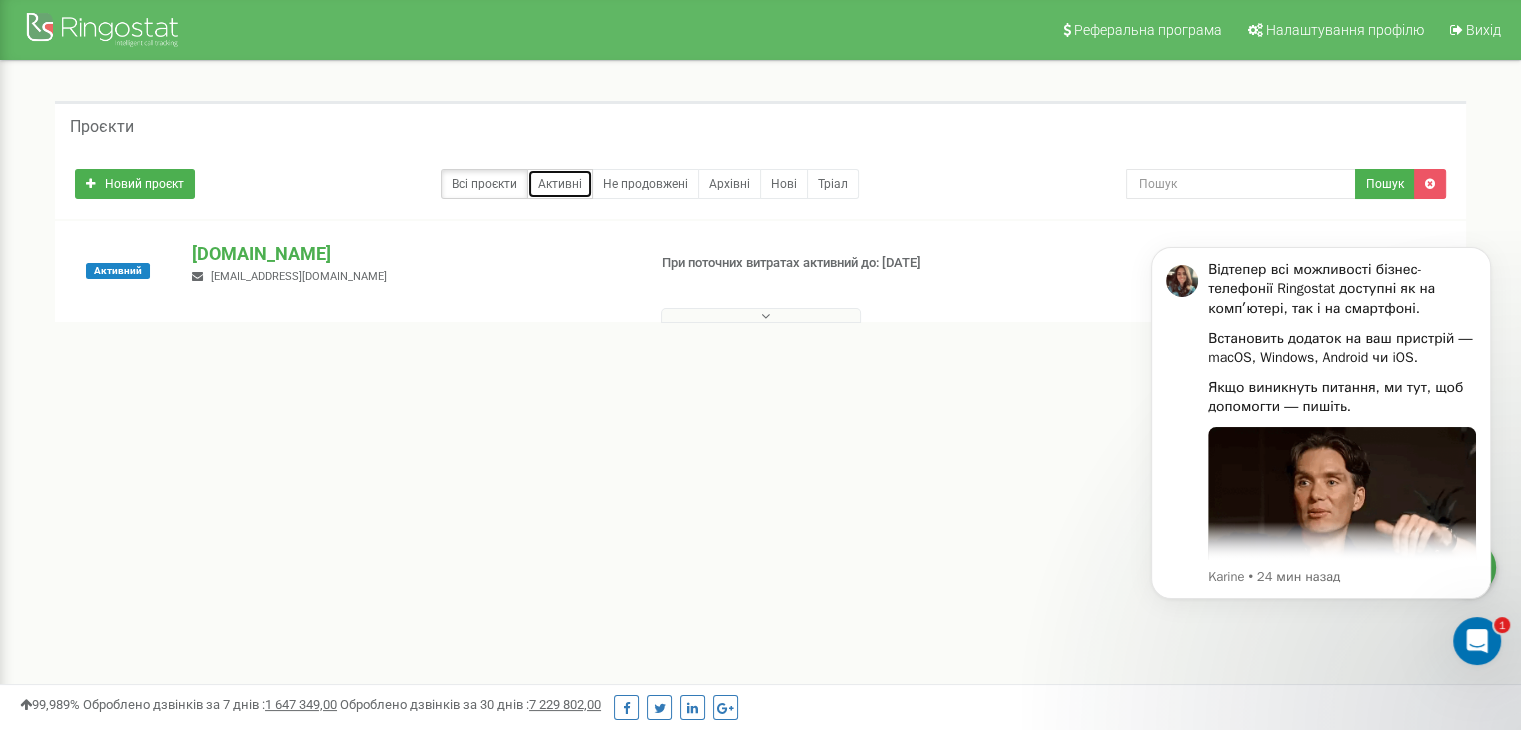 click on "Активні" at bounding box center [560, 184] 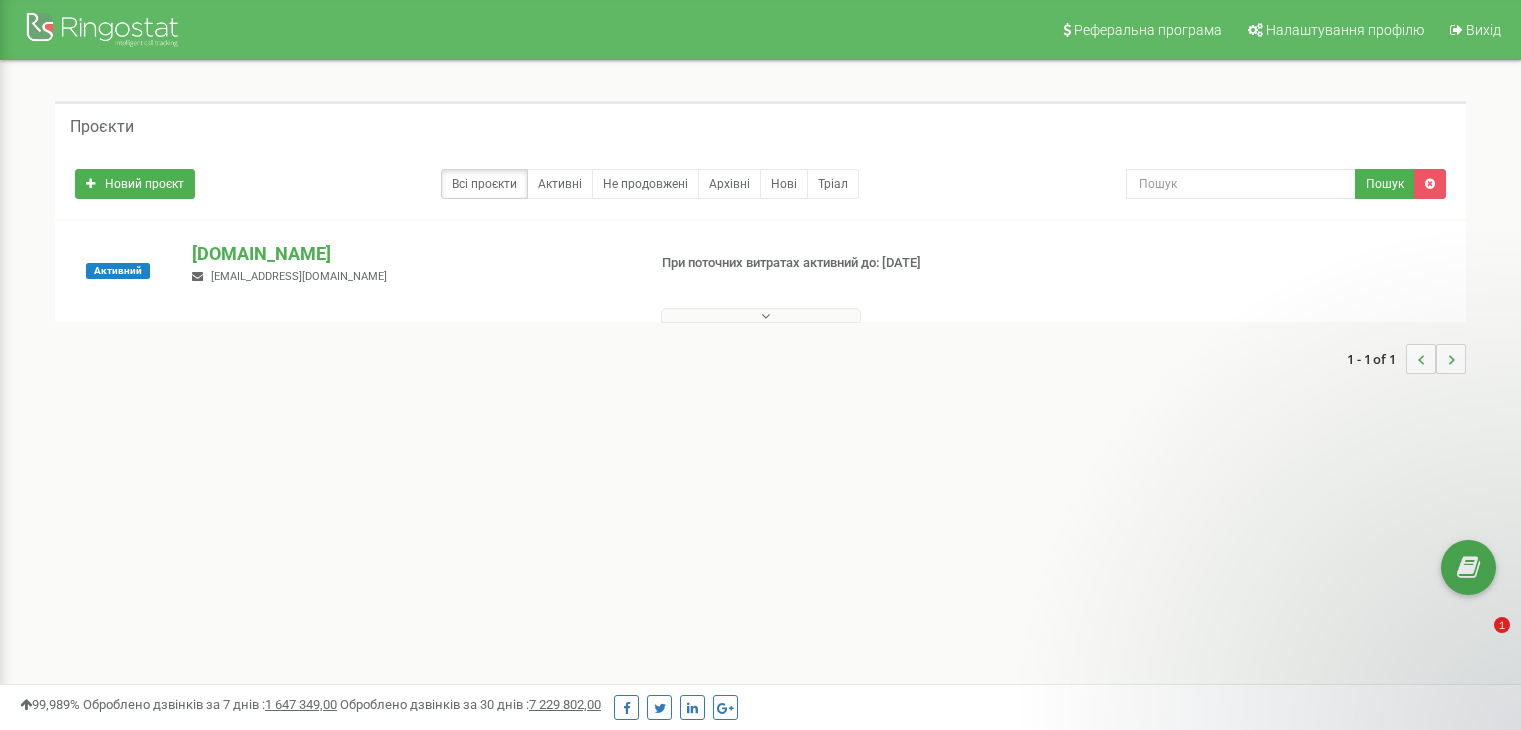 scroll, scrollTop: 0, scrollLeft: 0, axis: both 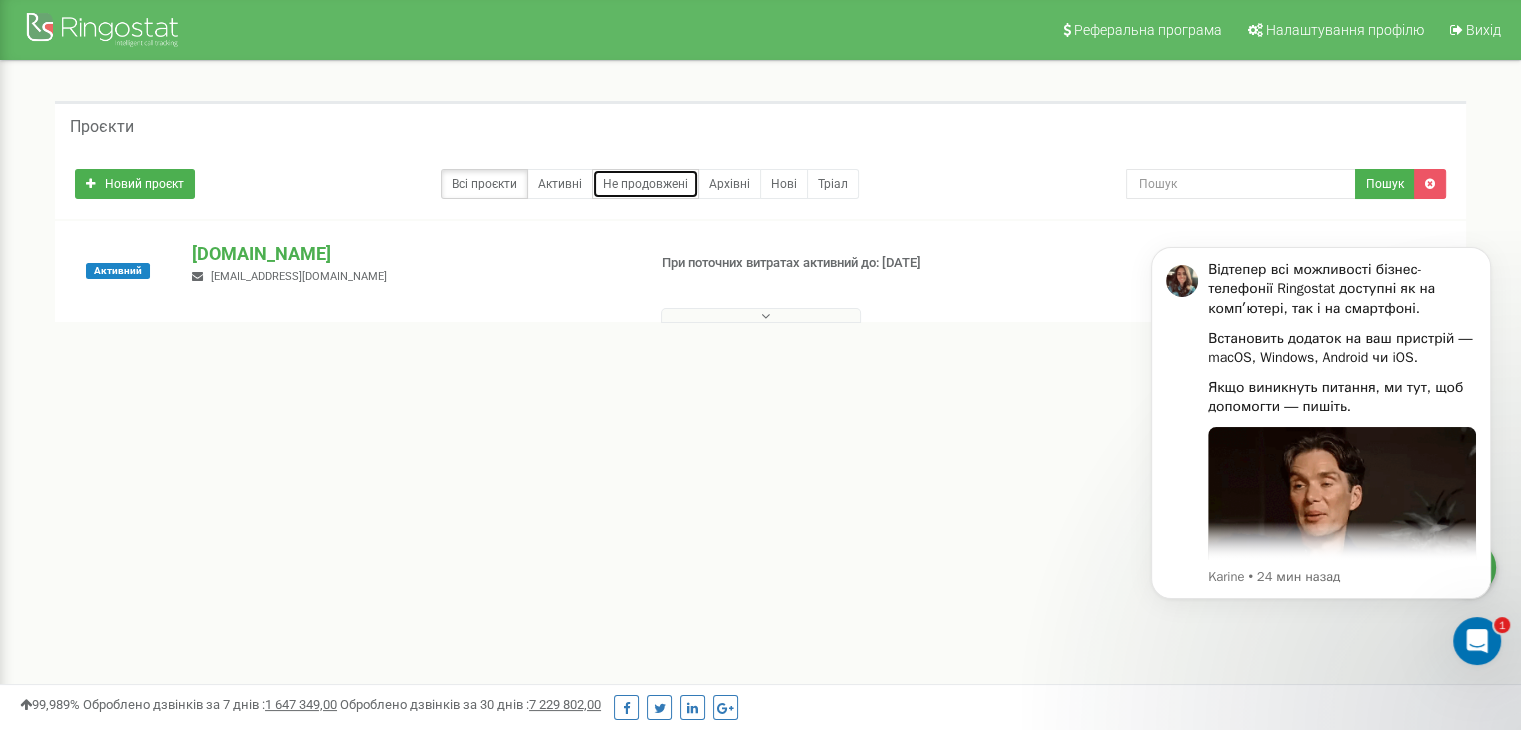 click on "Не продовжені" at bounding box center [645, 184] 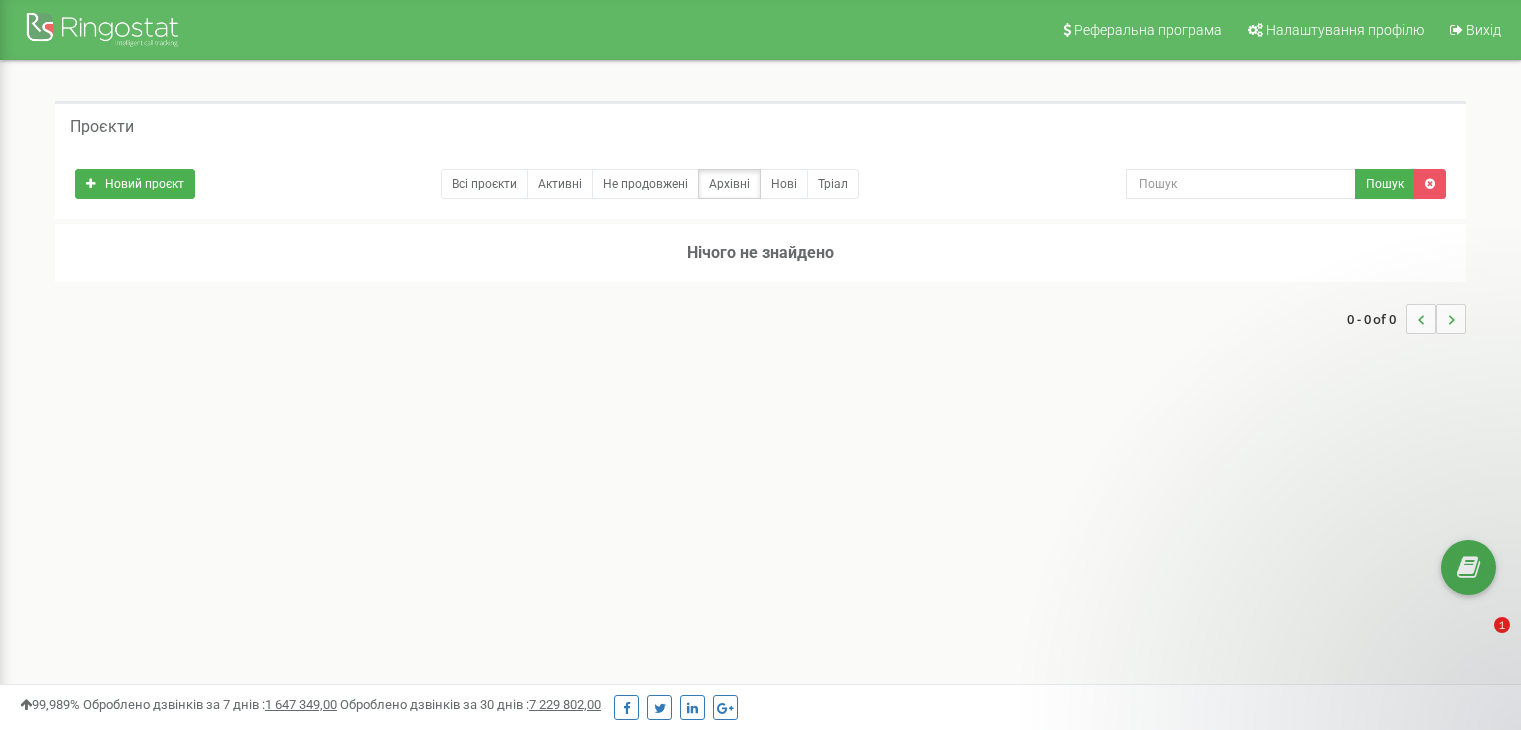scroll, scrollTop: 0, scrollLeft: 0, axis: both 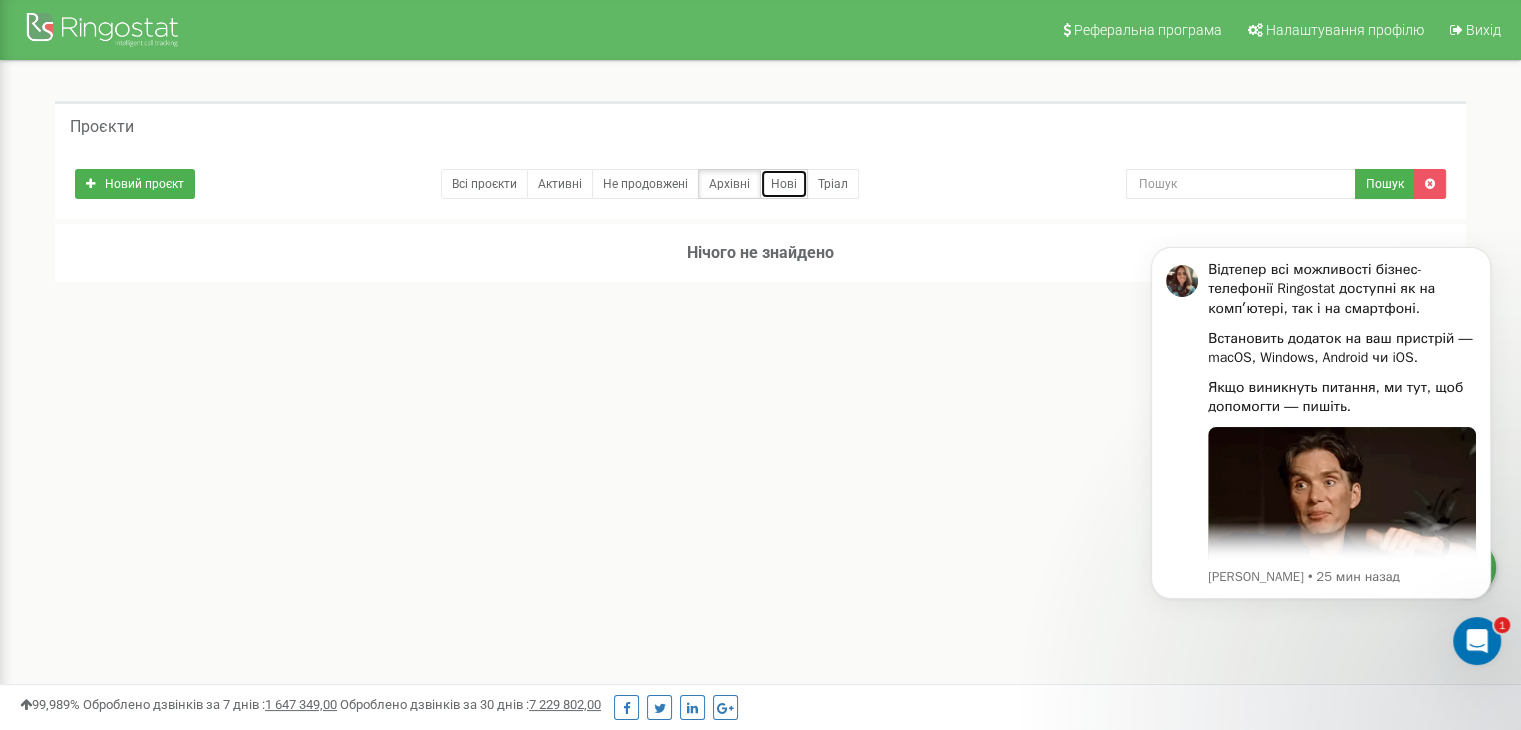 click on "Нові" at bounding box center [784, 184] 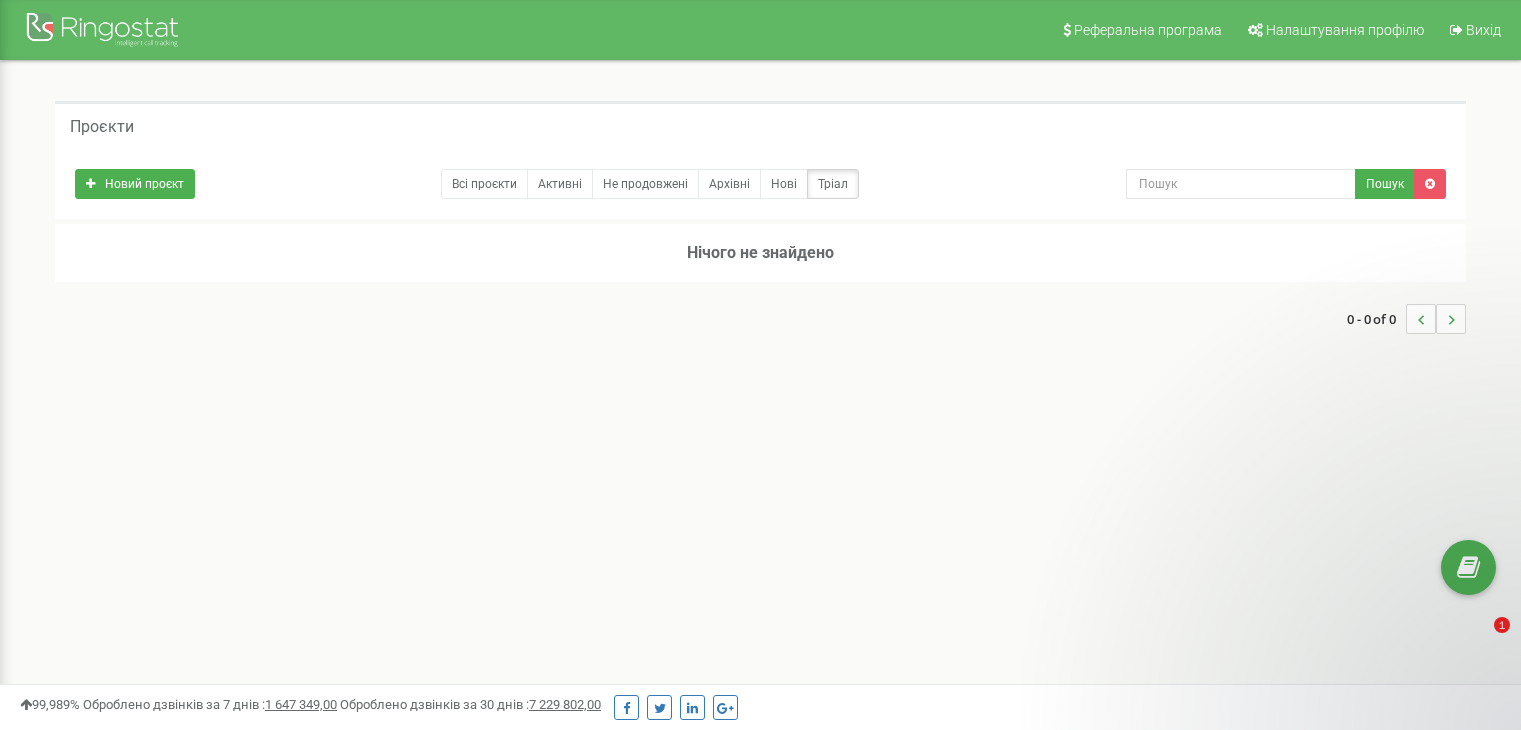 scroll, scrollTop: 0, scrollLeft: 0, axis: both 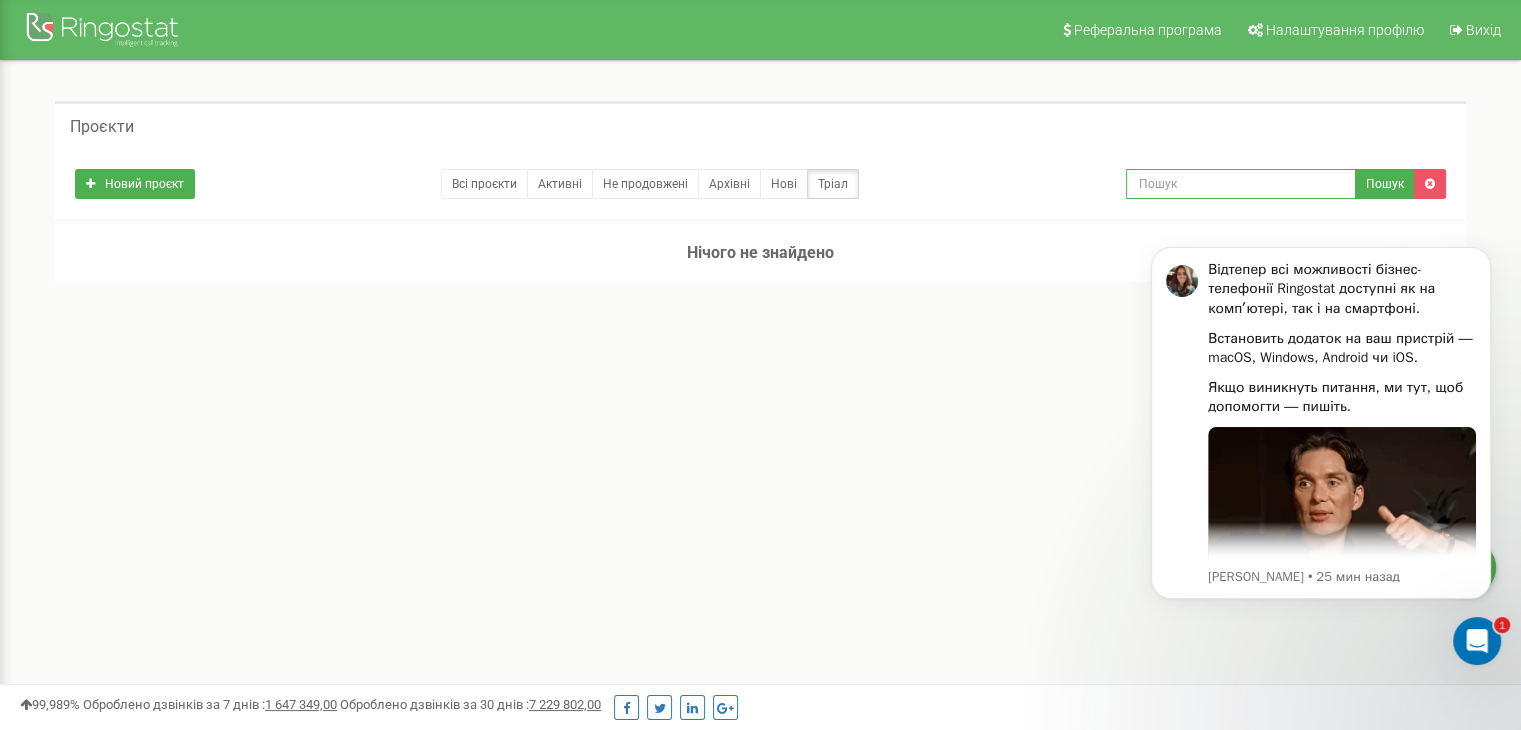 click at bounding box center [1241, 184] 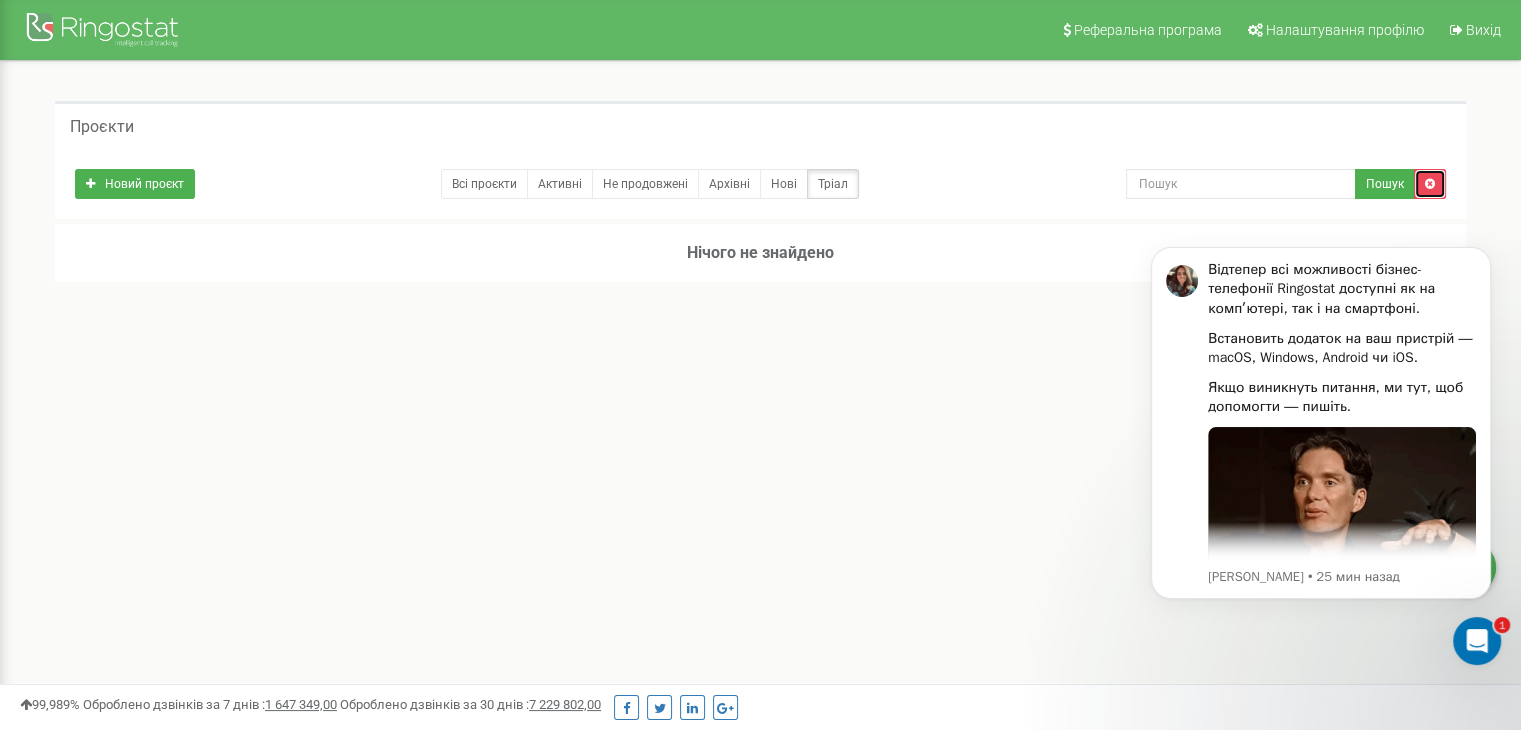 click at bounding box center (1430, 184) 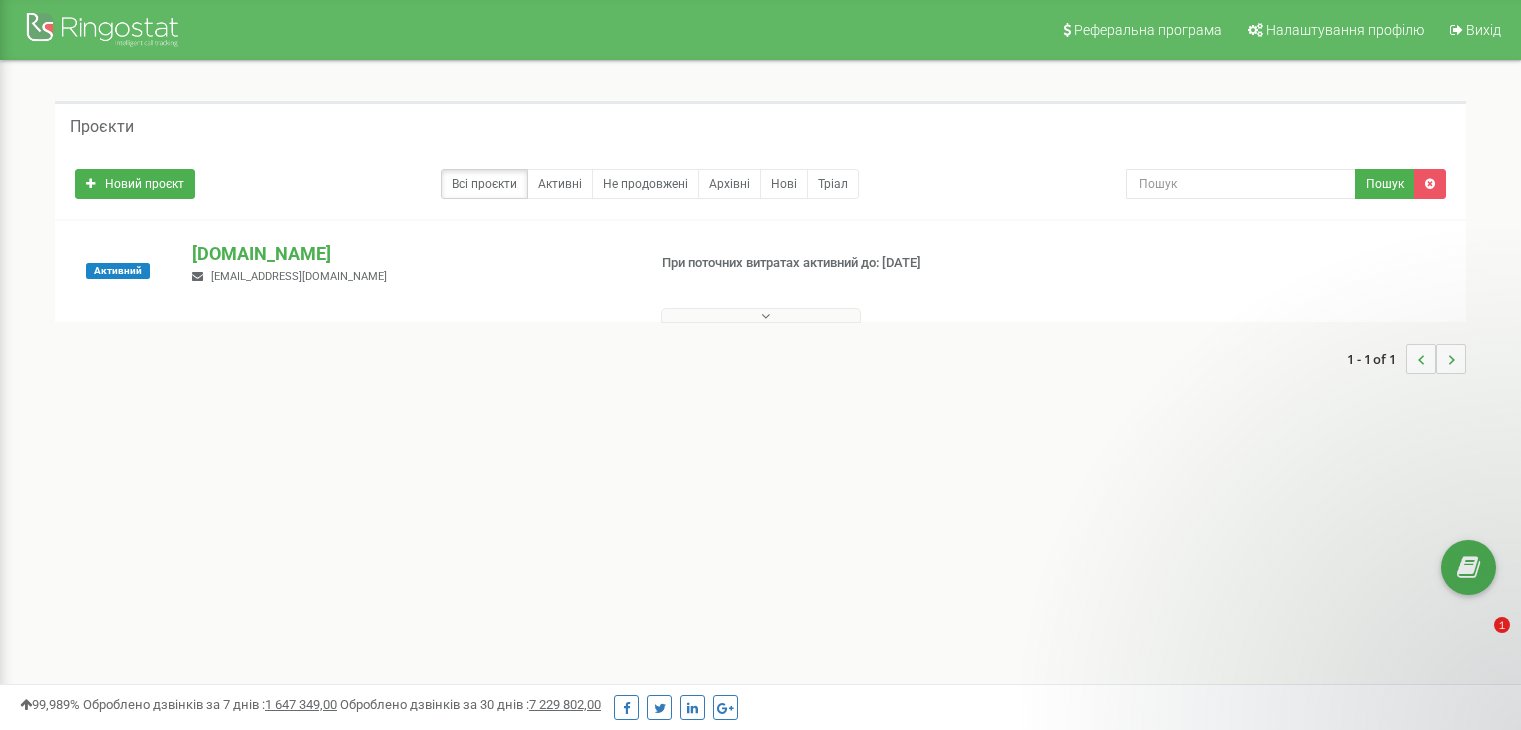 scroll, scrollTop: 0, scrollLeft: 0, axis: both 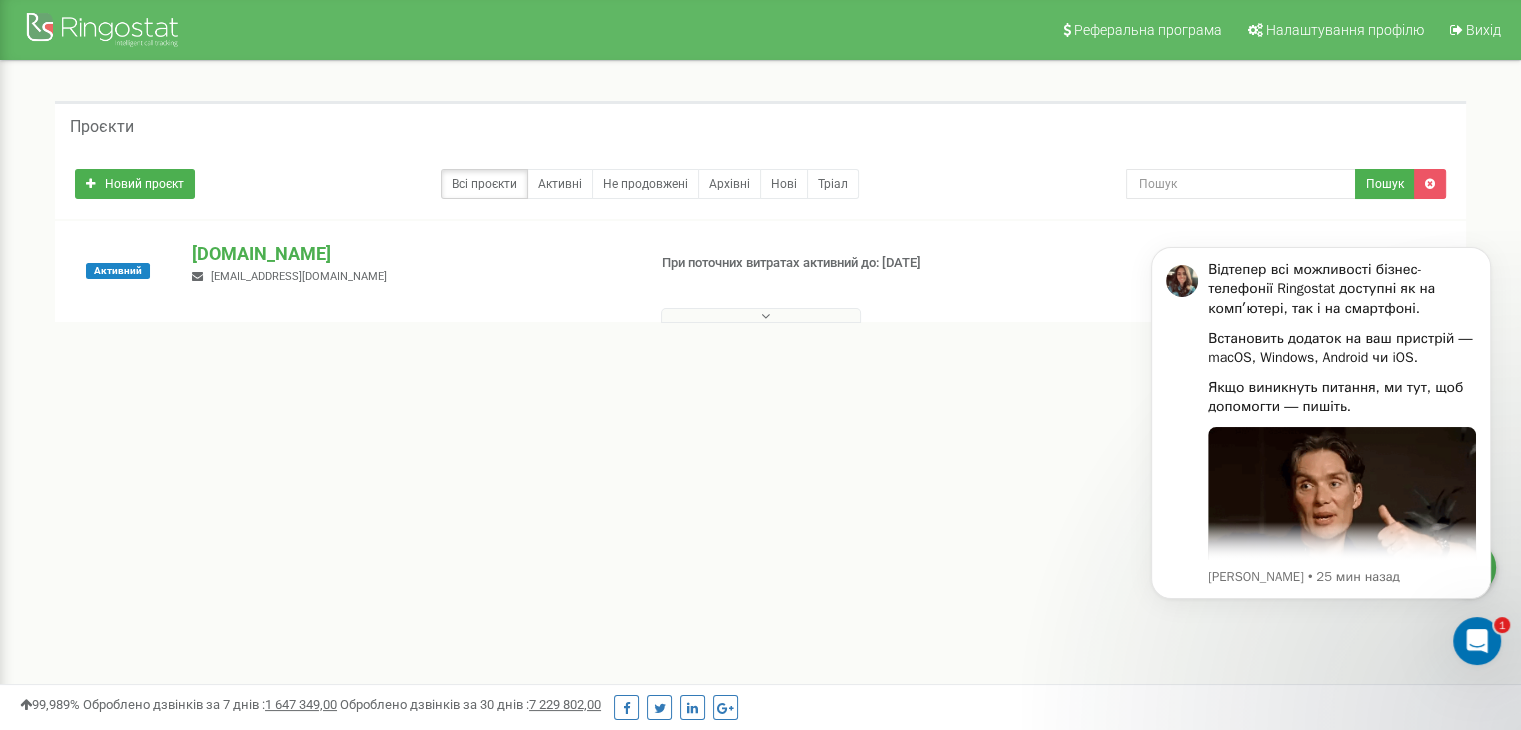 click on "anthurium.energy
nvkasyanchik@gmail.com" at bounding box center (410, 263) 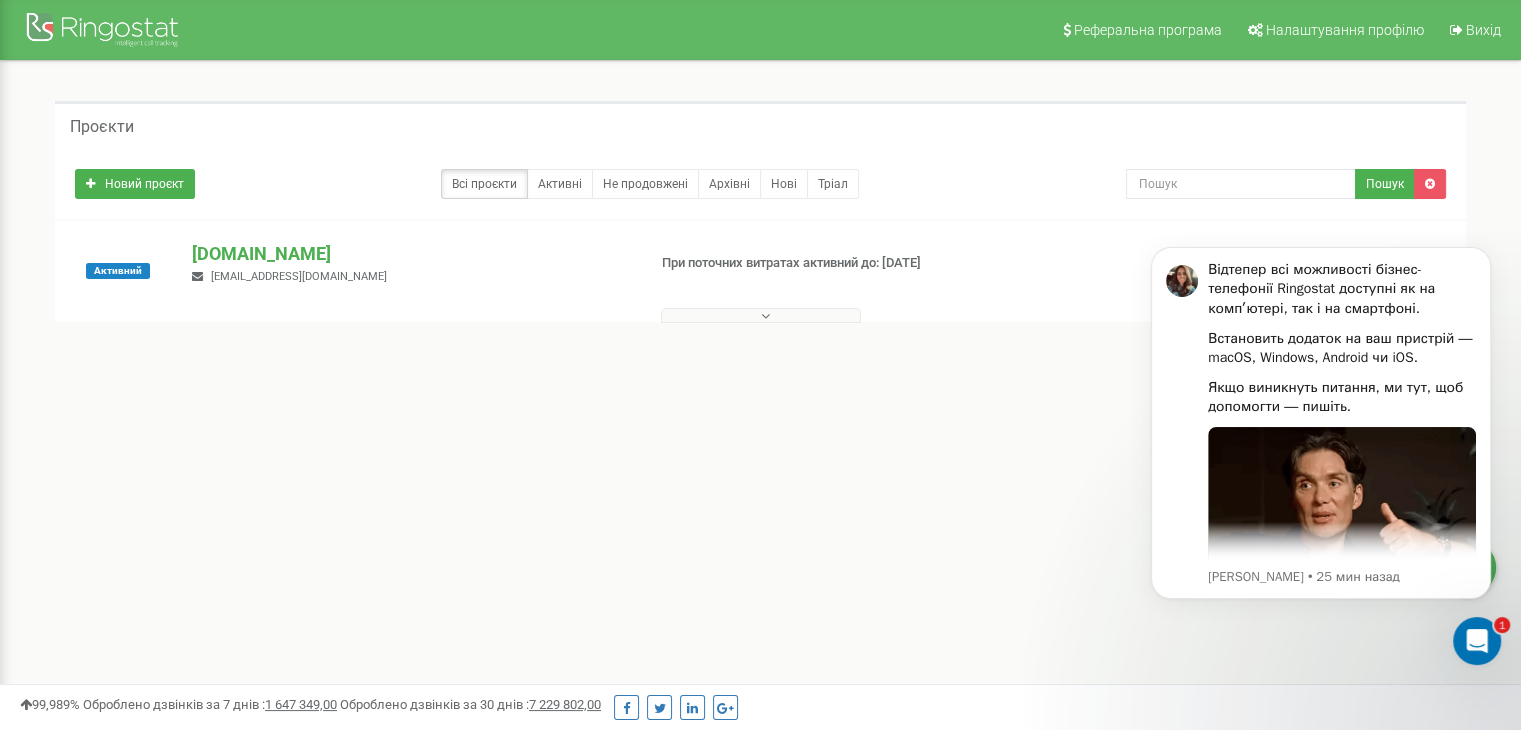 click on "Реферальна програма
Налаштування профілю
Вихід
Проєкти
Новий проєкт
Всі проєкти
Активні
Не продовжені
Архівні Нові Тріал" at bounding box center (760, 600) 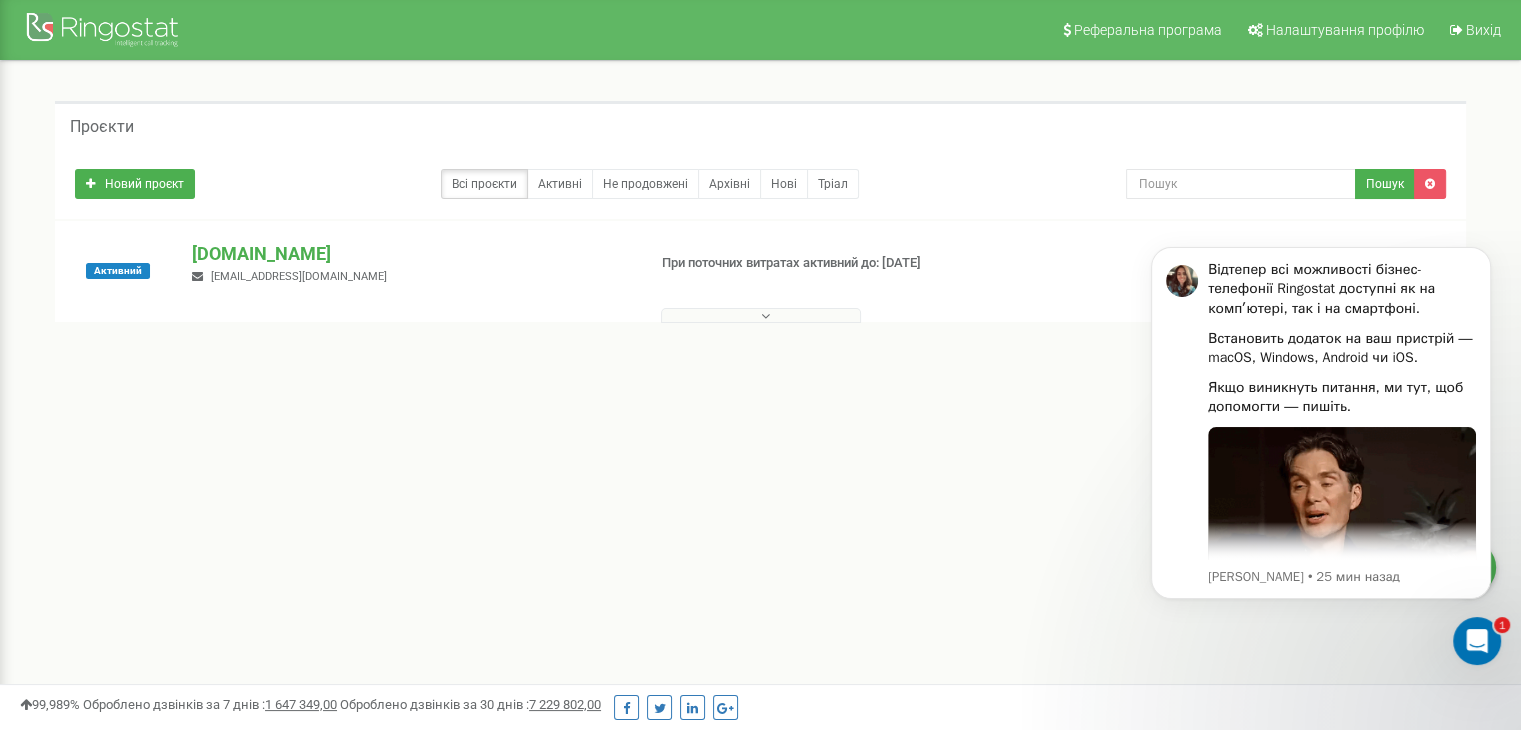 click 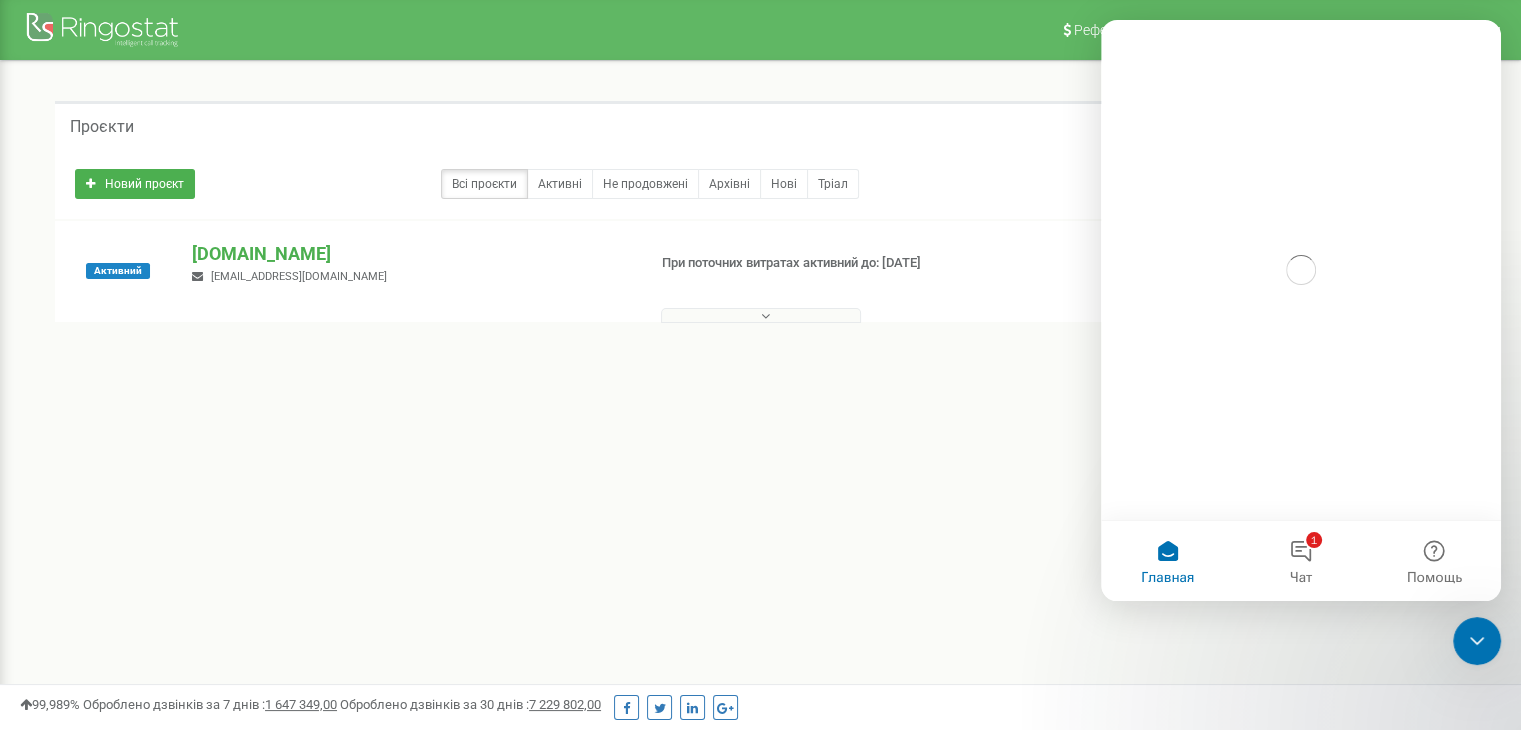 scroll, scrollTop: 0, scrollLeft: 0, axis: both 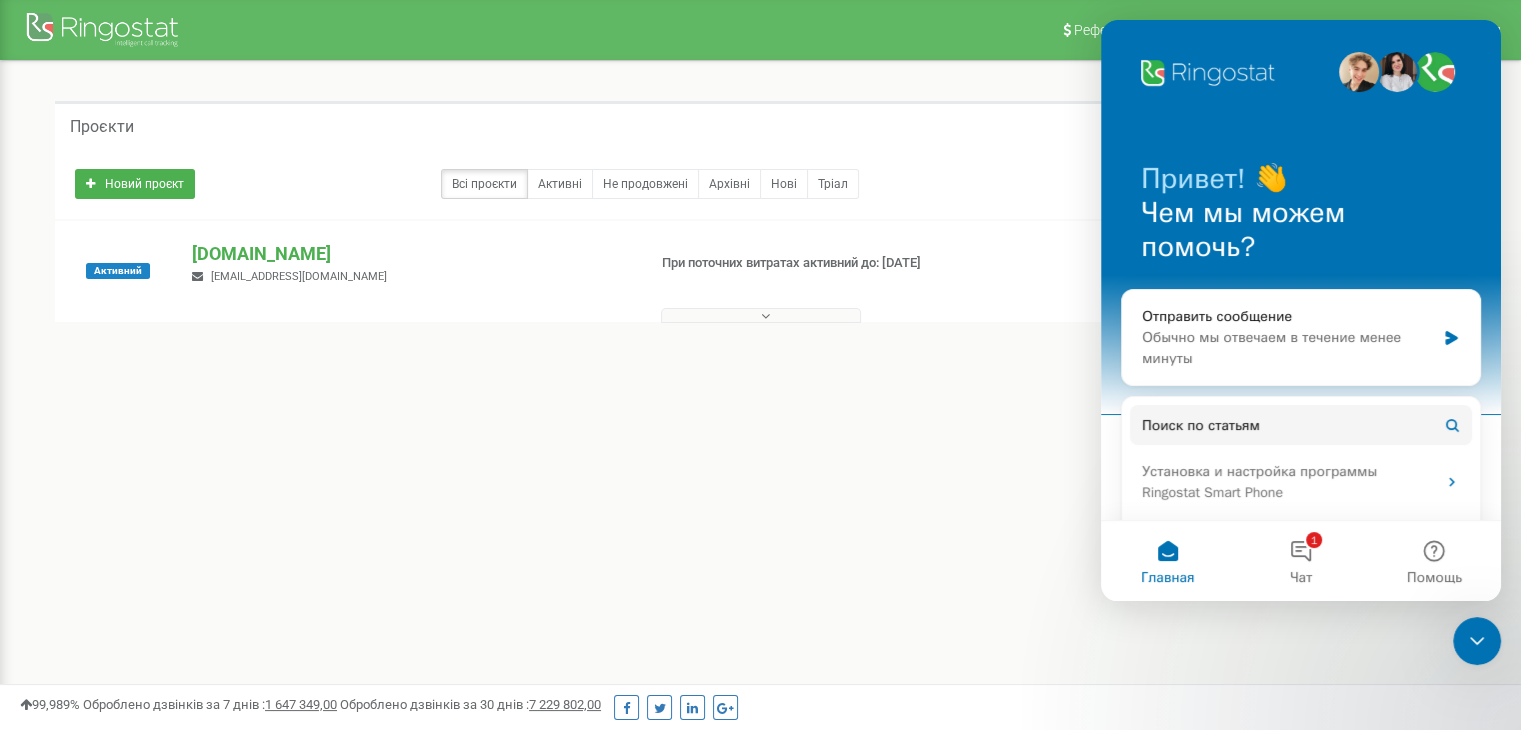 click on "Главная" at bounding box center (1167, 561) 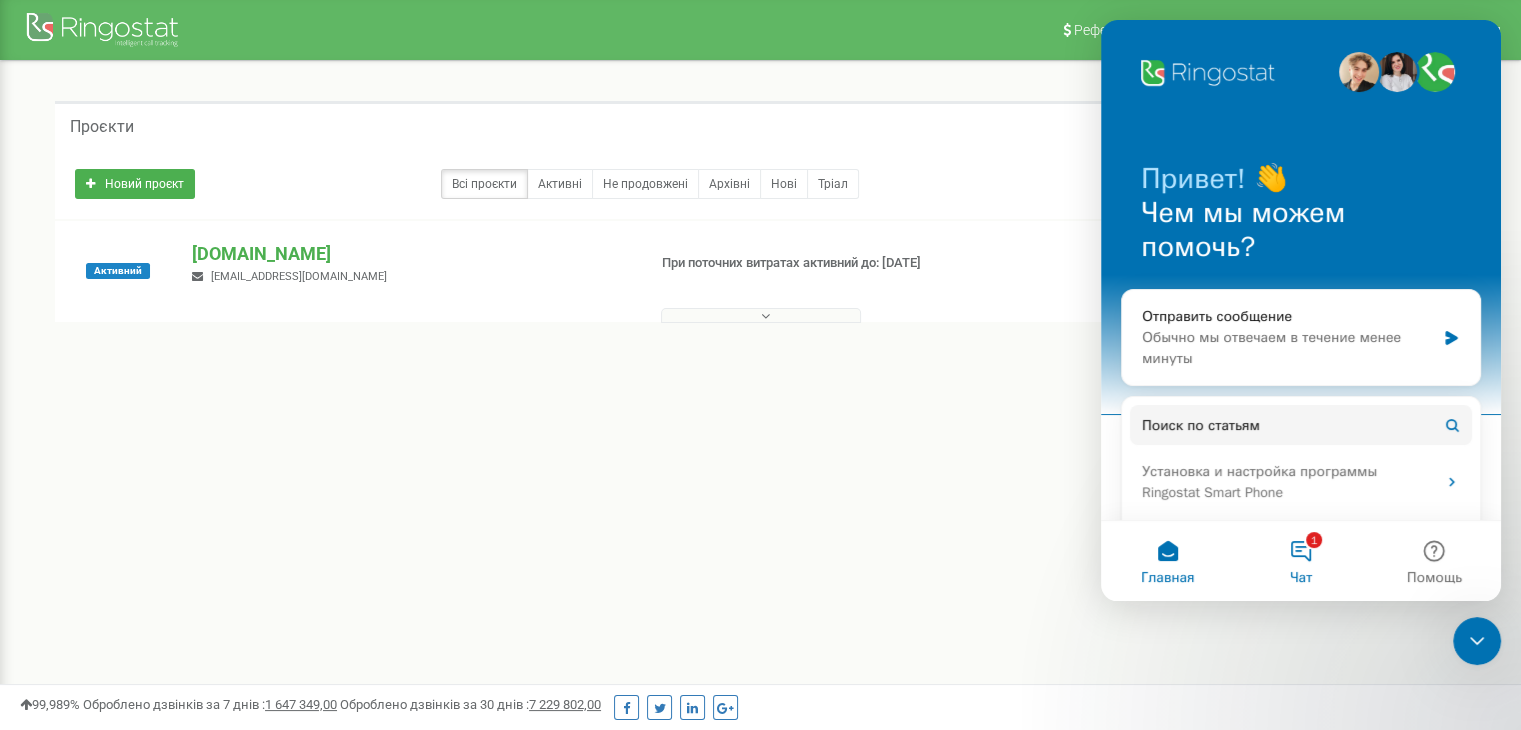 click on "1 Чат" at bounding box center [1300, 561] 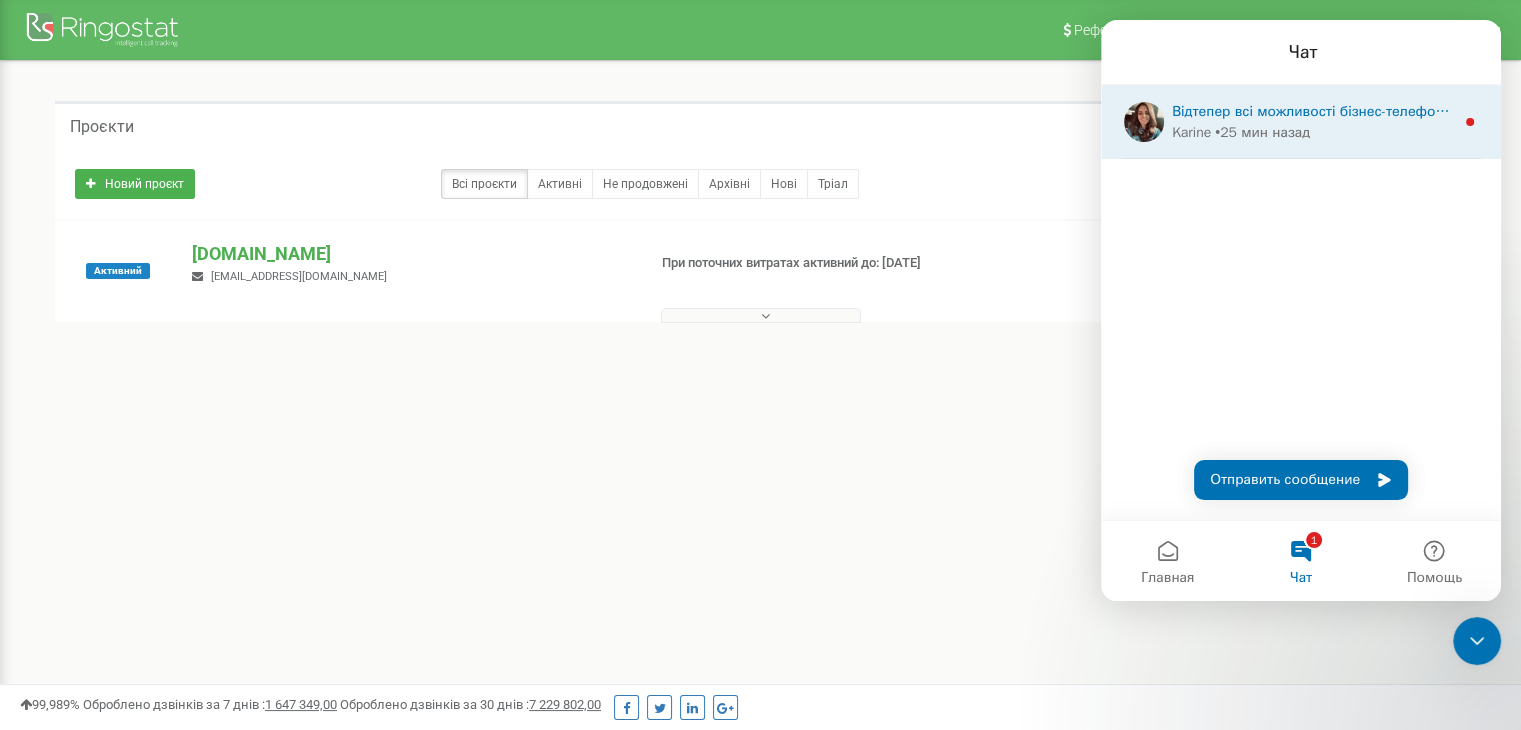 click on "Відтепер всі можливості бізнес-телефонії Ringostat доступні як на компʼютері, так і на смартфоні.    Встановить додаток на ваш пристрій ― macOS, Windows, Android чи iOS.    Якщо виникнуть питання, ми тут, щоб допомогти ― пишіть. Karine •  25 мин назад" at bounding box center (1301, 122) 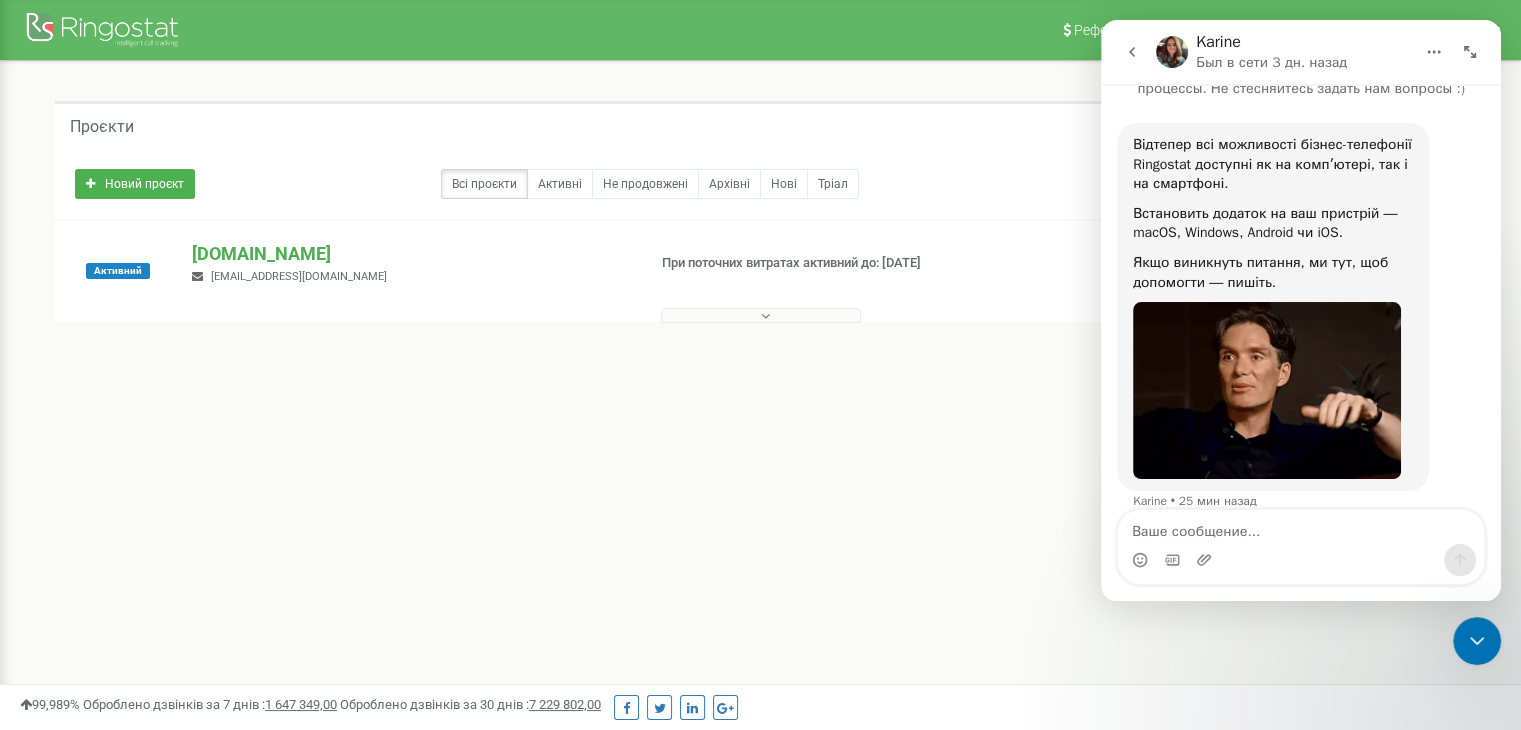 scroll, scrollTop: 108, scrollLeft: 0, axis: vertical 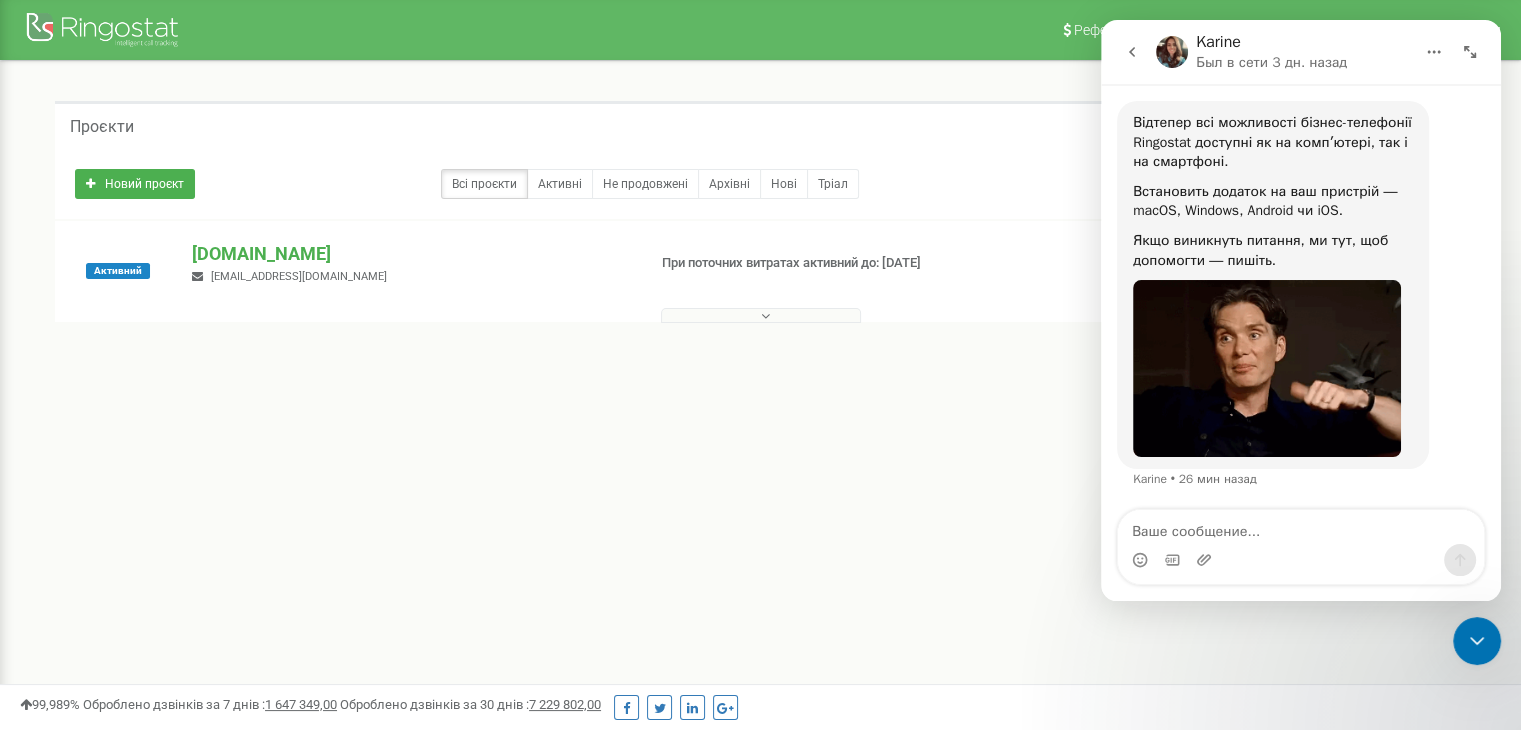 click on "Реферальна програма
Налаштування профілю
Вихід
Проєкти
Новий проєкт
Всі проєкти
Активні
Не продовжені
Архівні Нові Тріал" at bounding box center (760, 600) 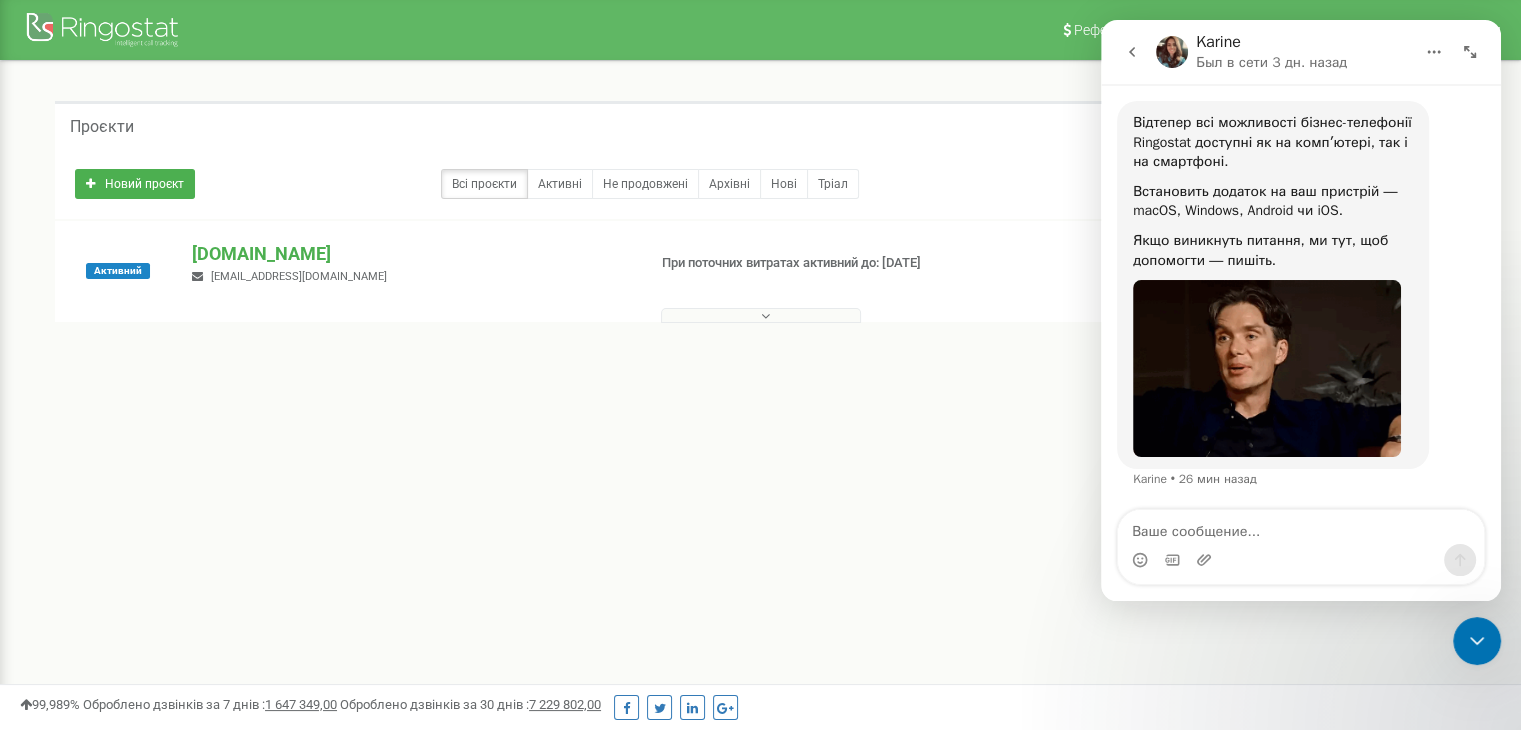 click on "Реферальна програма
Налаштування профілю
Вихід
Проєкти
Новий проєкт
Всі проєкти
Активні
Не продовжені
Архівні Нові Тріал" at bounding box center [760, 600] 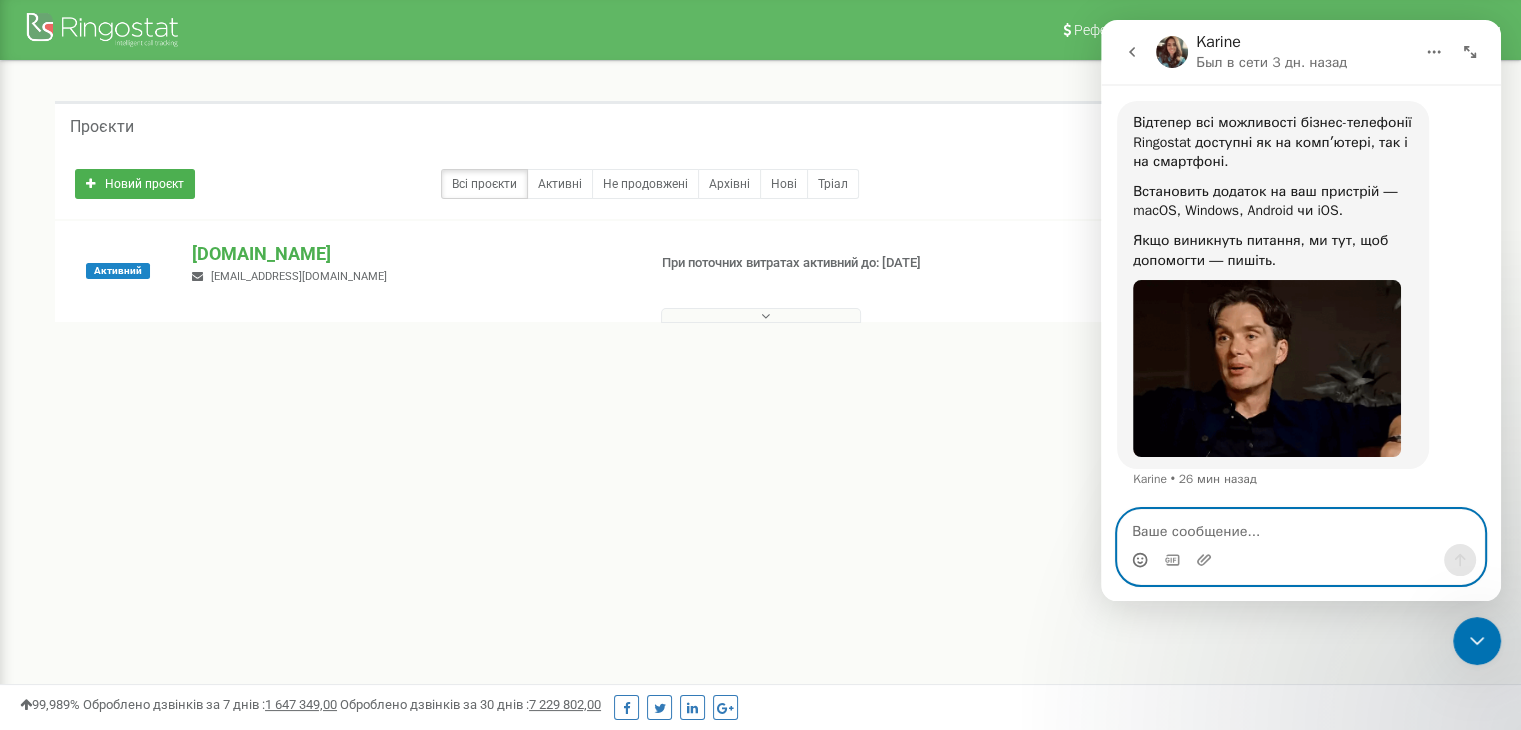 click 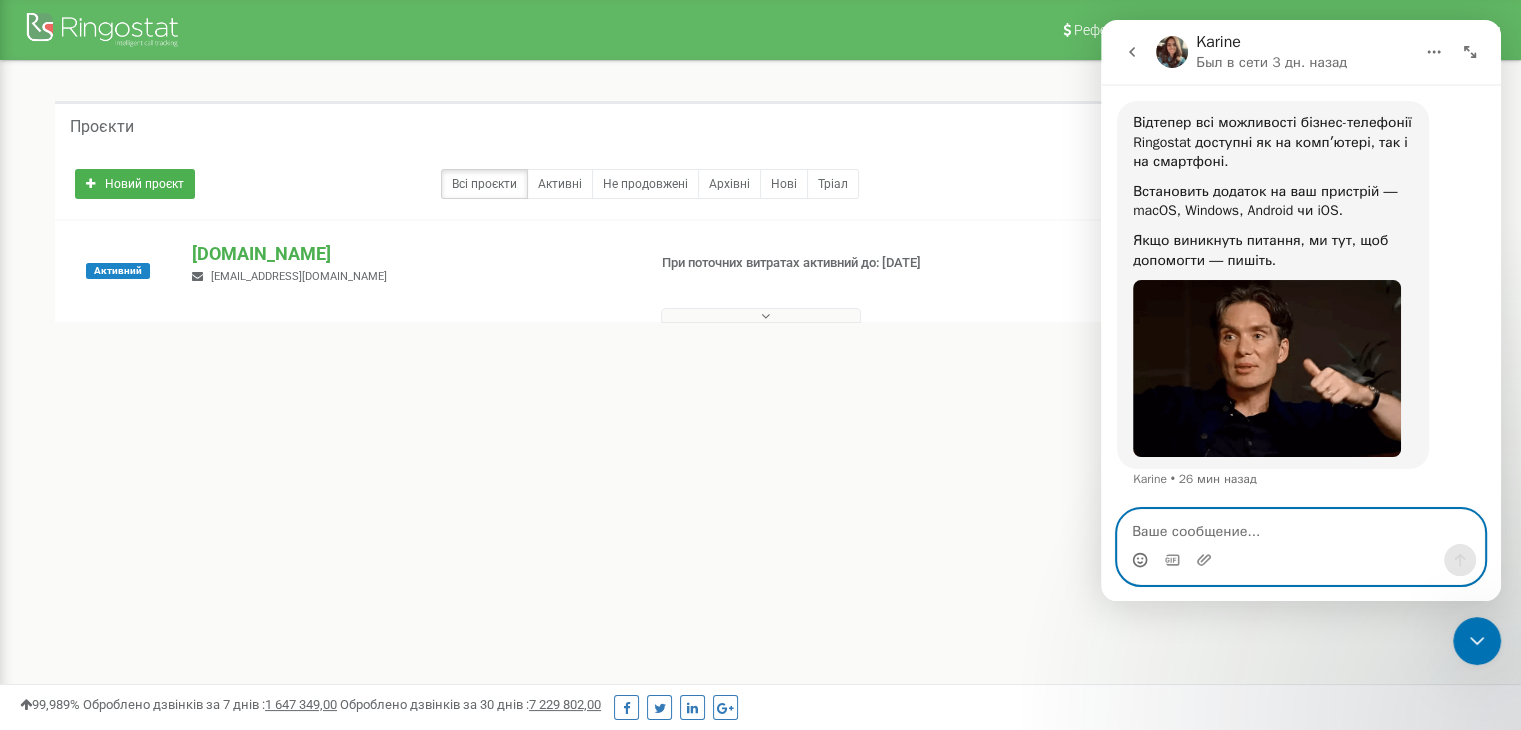 click at bounding box center [1301, 527] 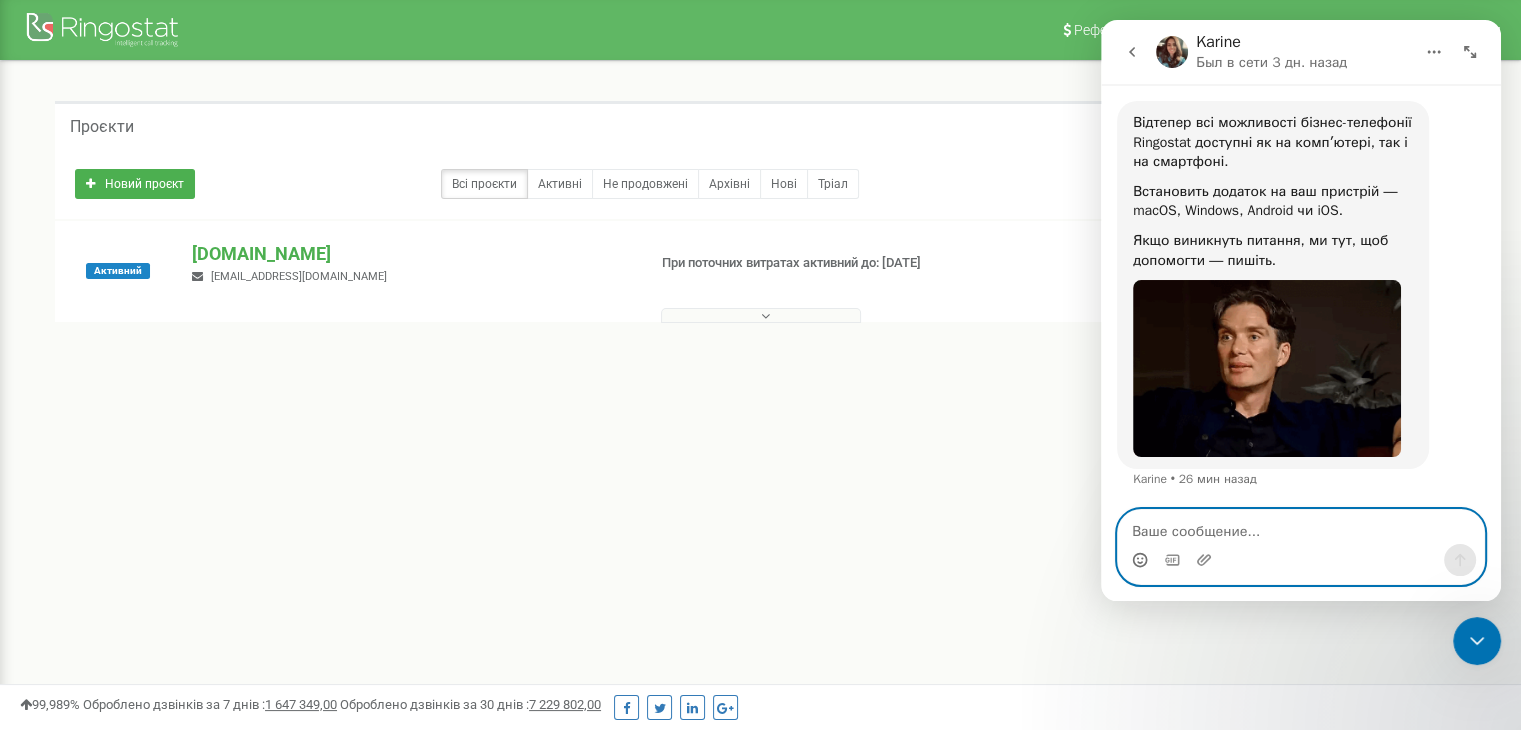 click at bounding box center (1301, 527) 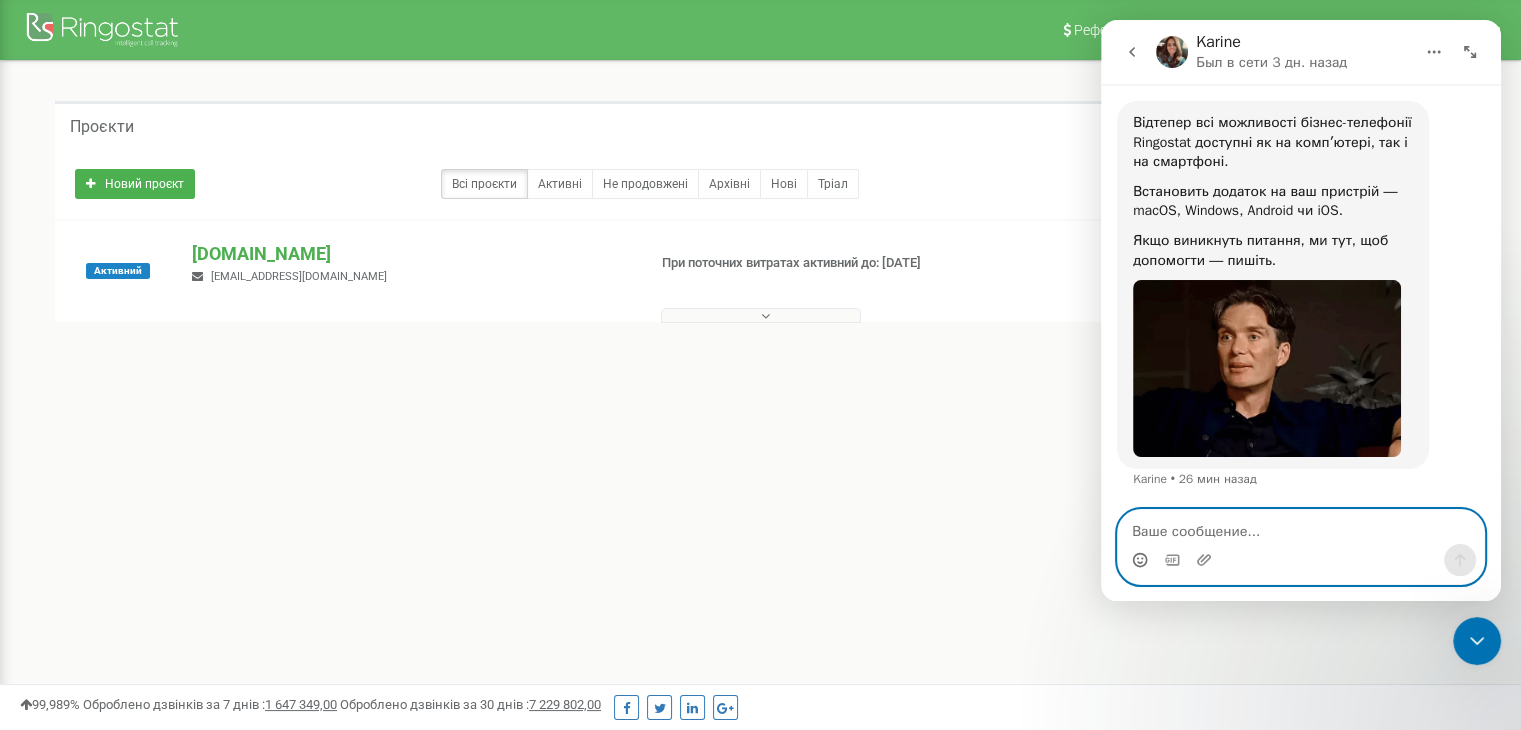click at bounding box center (1301, 527) 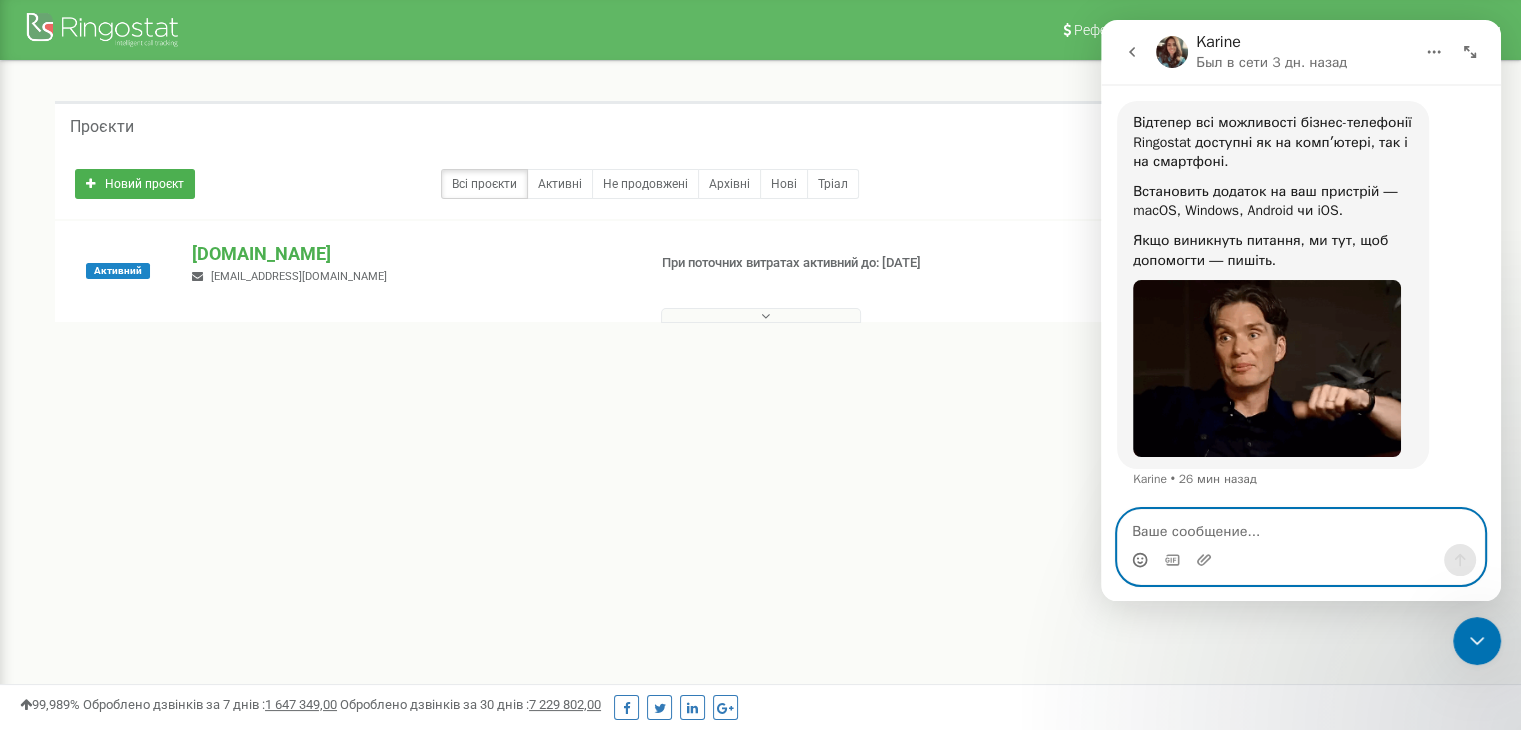 click 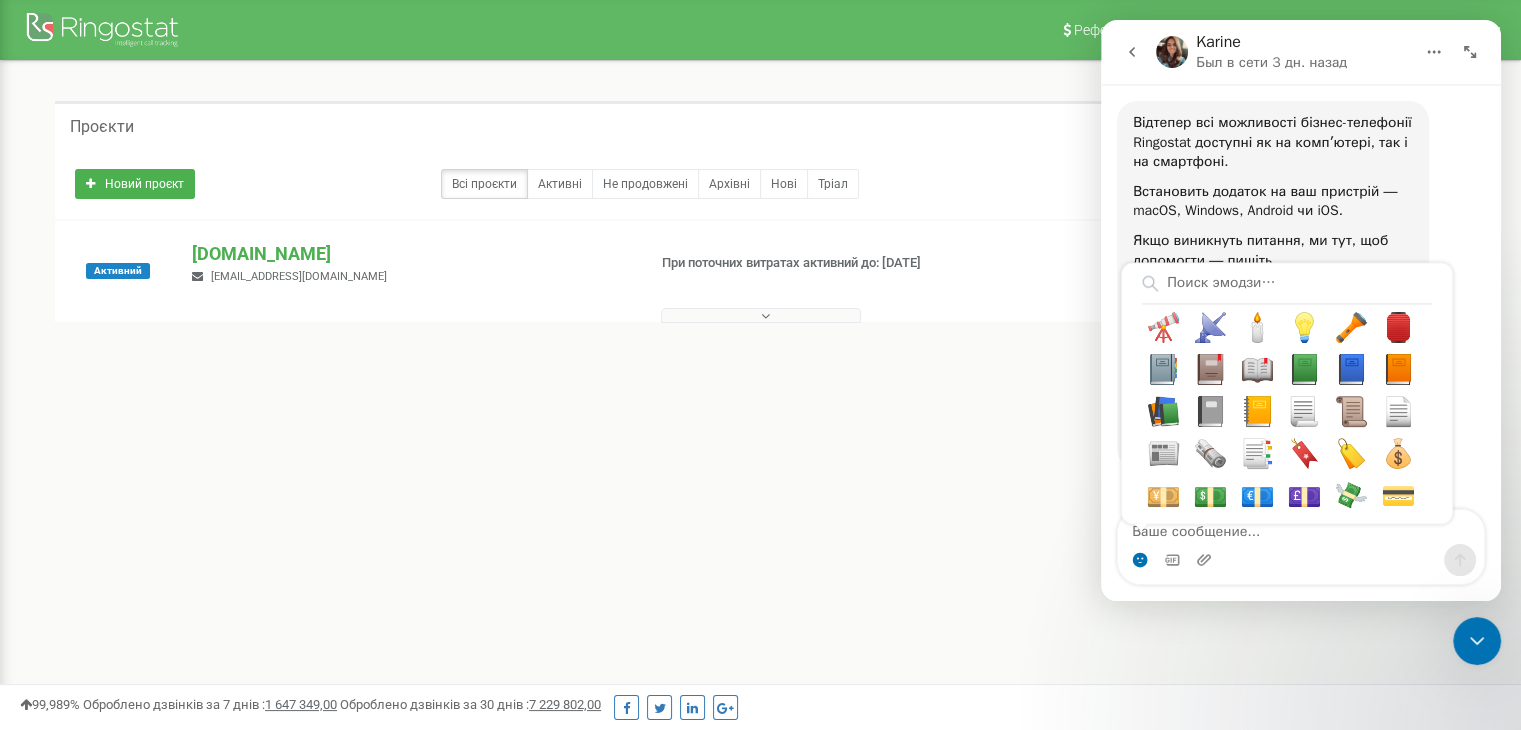 scroll, scrollTop: 7200, scrollLeft: 0, axis: vertical 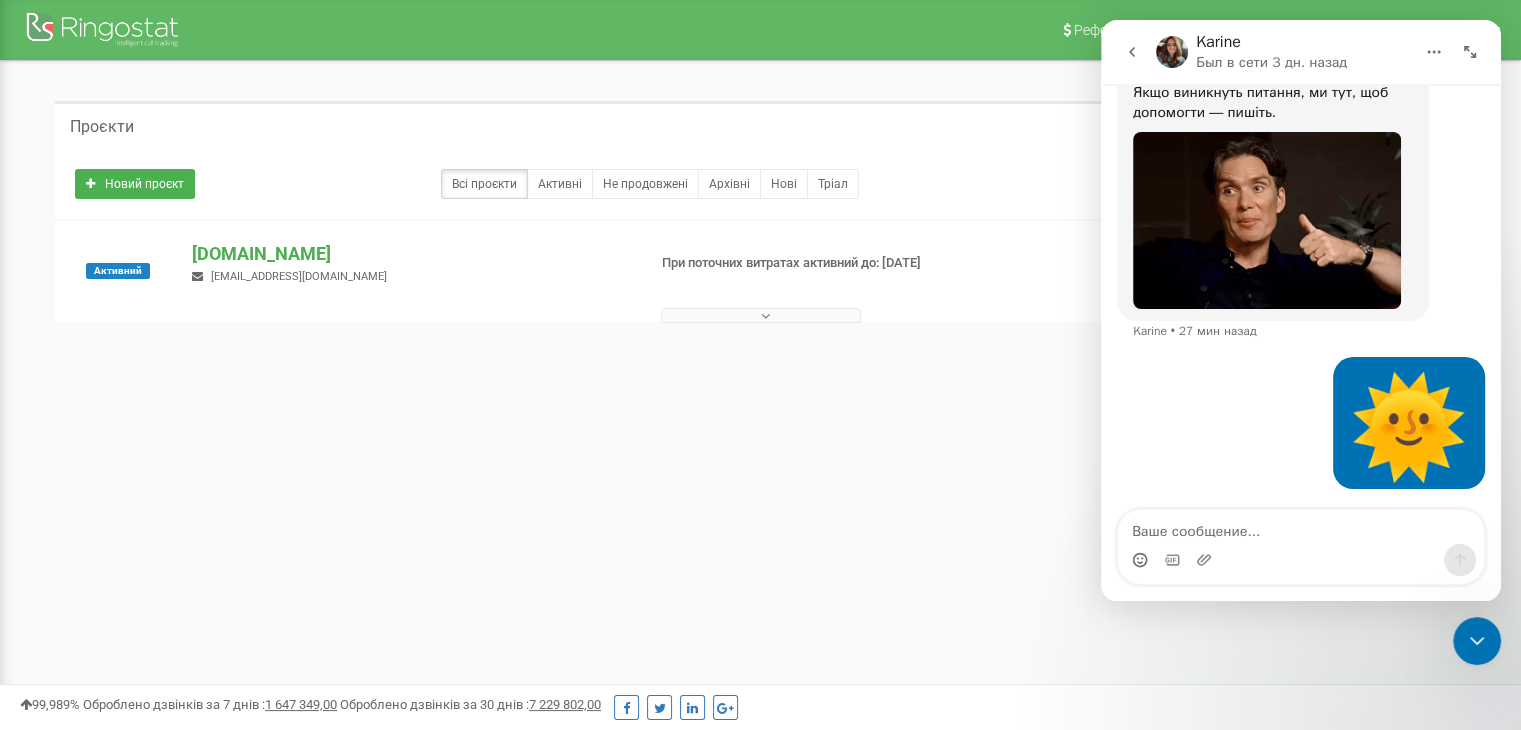 click 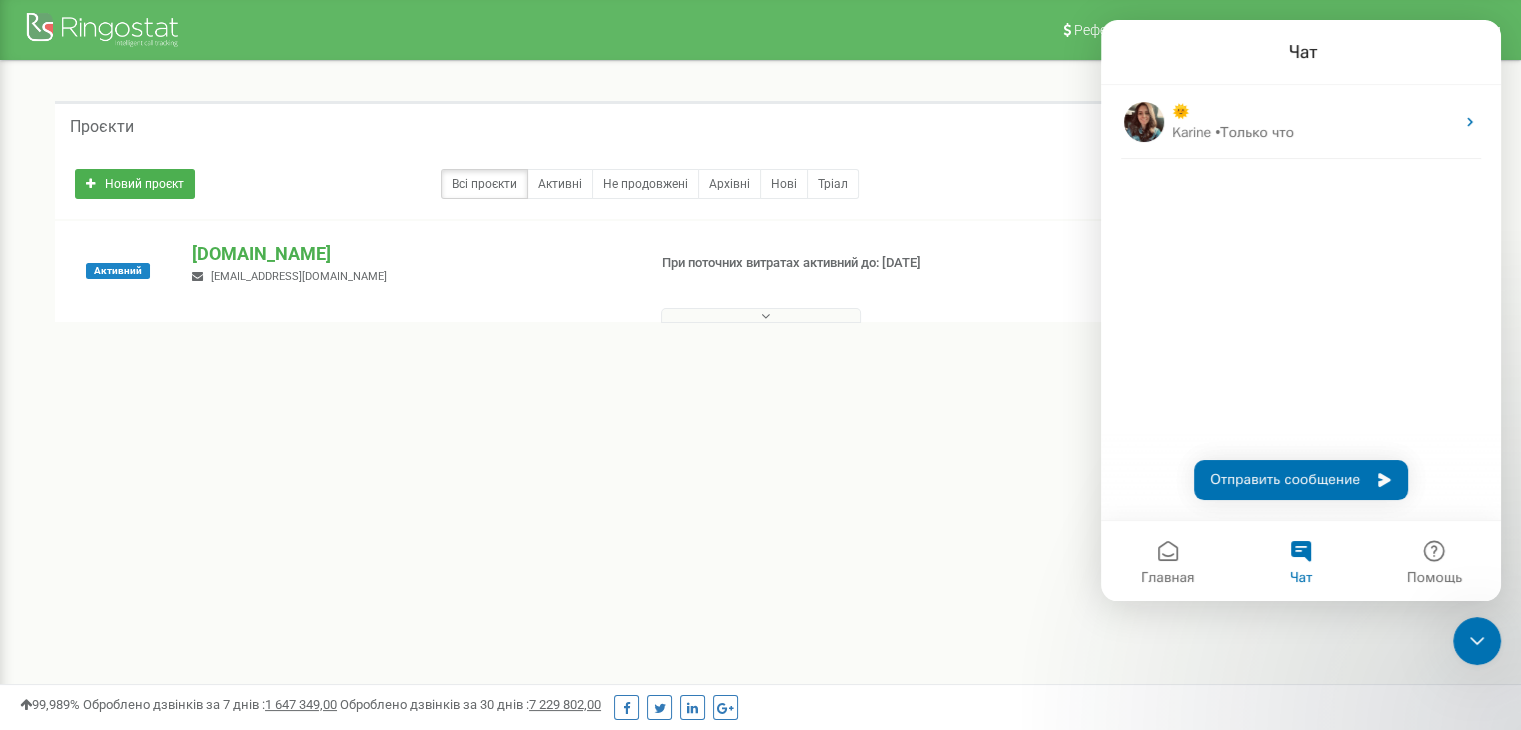 scroll, scrollTop: 0, scrollLeft: 0, axis: both 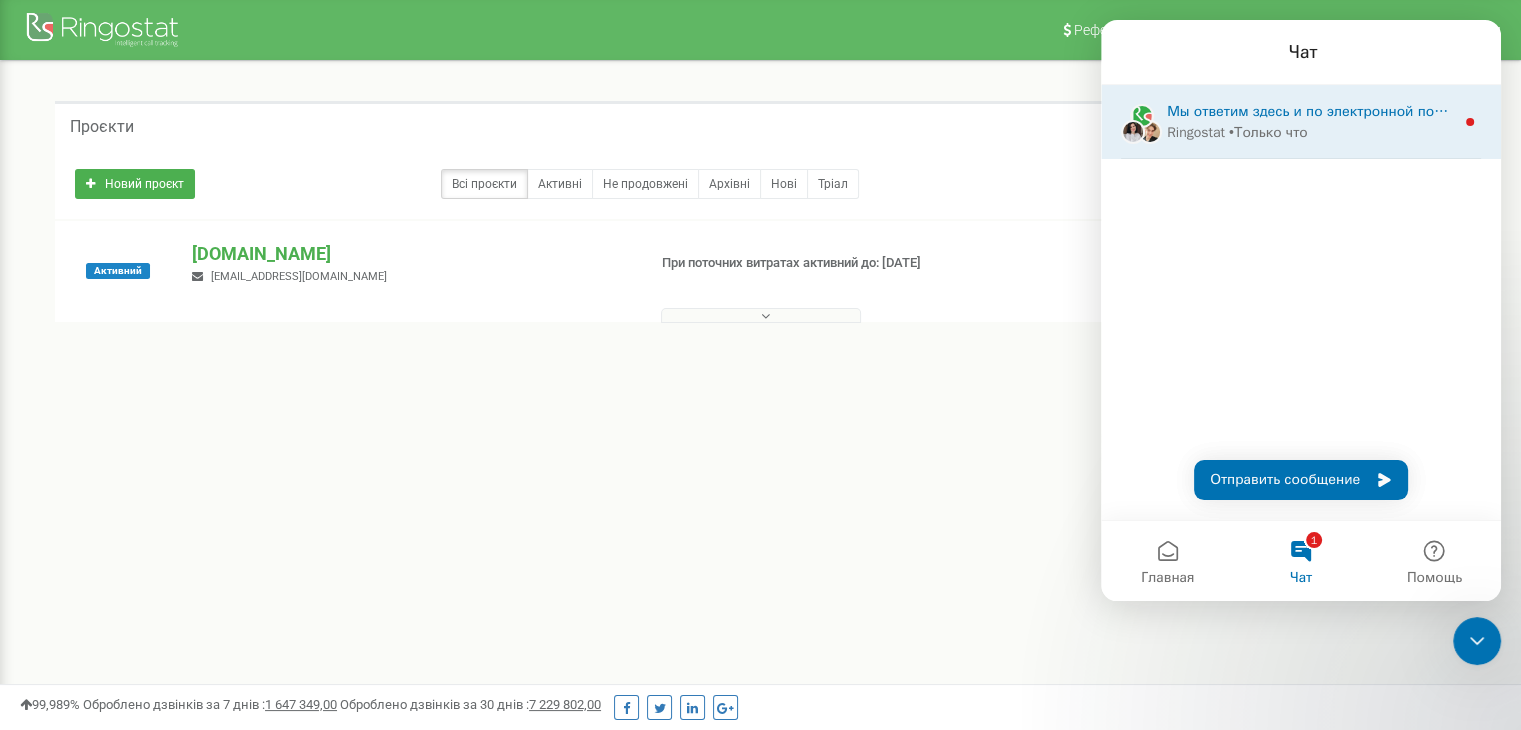 click on "Ringostat •  Только что" at bounding box center [1310, 132] 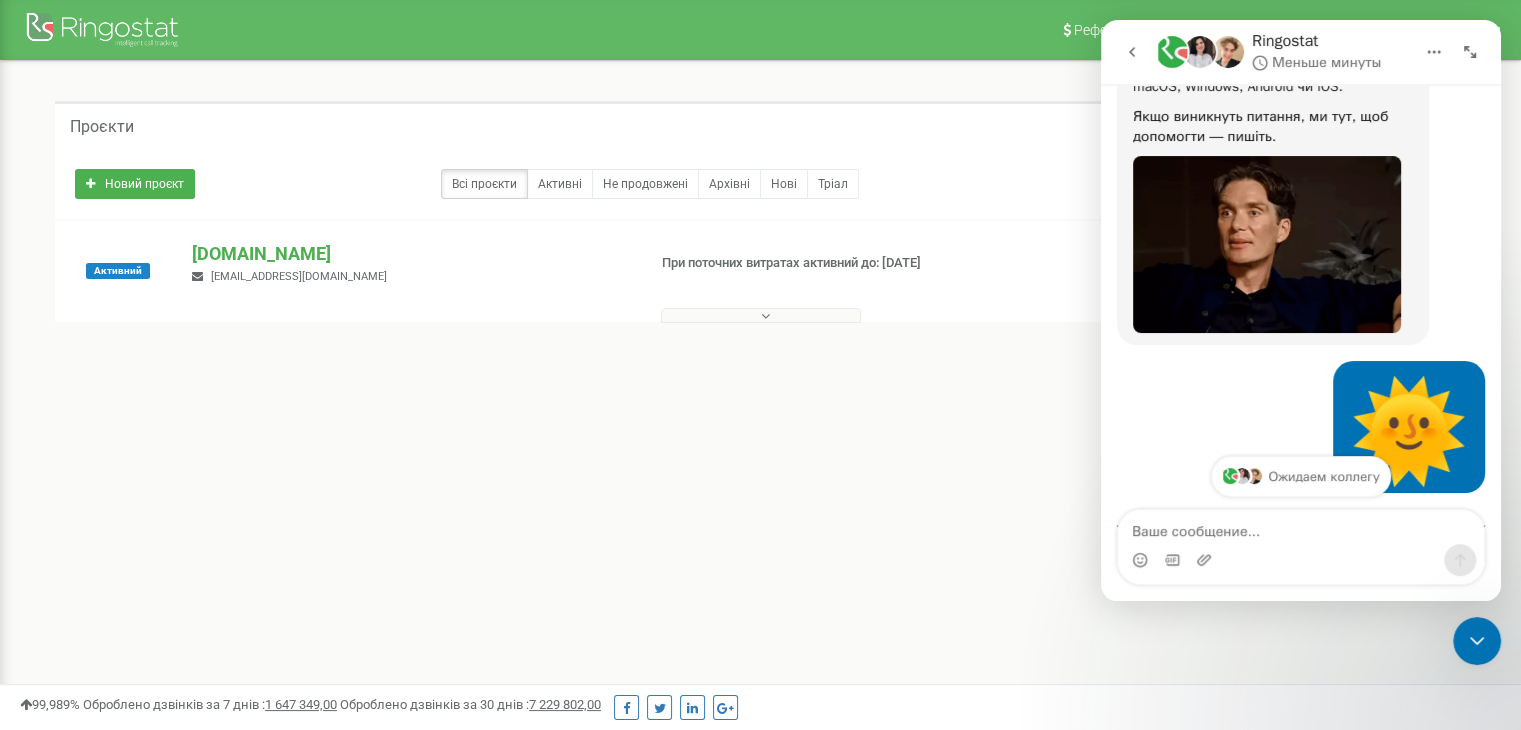 scroll, scrollTop: 493, scrollLeft: 0, axis: vertical 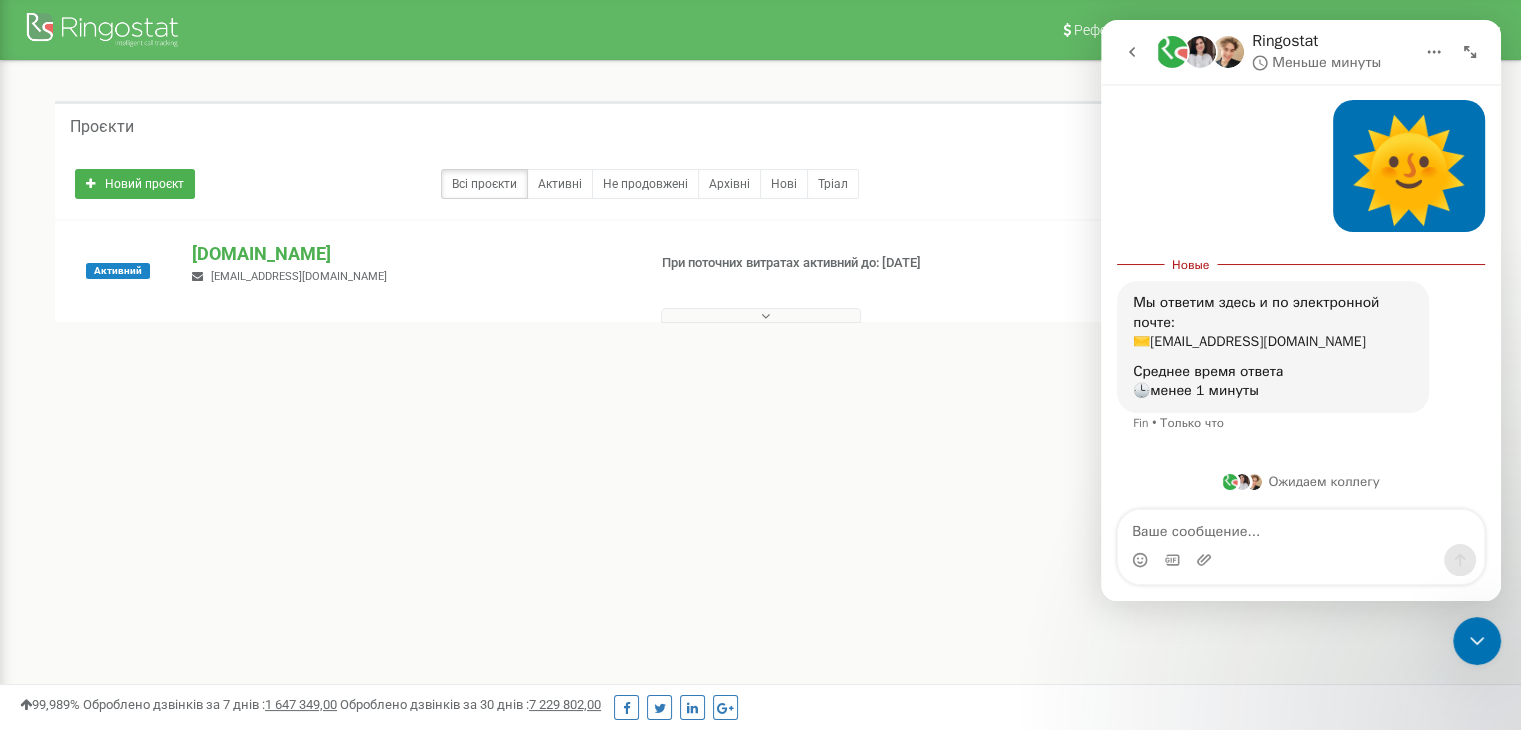 click at bounding box center [1254, 482] 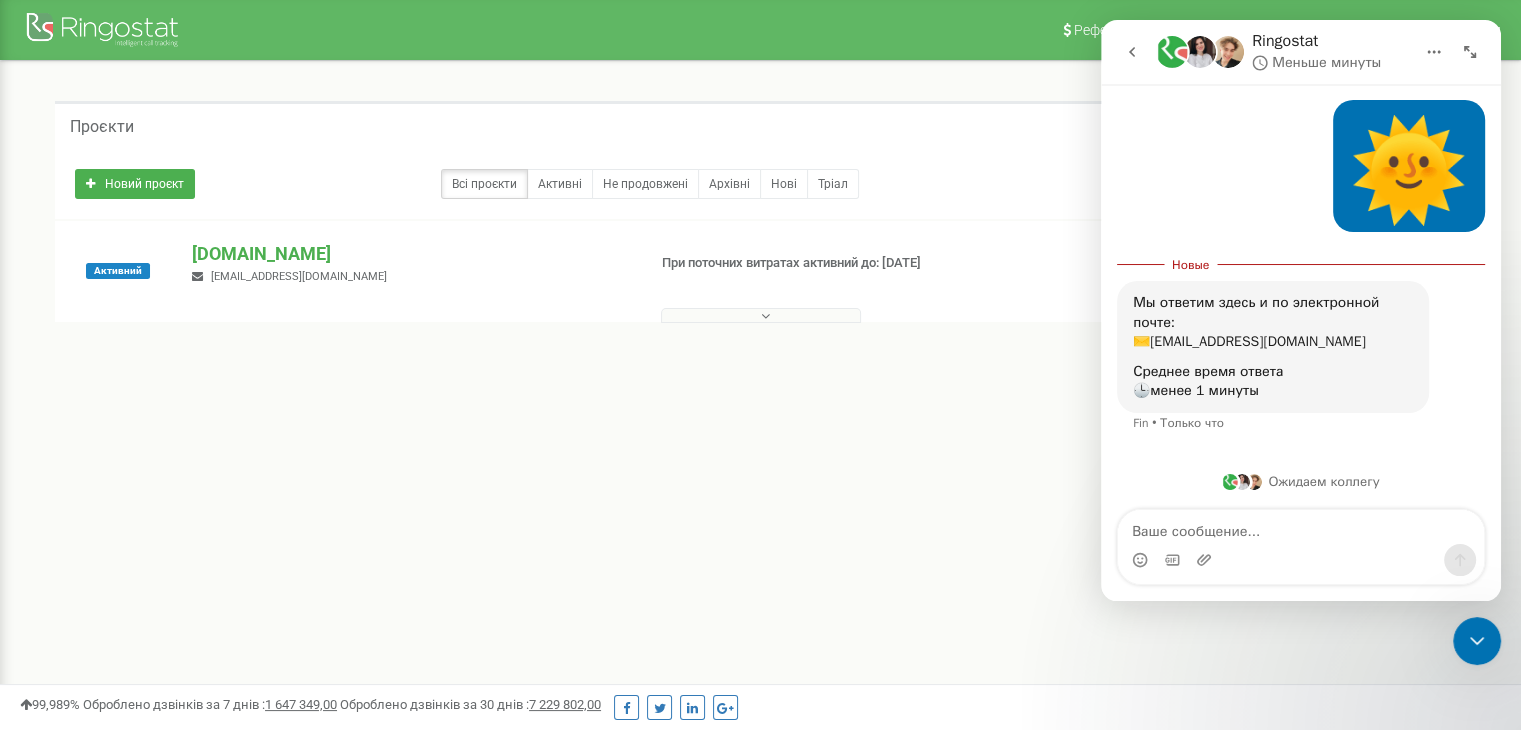 click on "Ожидаем коллегу" at bounding box center [1301, 482] 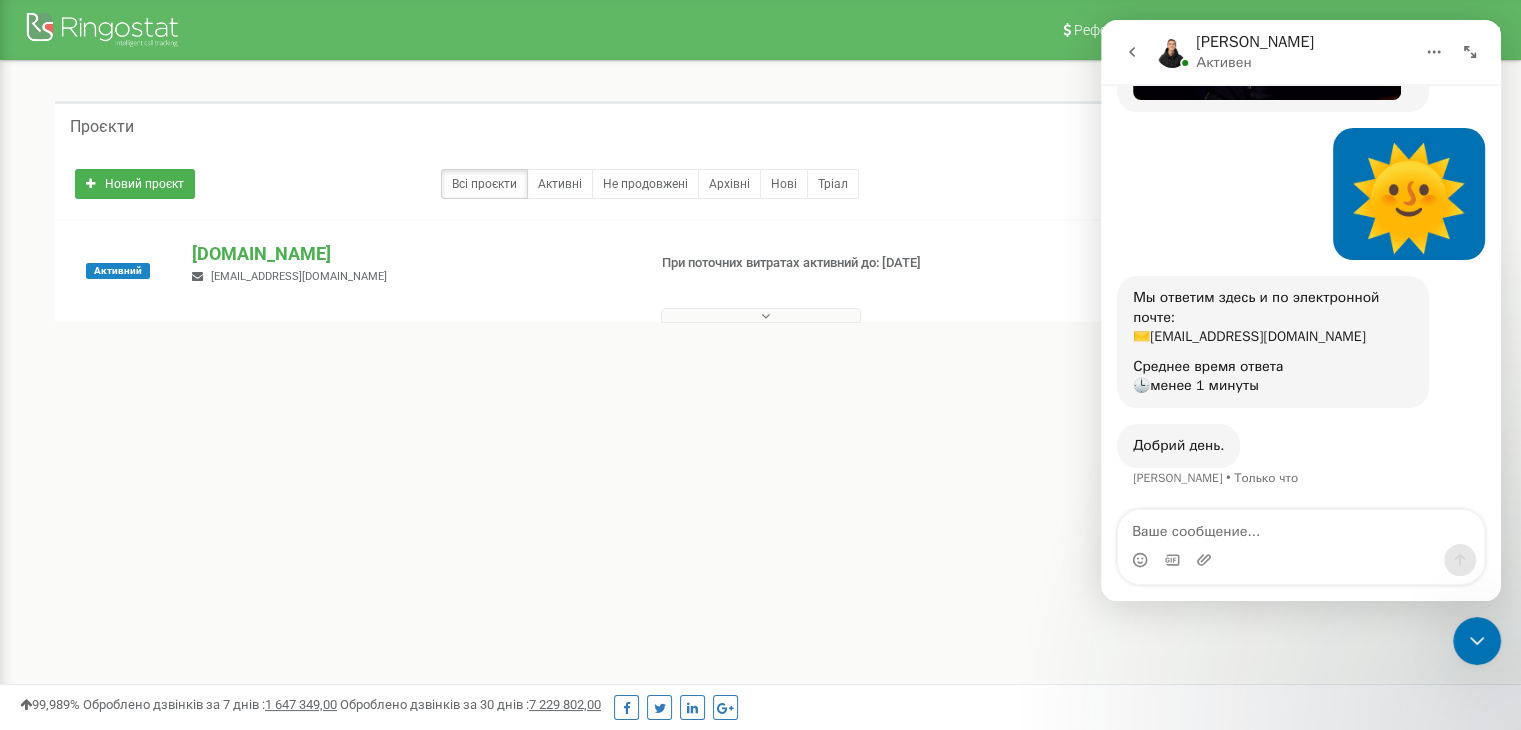 scroll, scrollTop: 464, scrollLeft: 0, axis: vertical 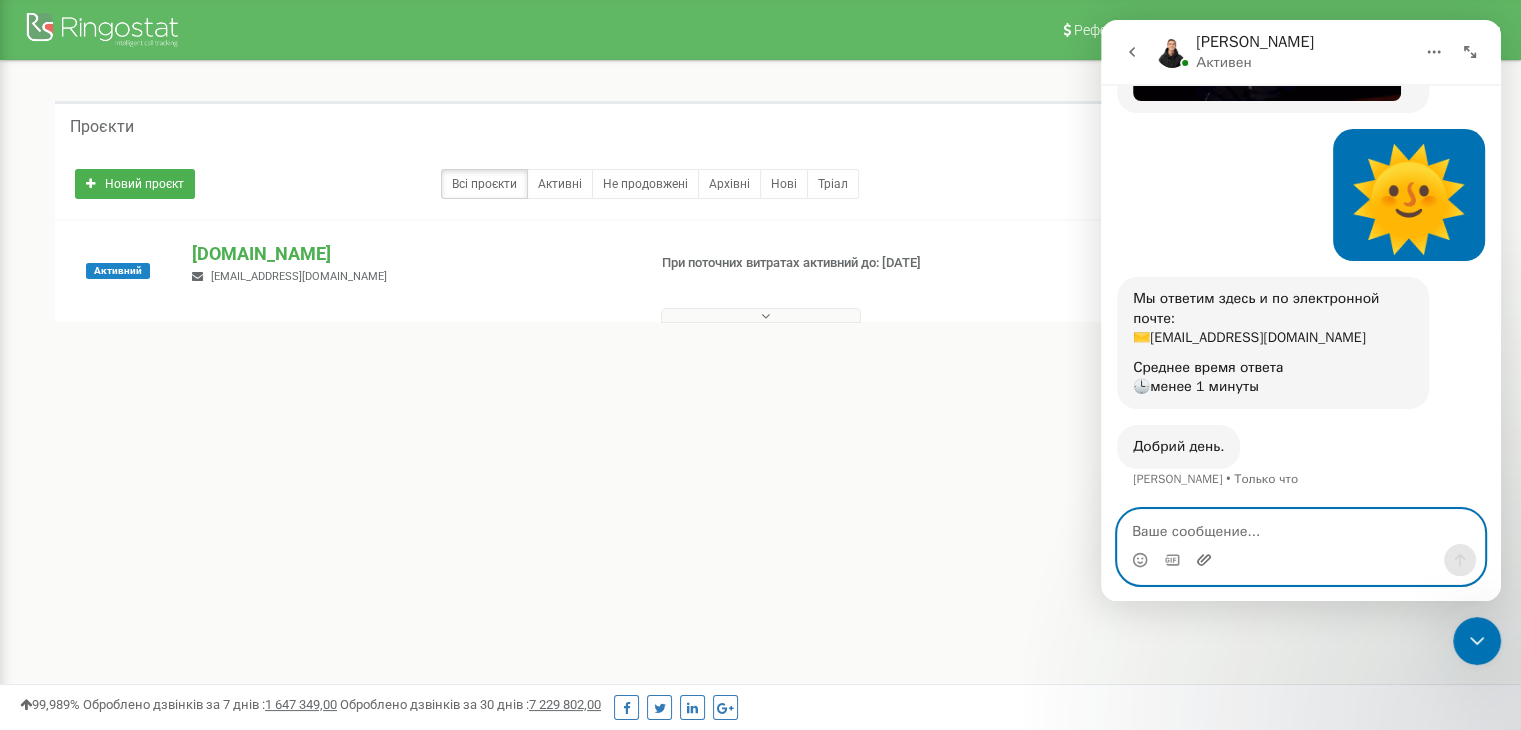 click 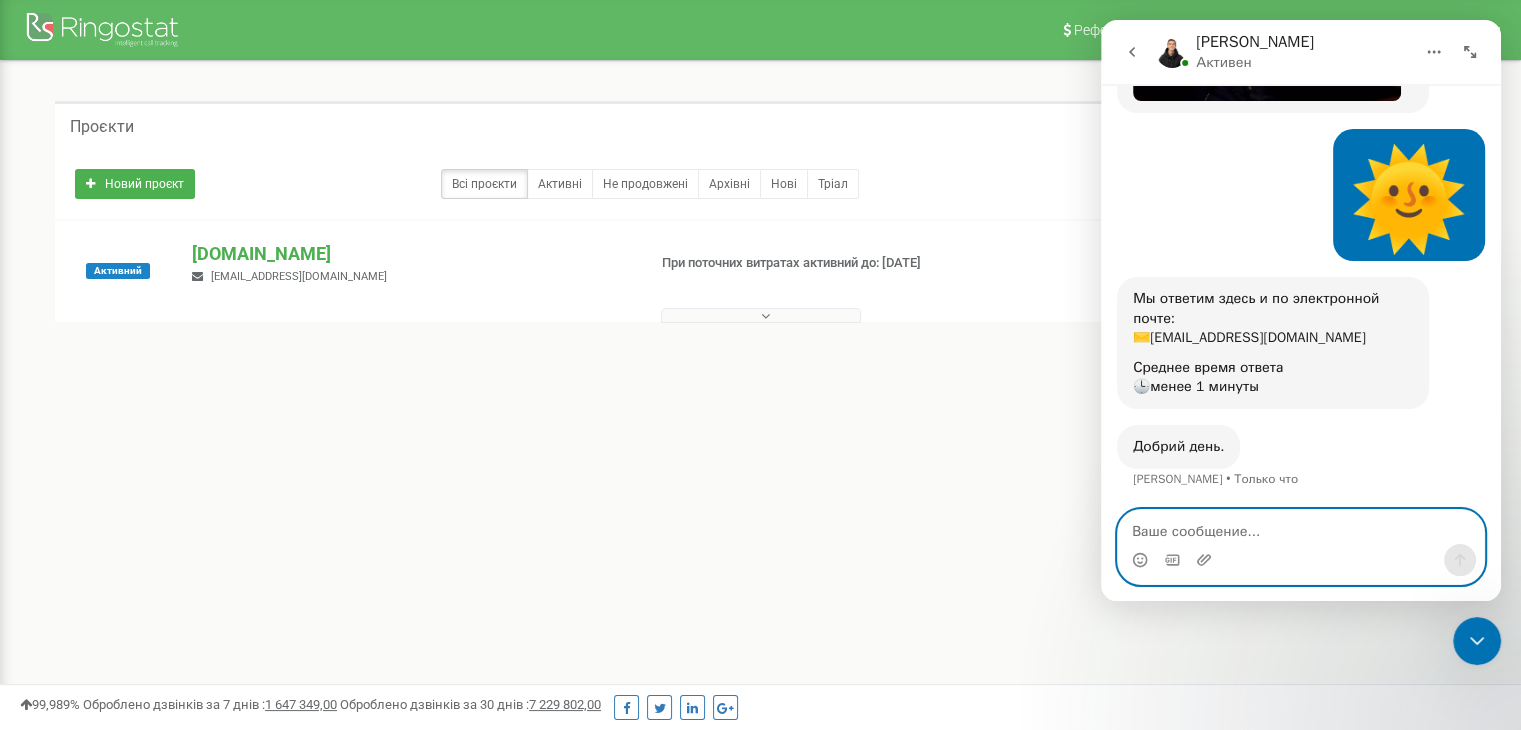 click at bounding box center [1301, 527] 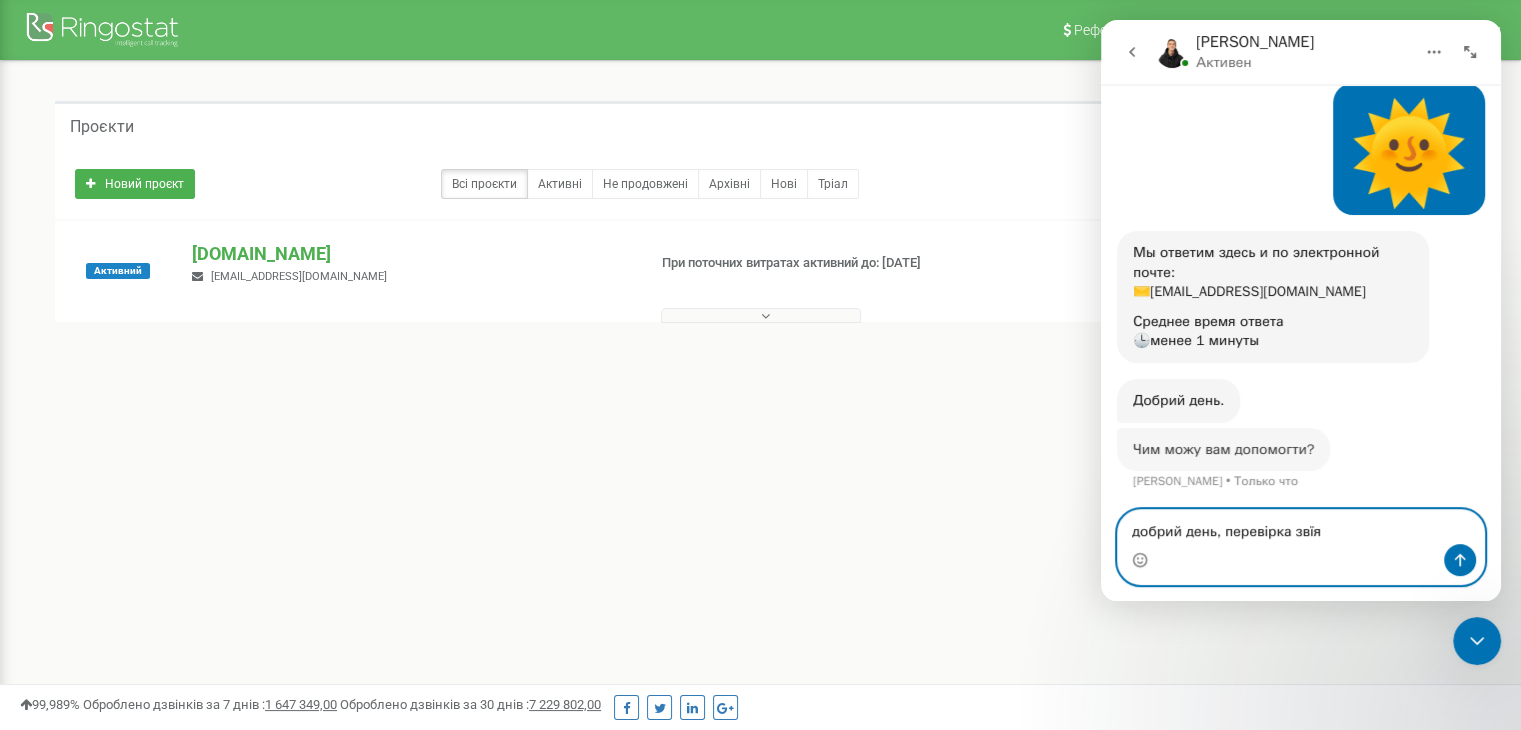 scroll, scrollTop: 509, scrollLeft: 0, axis: vertical 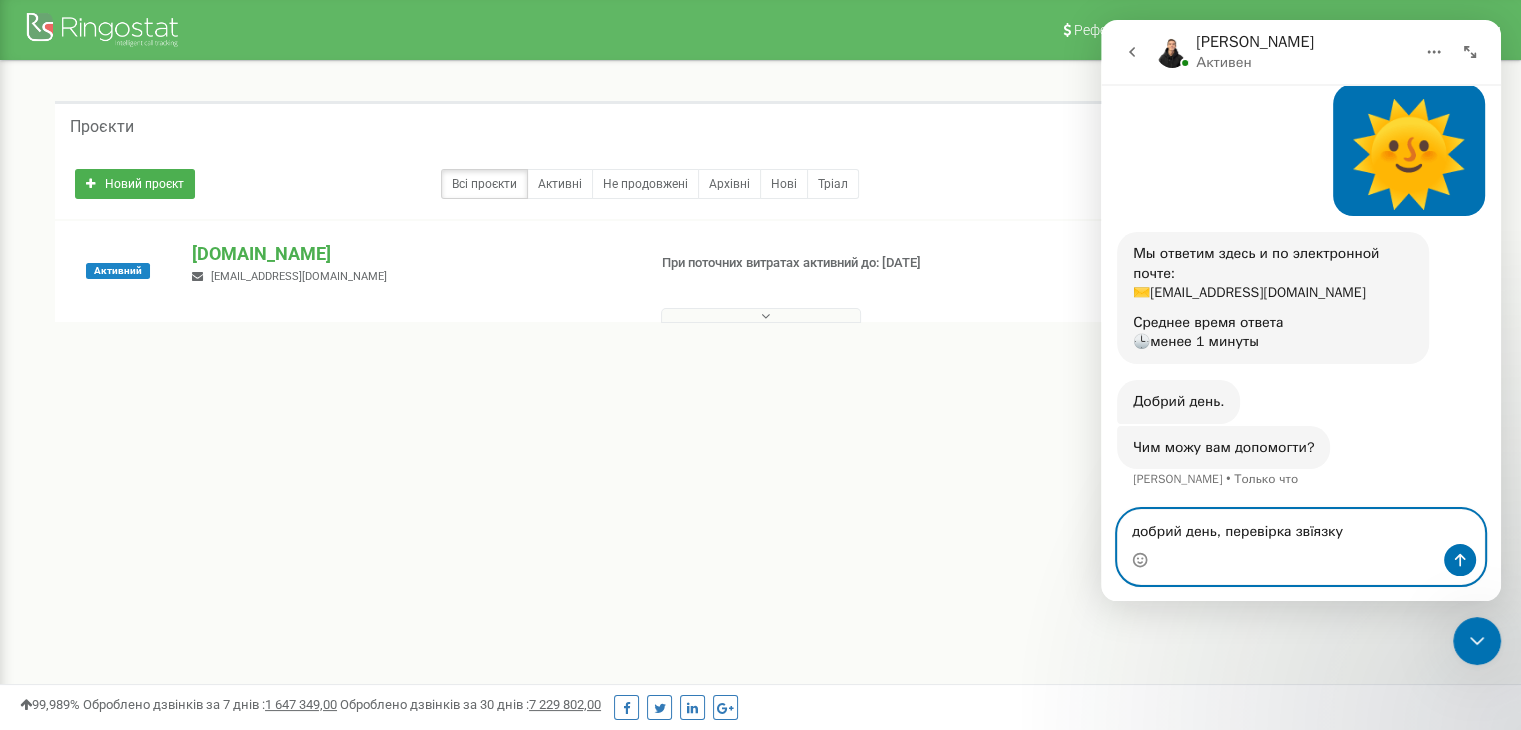 click on "добрий день, перевірка звїязку" at bounding box center [1301, 527] 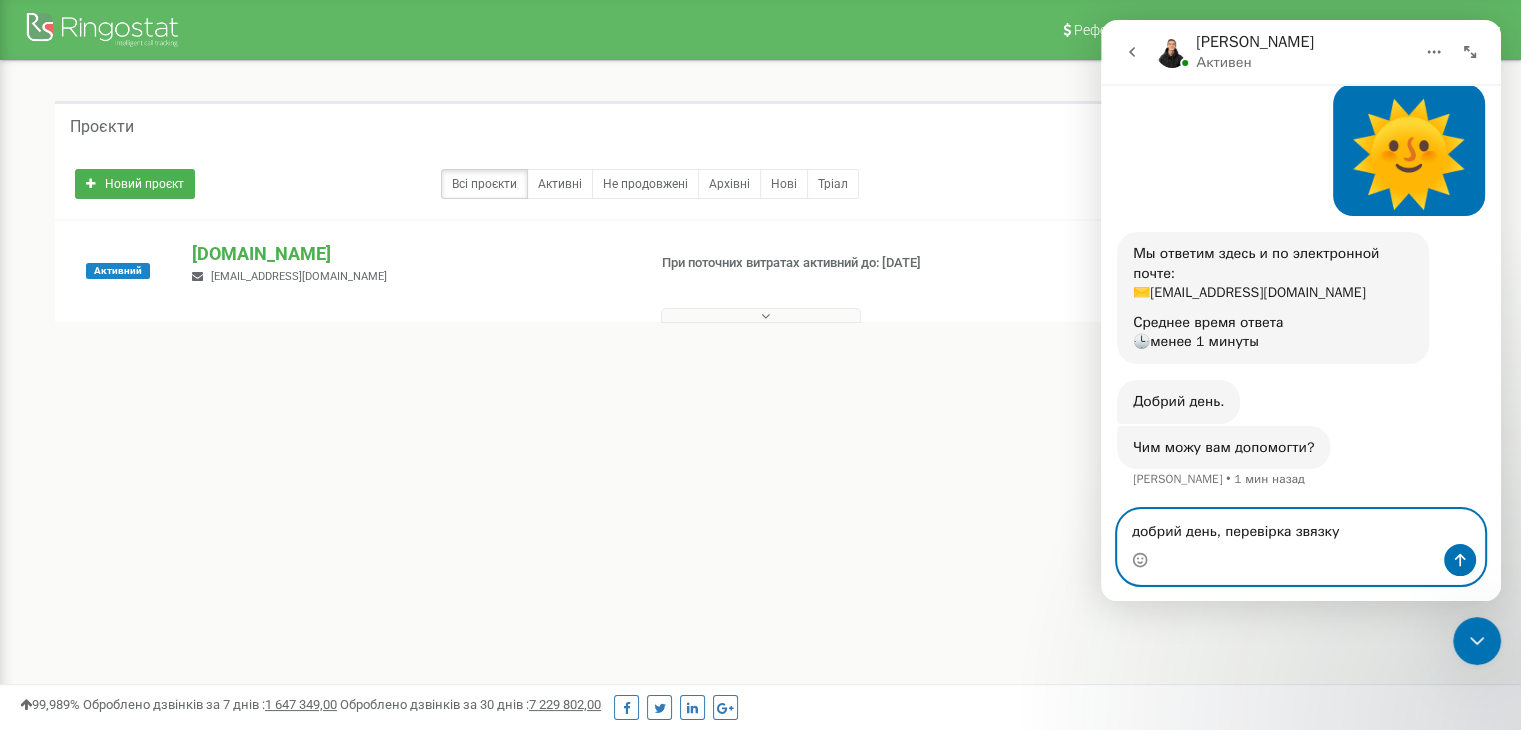 type on "добрий день, перевірка звязку" 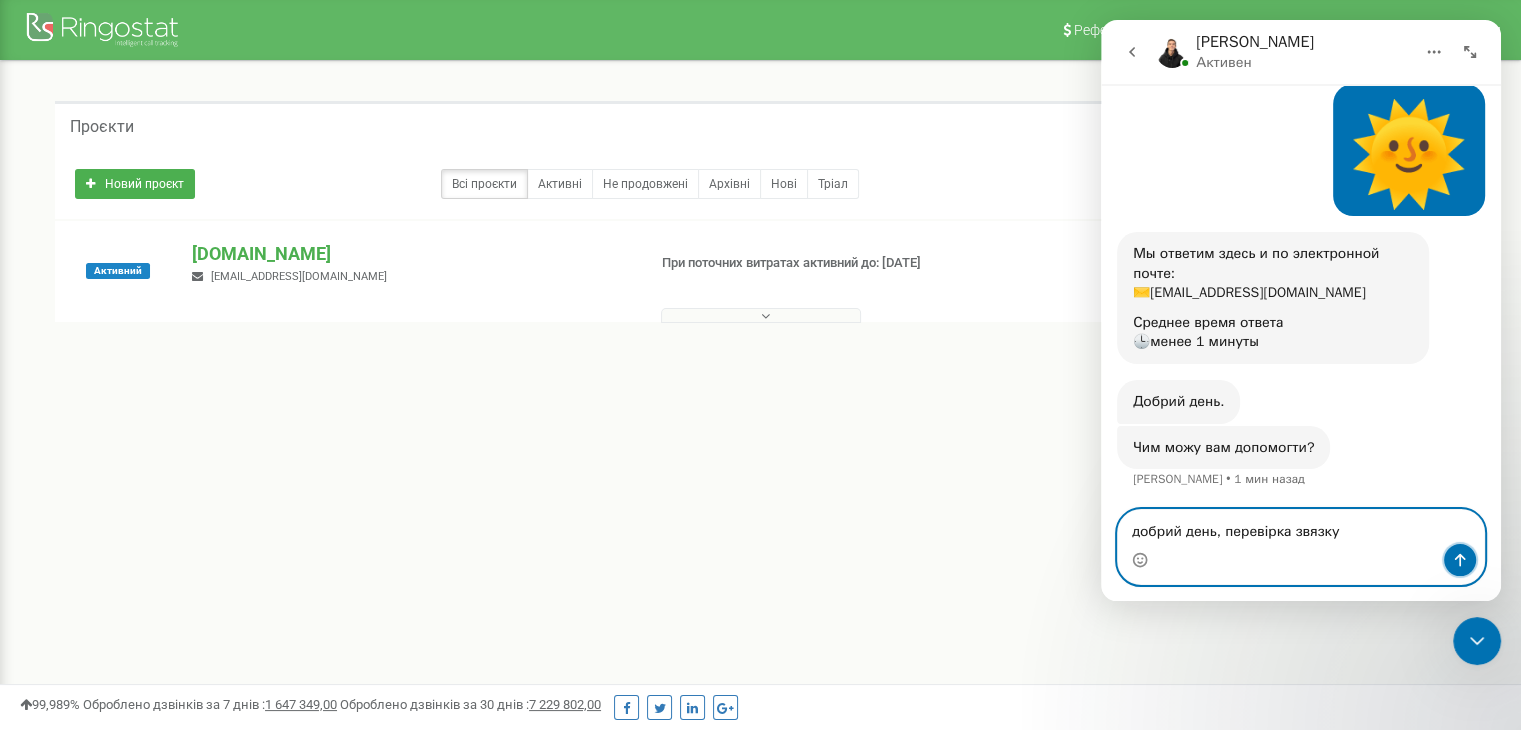 drag, startPoint x: 1451, startPoint y: 563, endPoint x: 1464, endPoint y: 561, distance: 13.152946 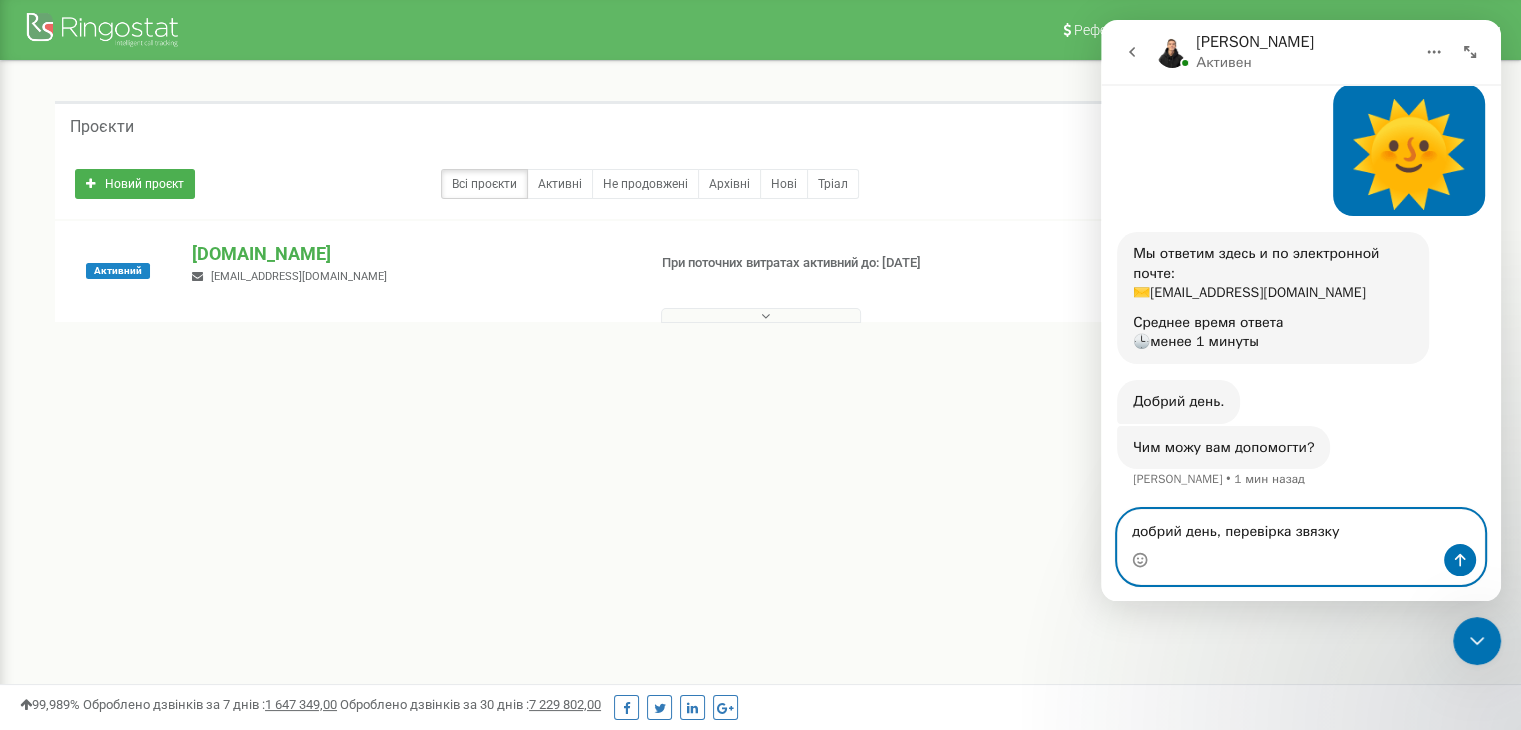 type 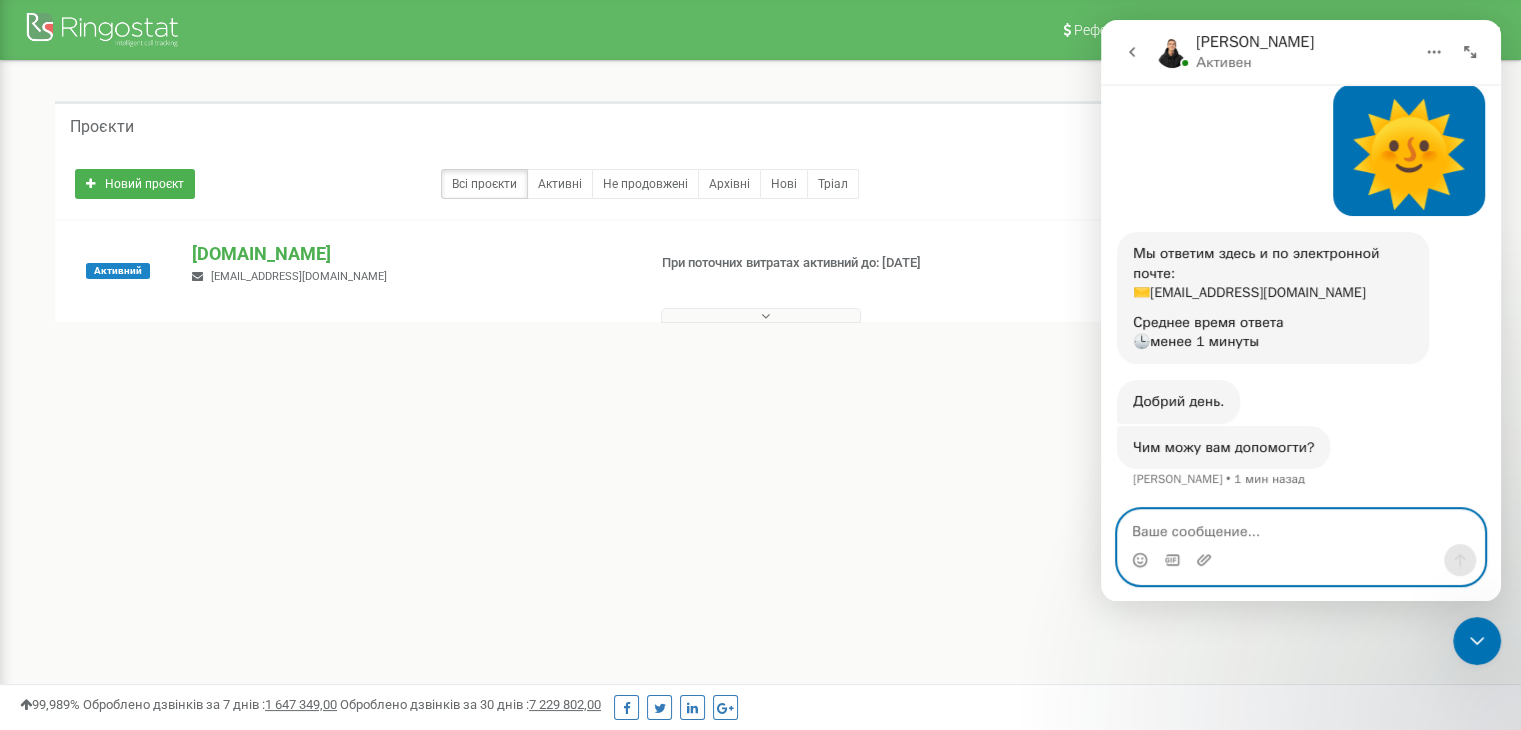 scroll, scrollTop: 568, scrollLeft: 0, axis: vertical 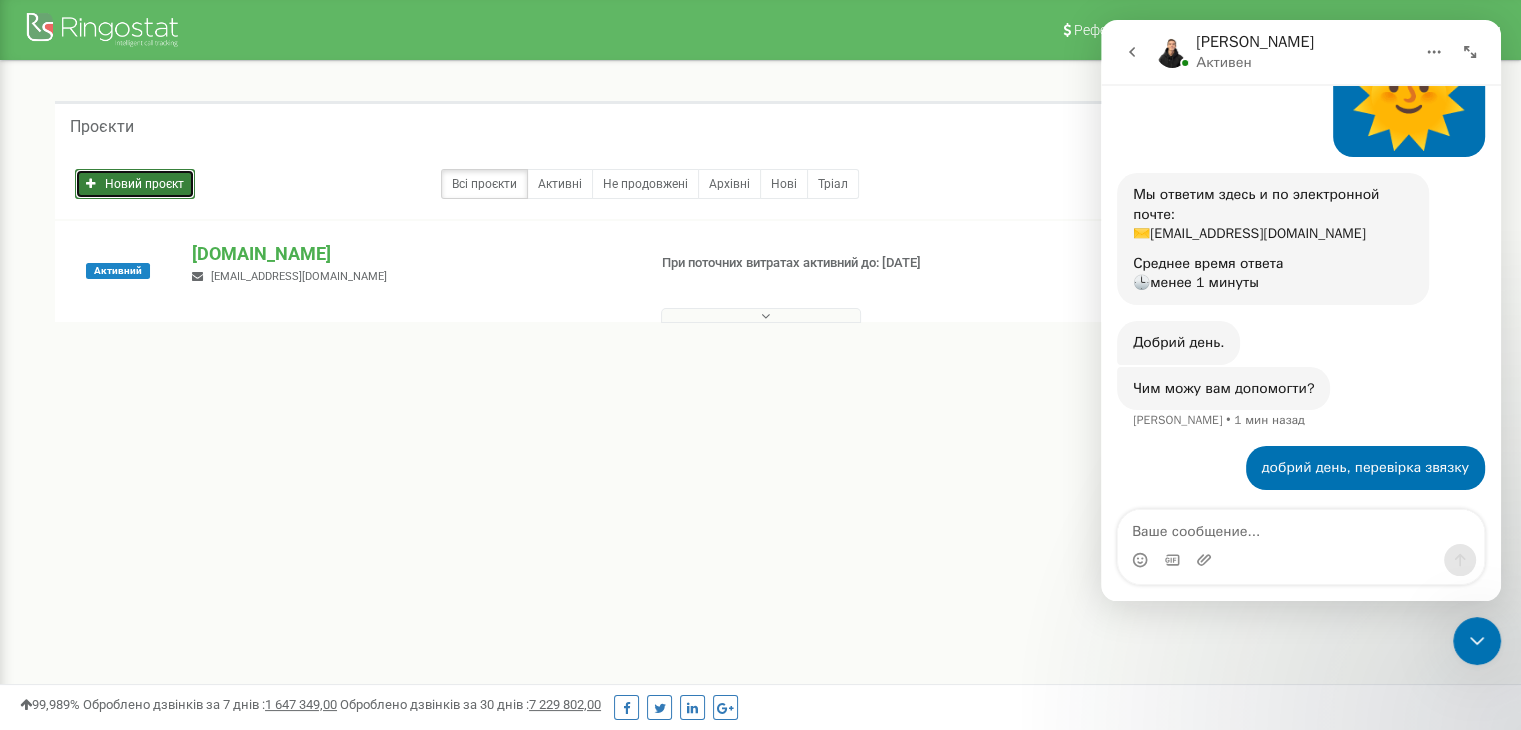 click on "Новий проєкт" at bounding box center (135, 184) 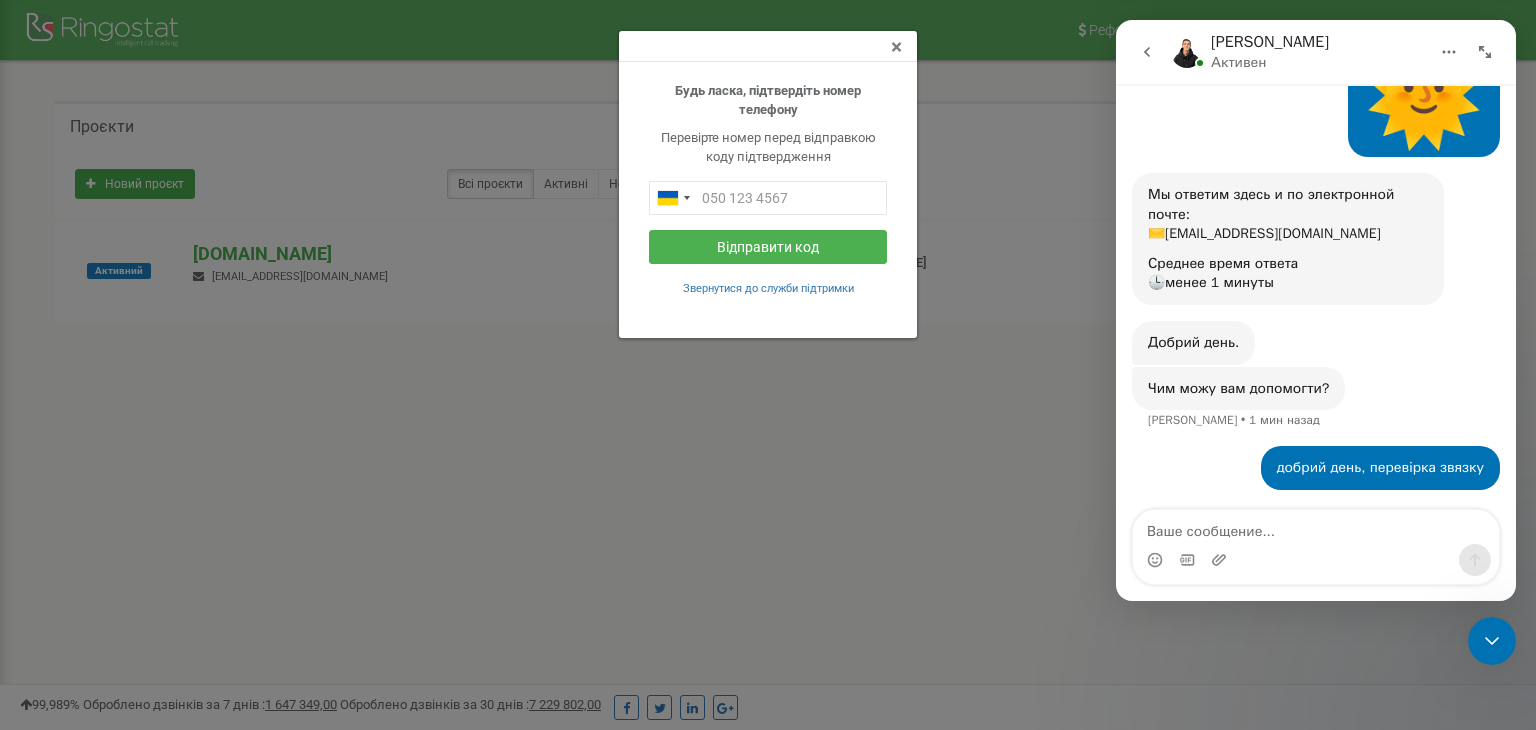 click on "×" at bounding box center (896, 47) 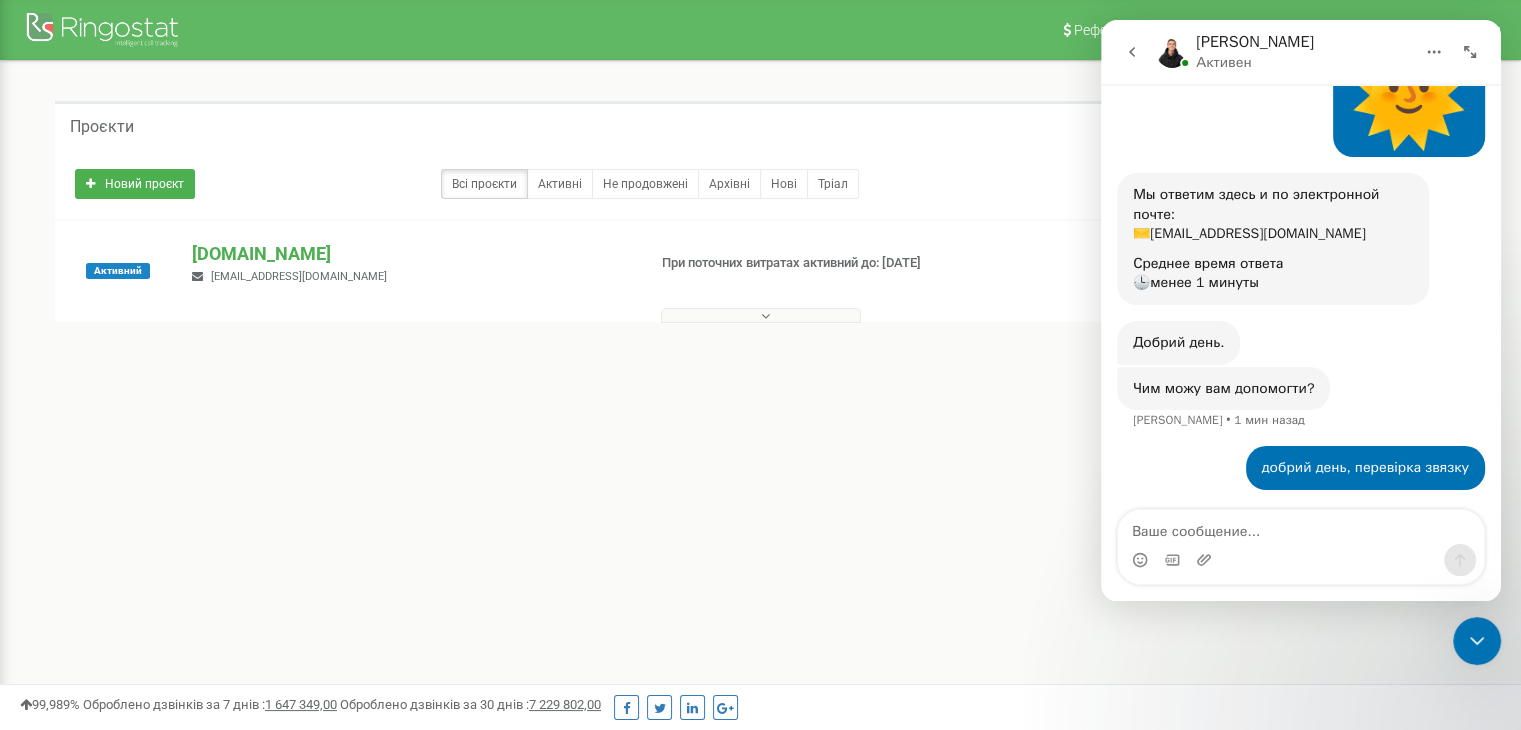 click on "Реферальна програма
Налаштування профілю
Вихід
Проєкти
Новий проєкт
Всі проєкти
Активні
Не продовжені
Архівні Нові Тріал" at bounding box center [760, 600] 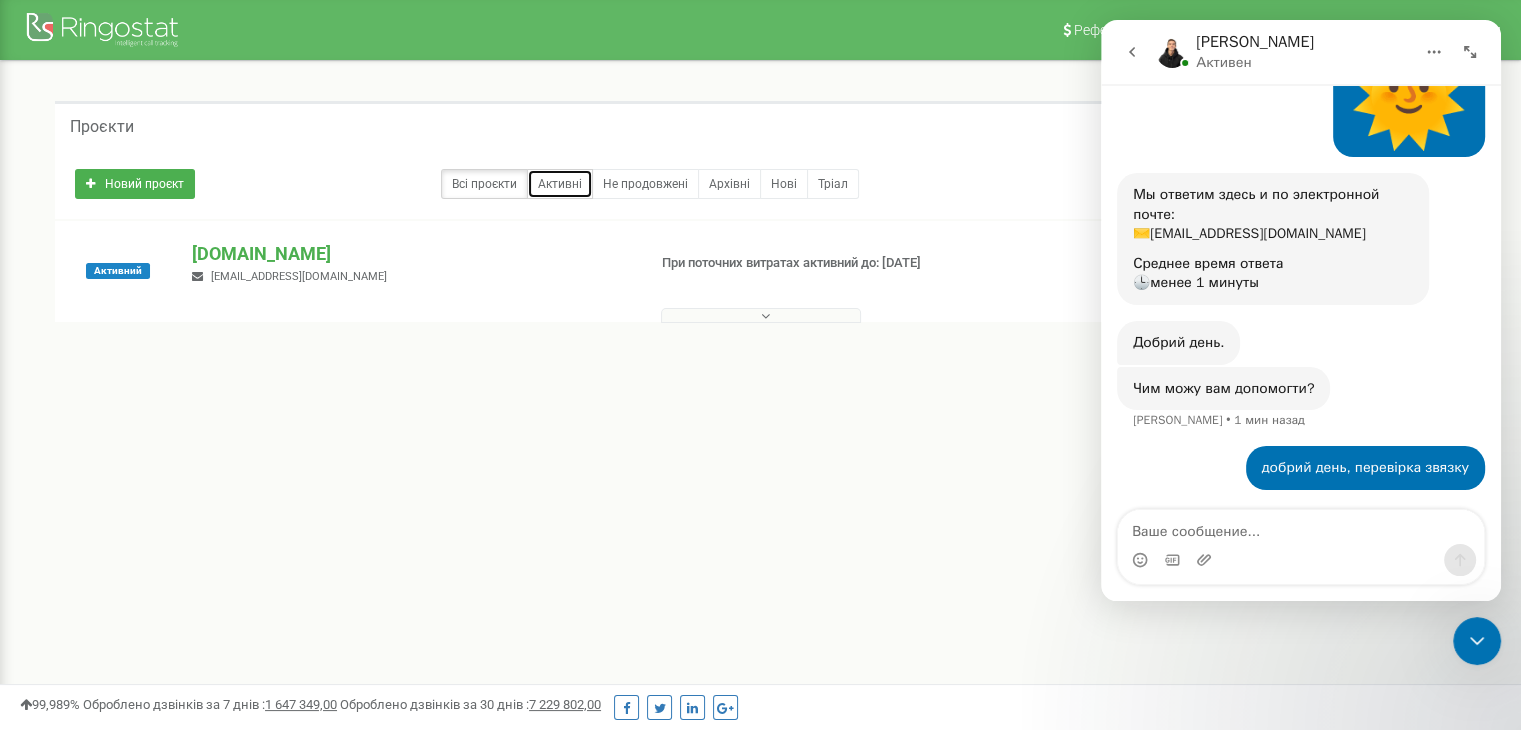 click on "Активні" at bounding box center (560, 184) 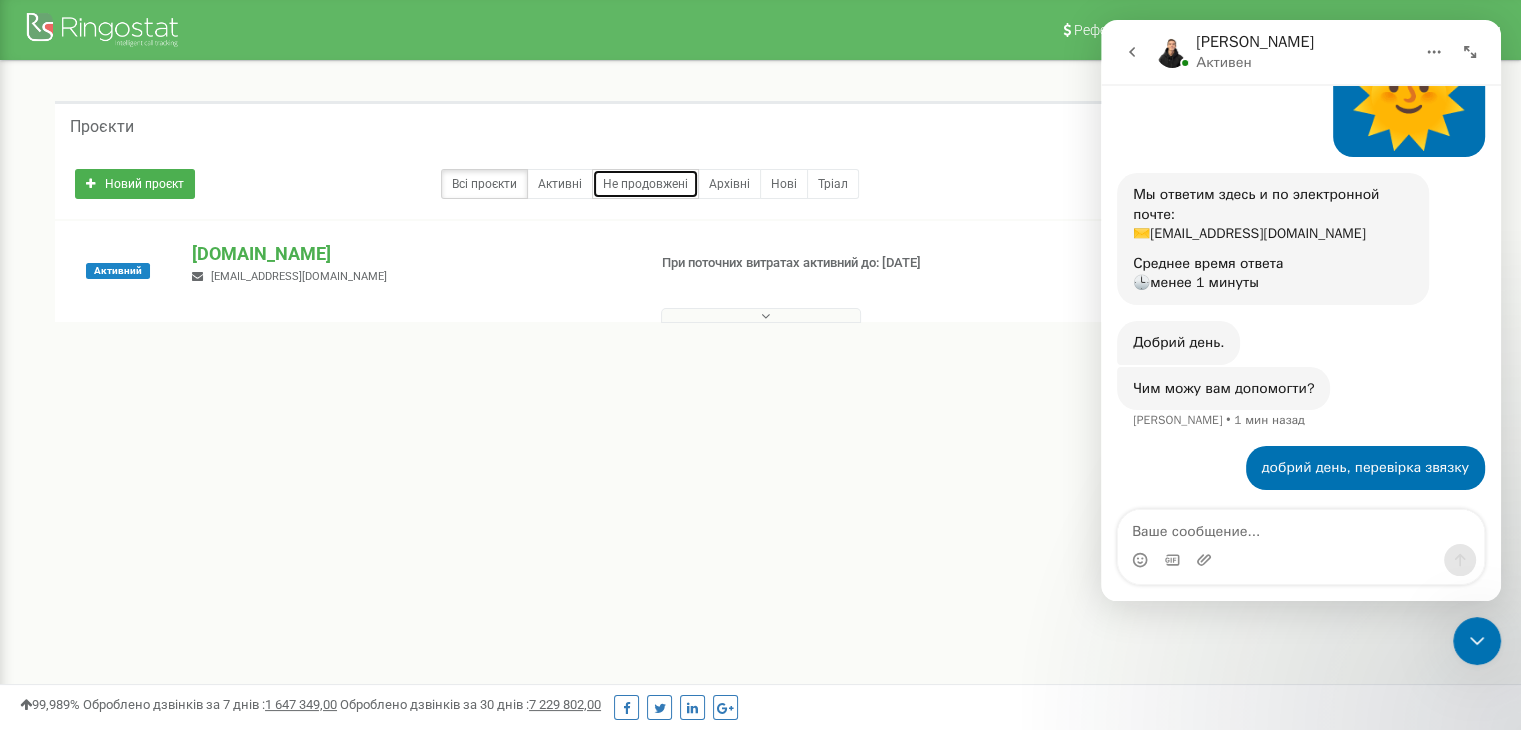 click on "Не продовжені" at bounding box center [645, 184] 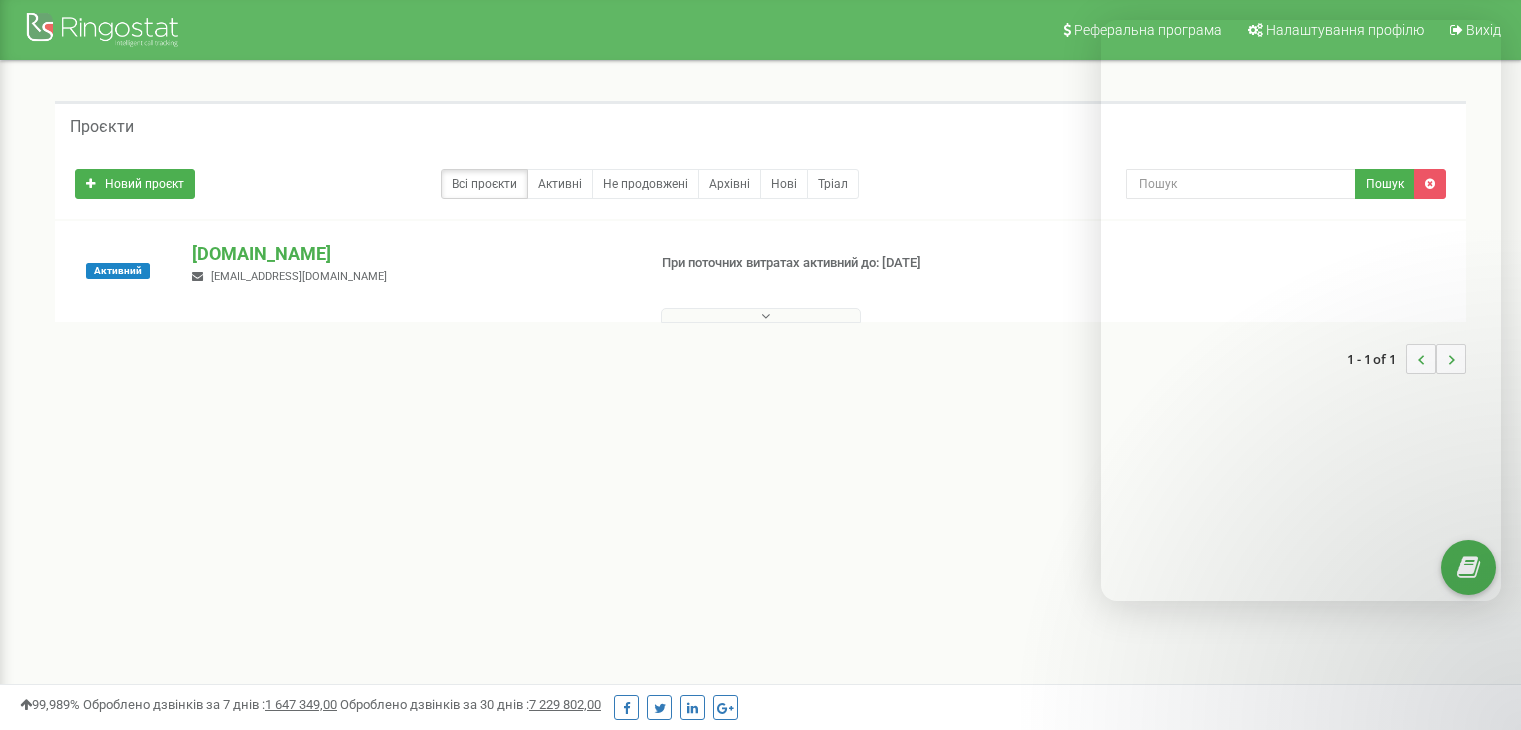scroll, scrollTop: 0, scrollLeft: 0, axis: both 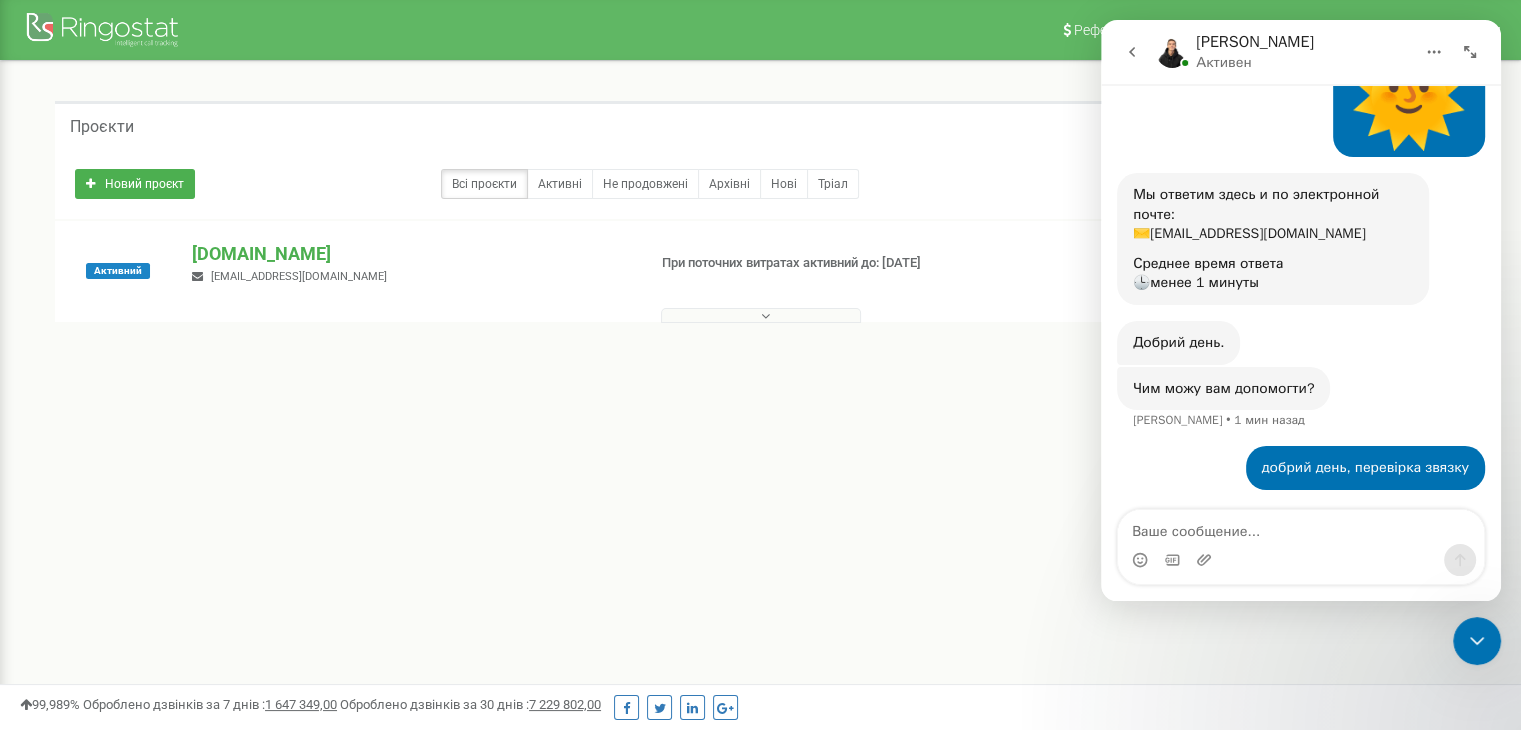 click 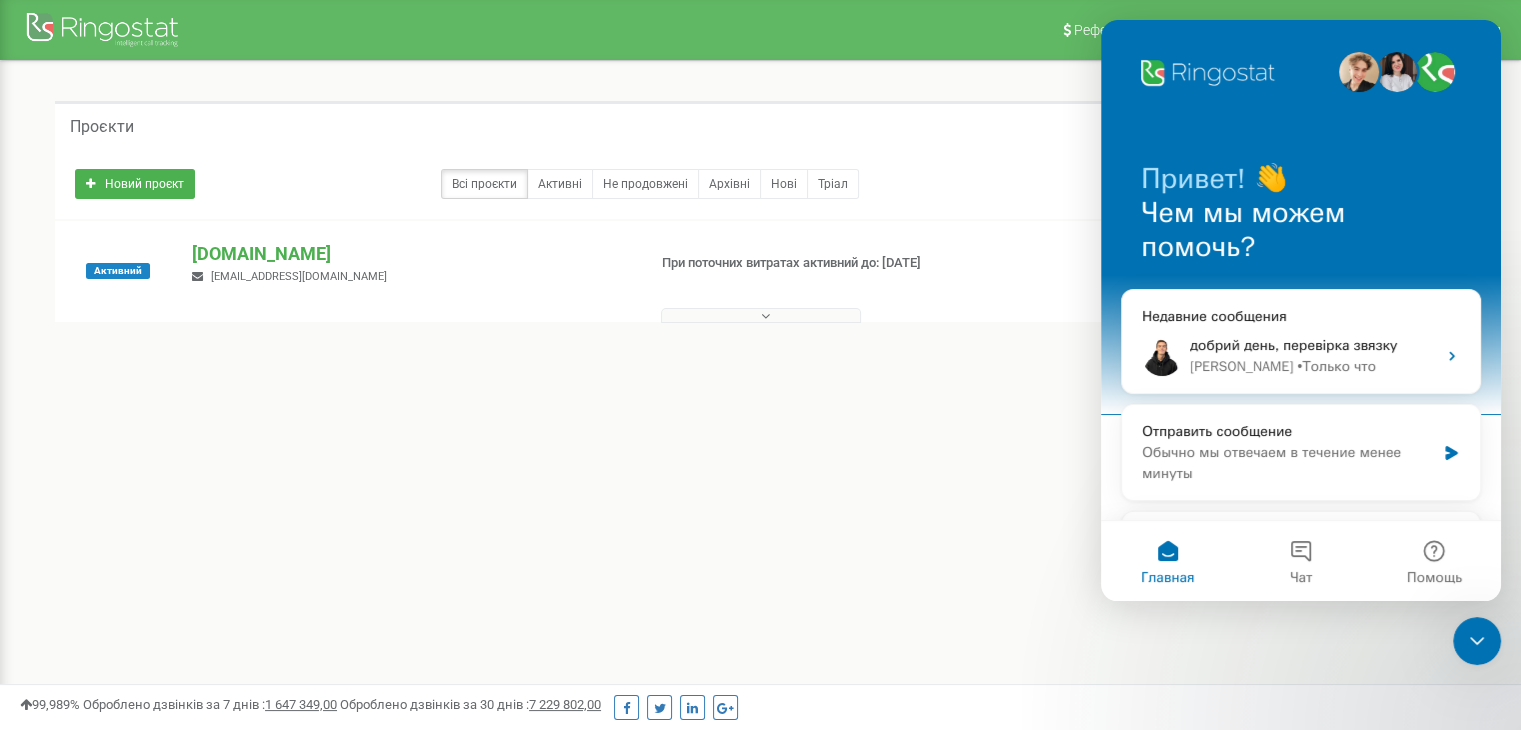 scroll, scrollTop: 0, scrollLeft: 0, axis: both 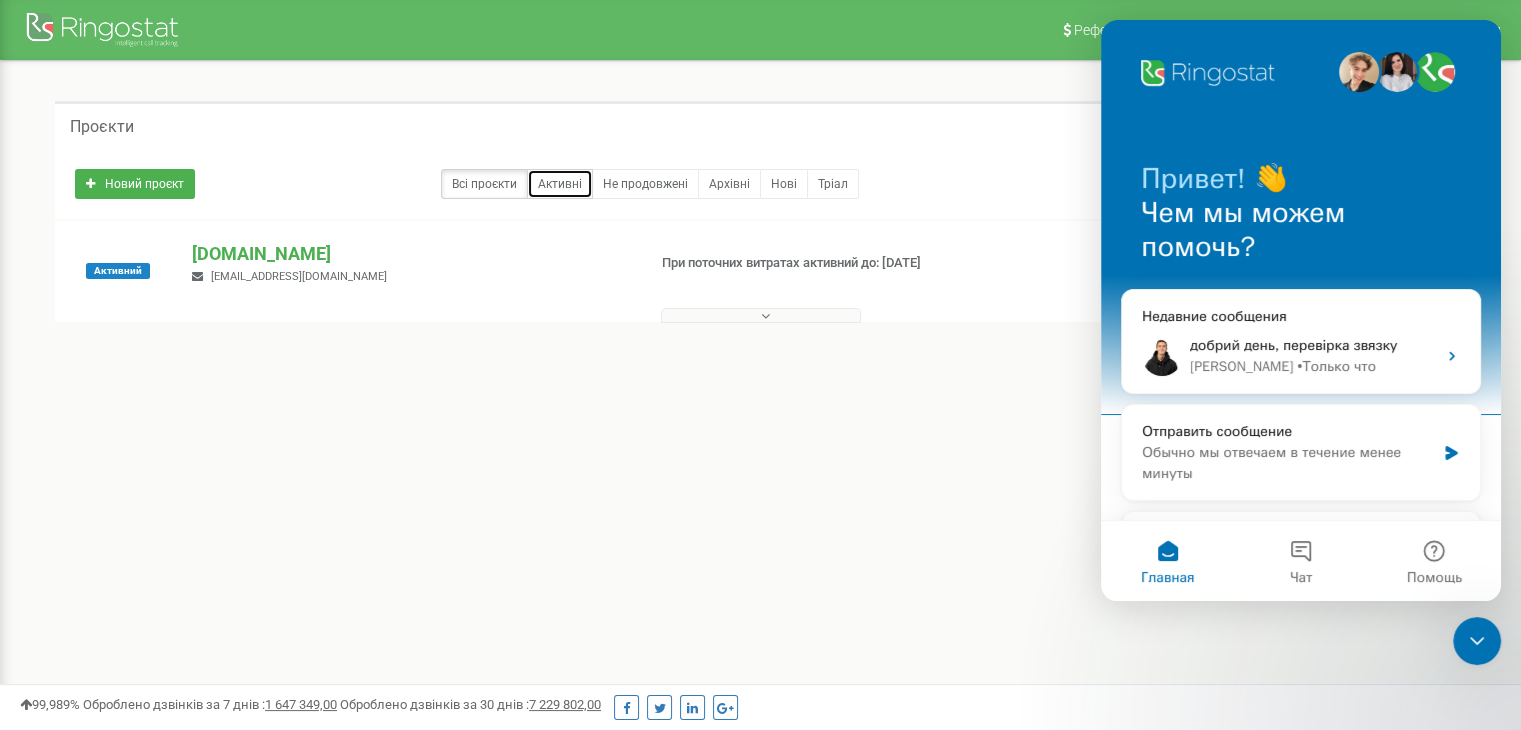 click on "Активні" at bounding box center (560, 184) 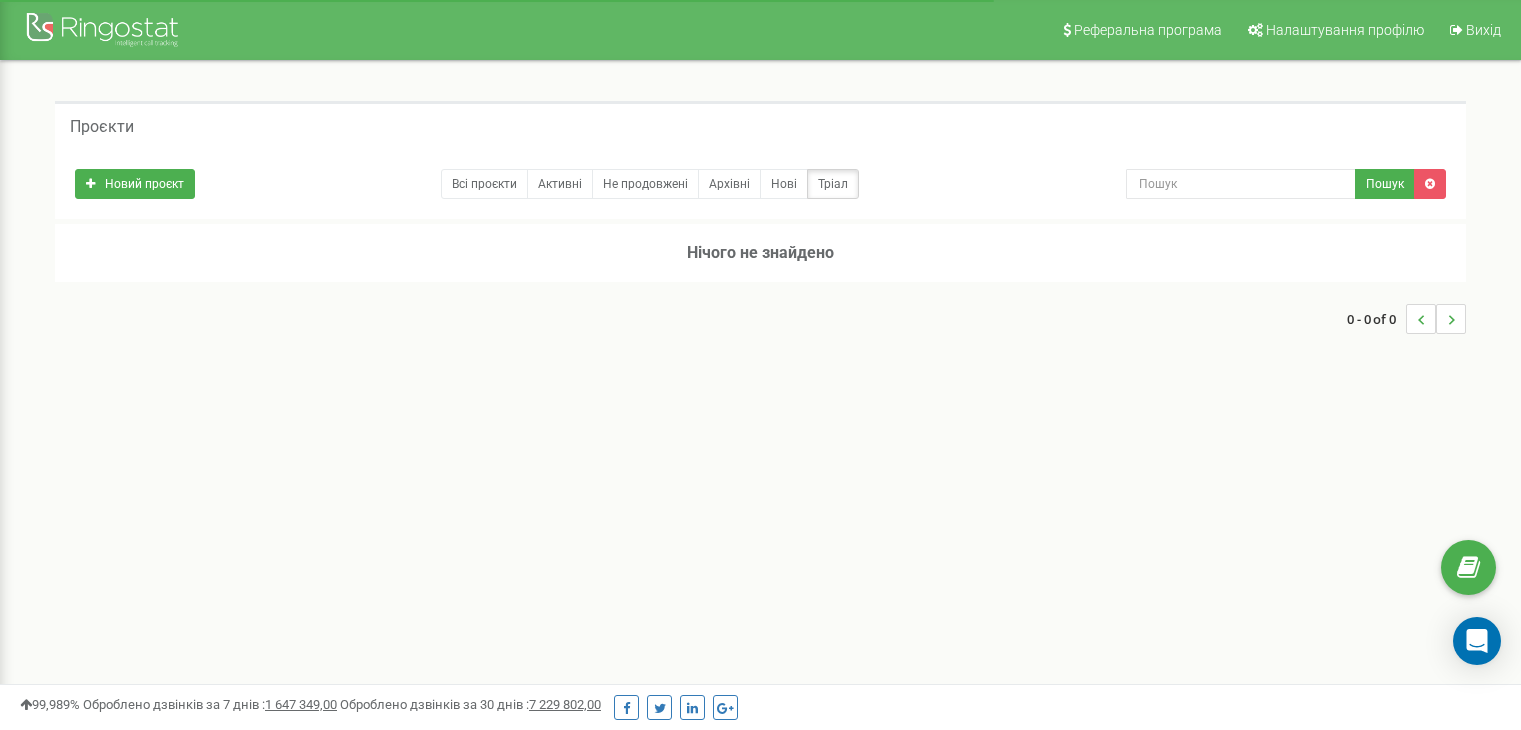 scroll, scrollTop: 0, scrollLeft: 0, axis: both 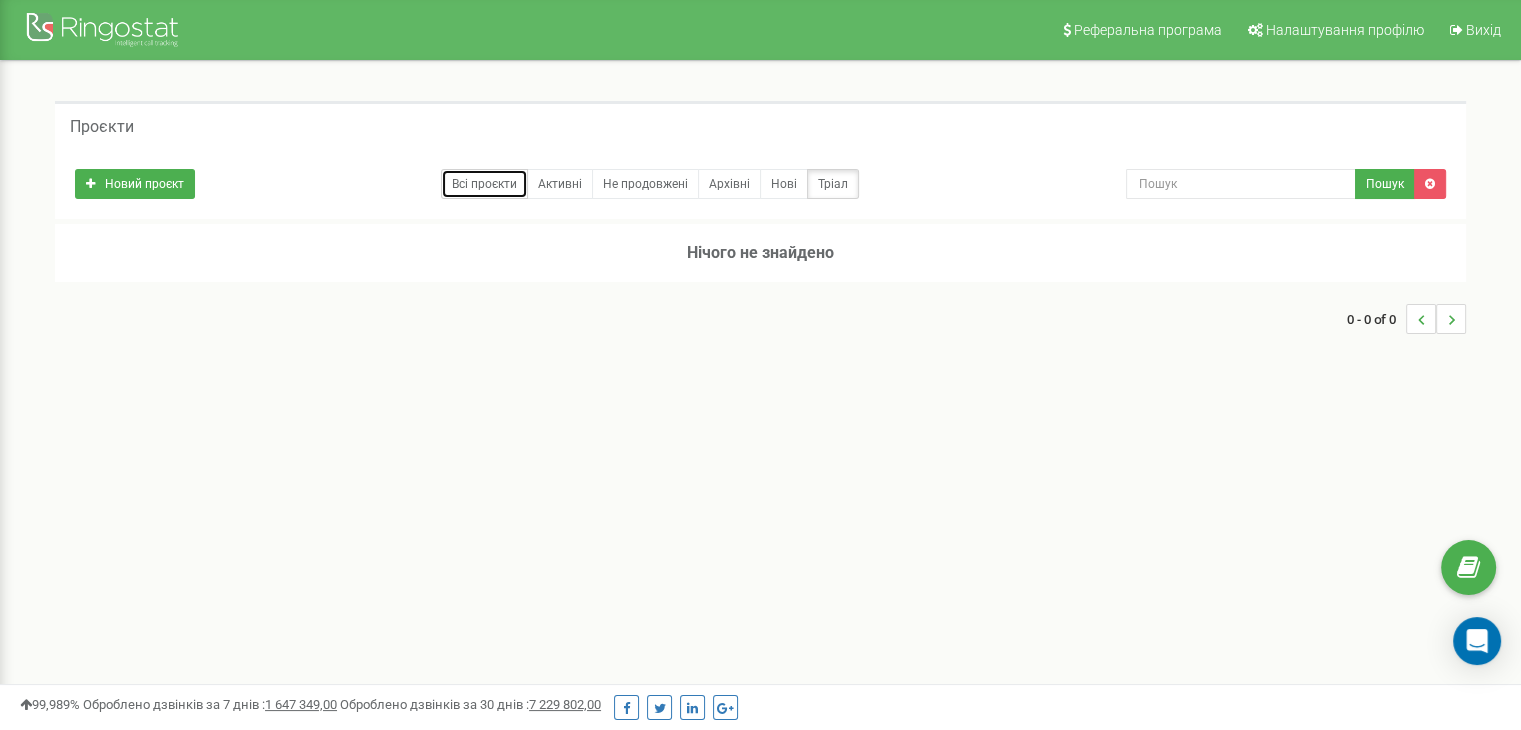 click on "Всі проєкти" at bounding box center (484, 184) 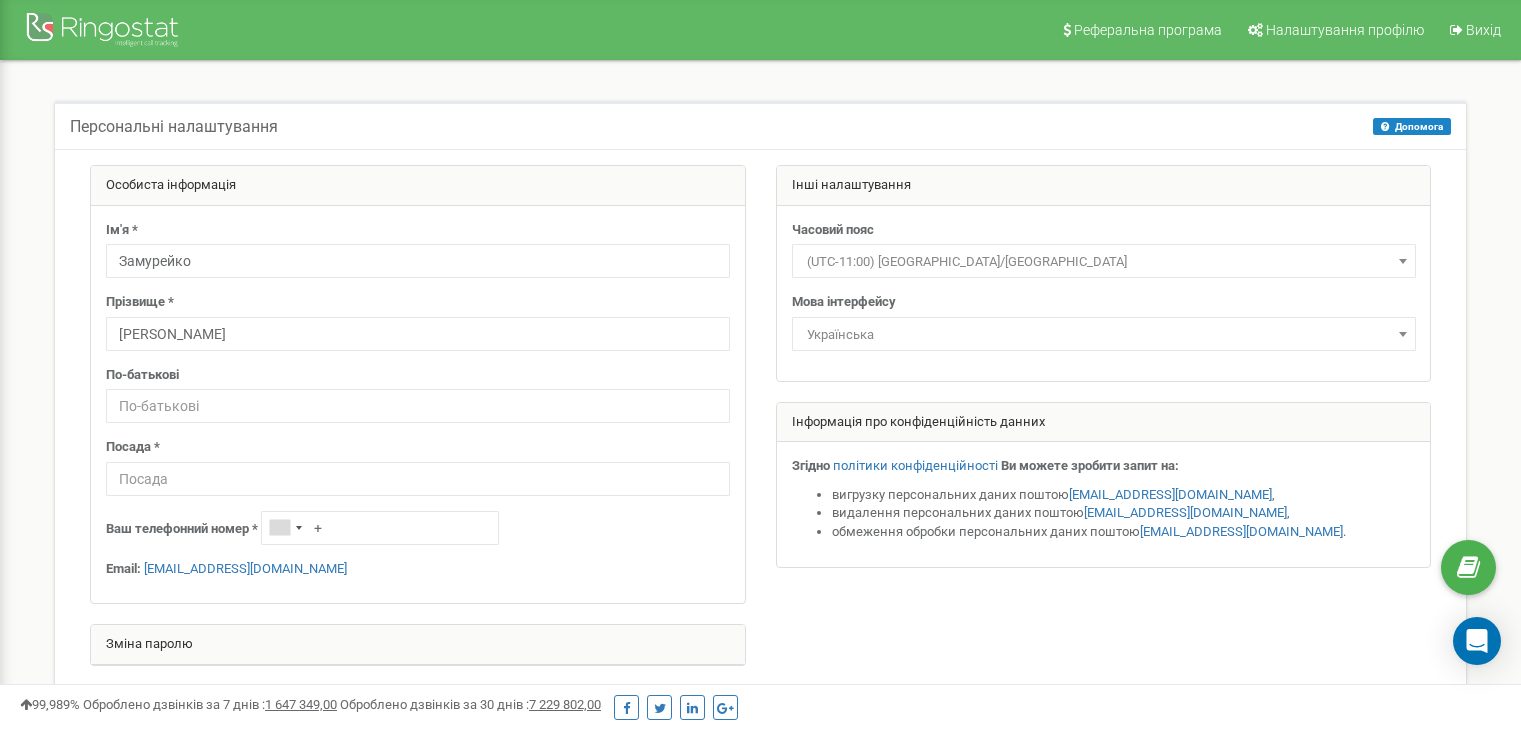 scroll, scrollTop: 0, scrollLeft: 0, axis: both 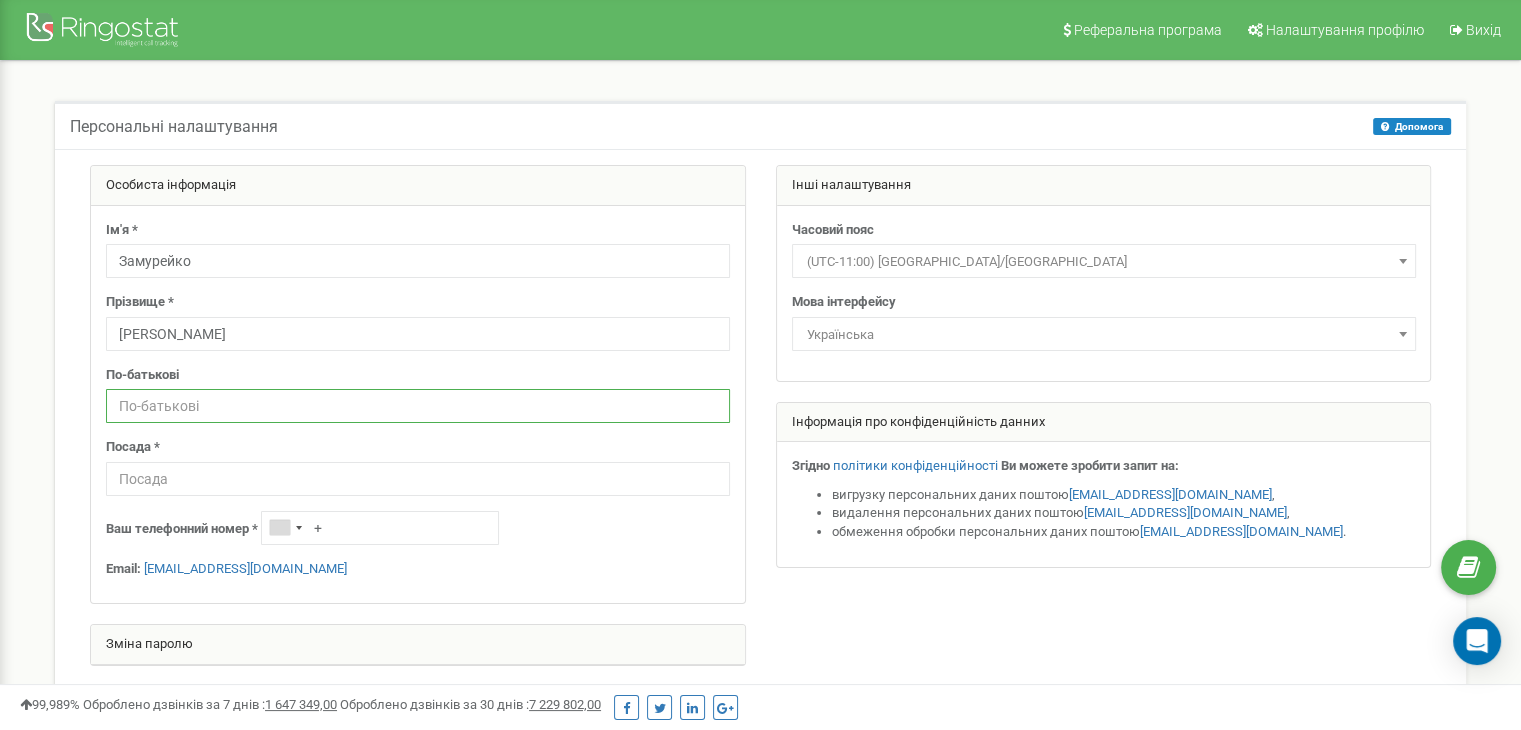 click at bounding box center (418, 406) 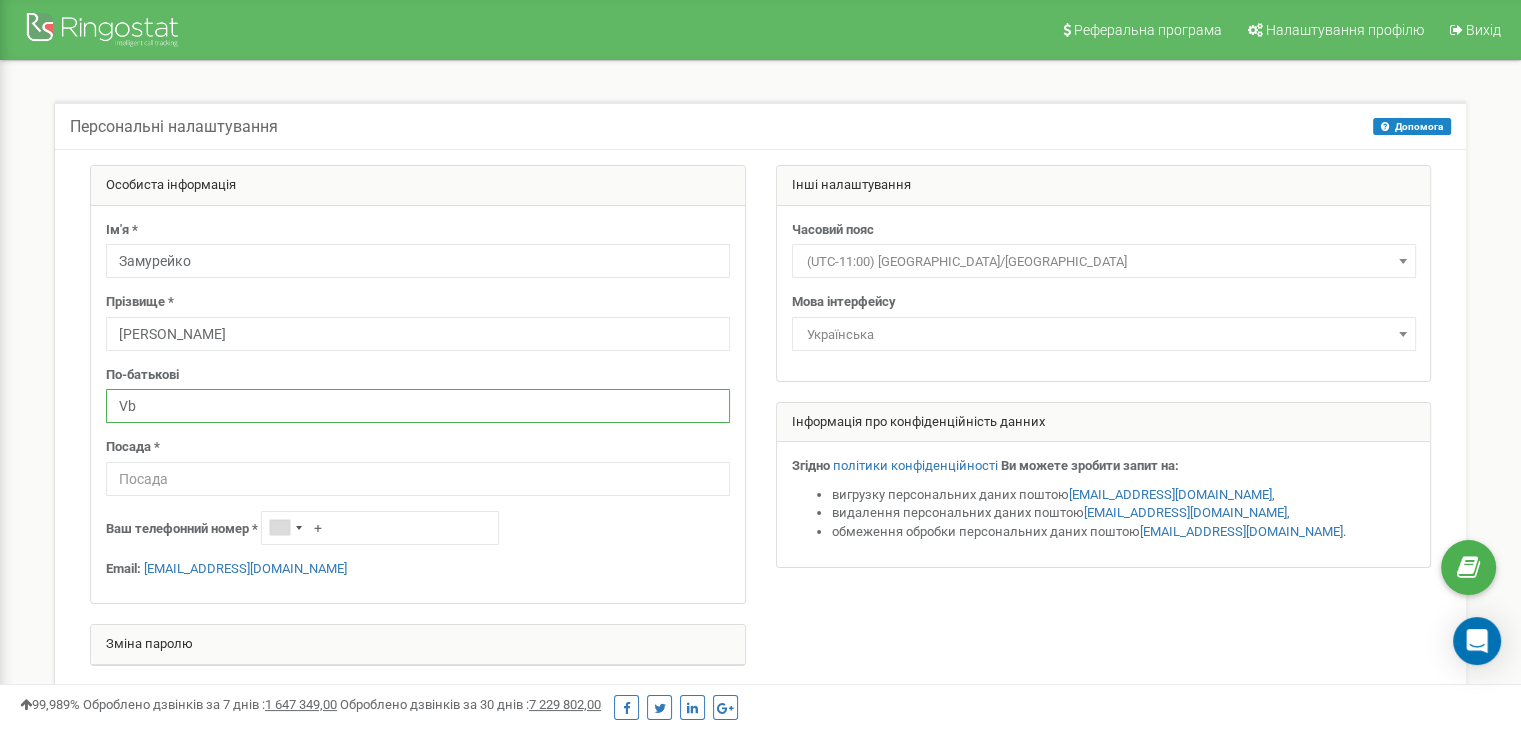 type on "V" 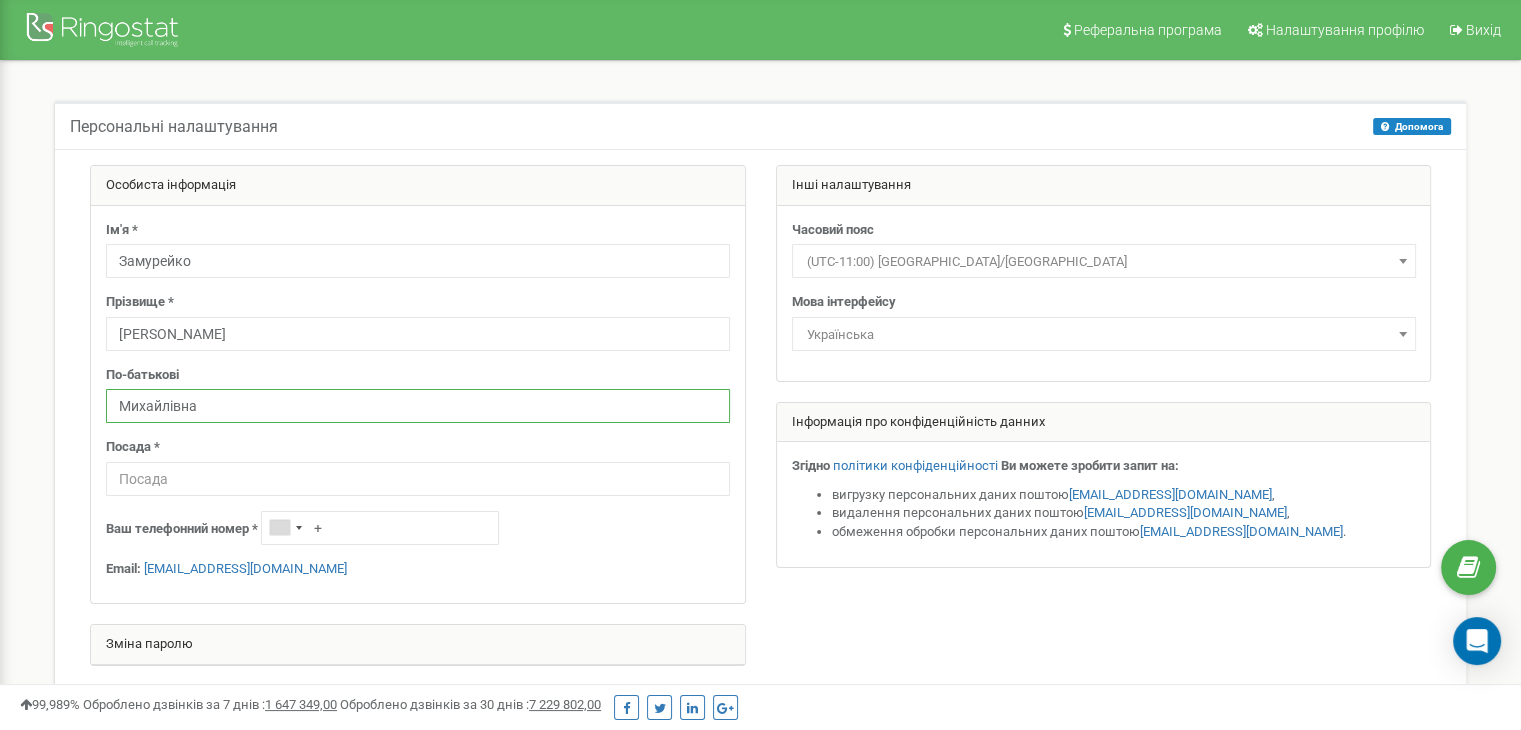 type on "Михайлівна" 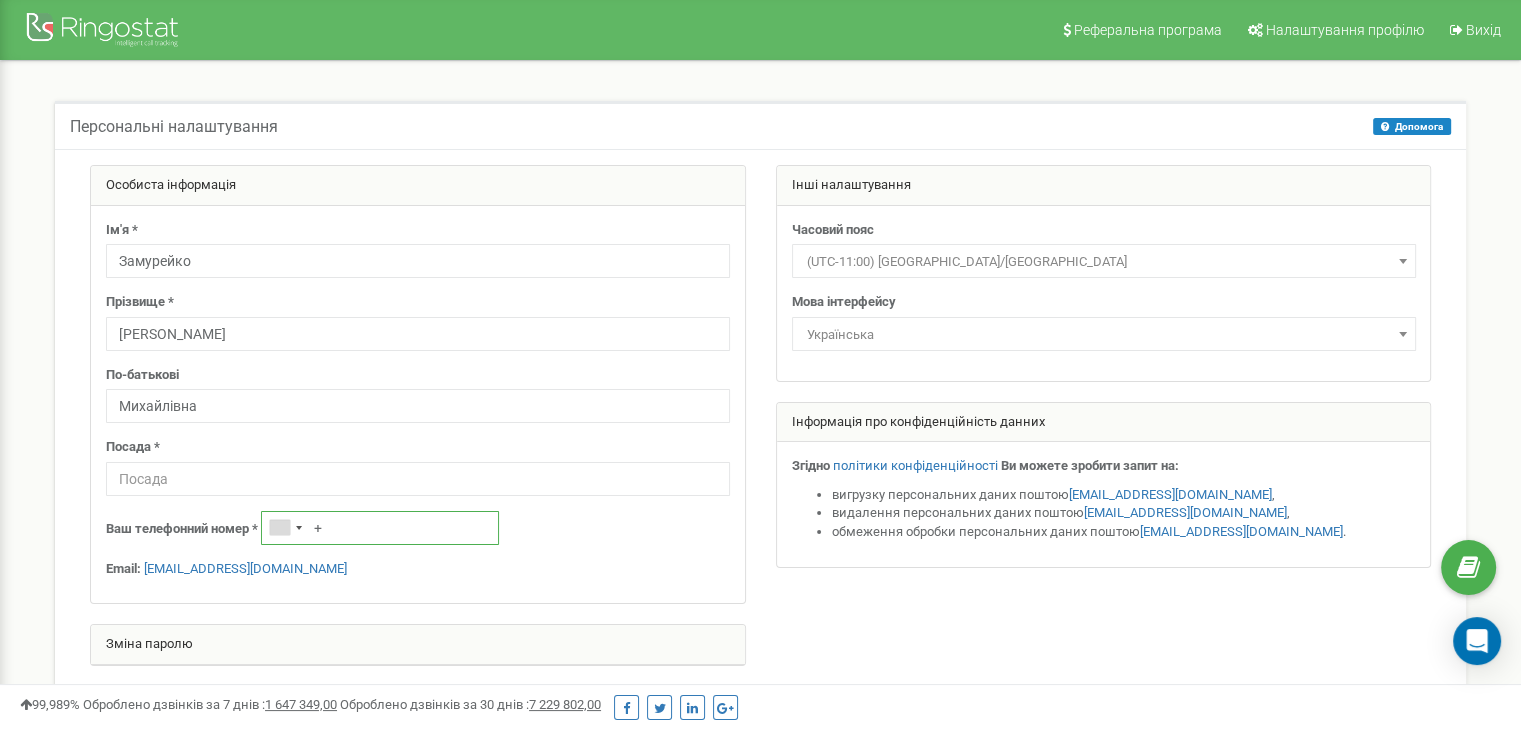 click on "+" at bounding box center [380, 528] 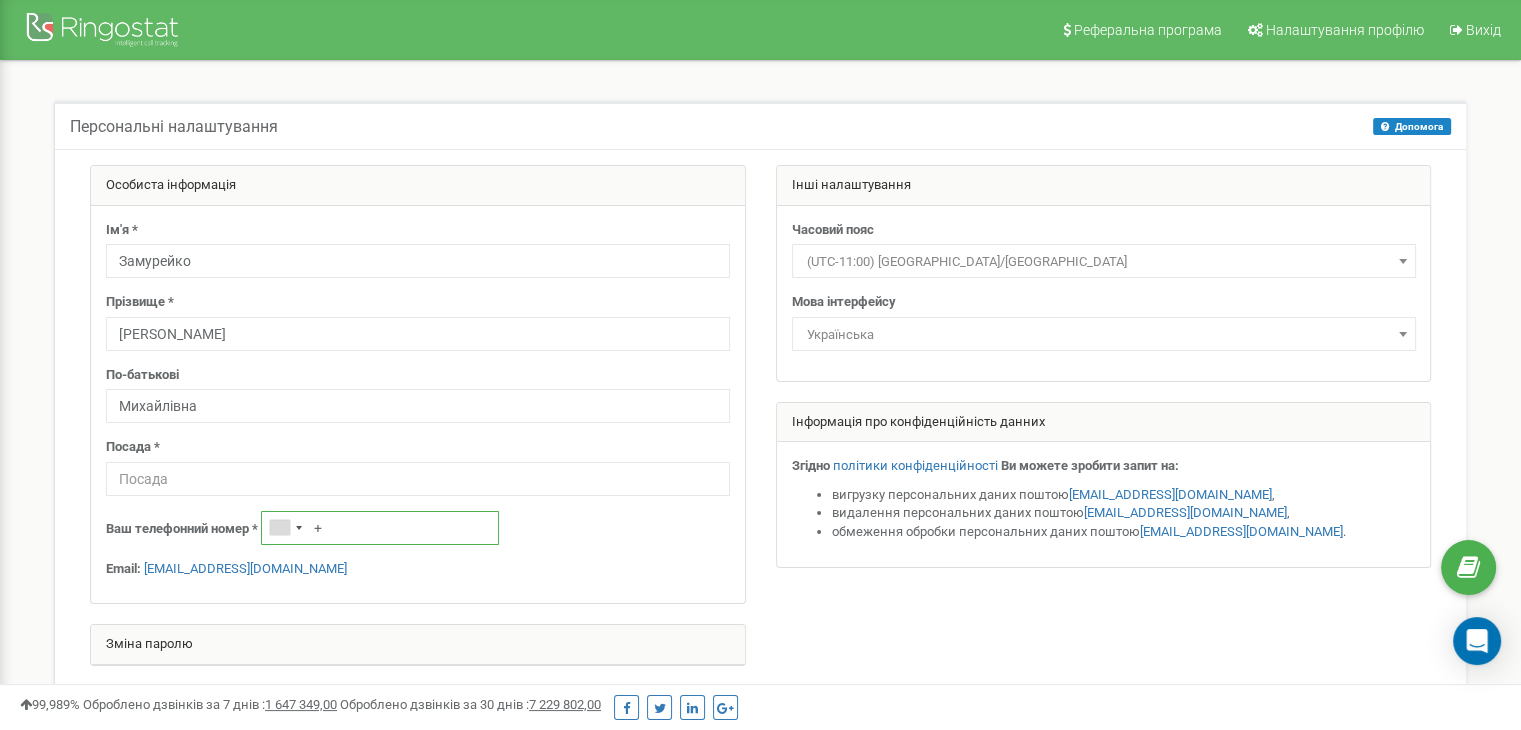 type on "[PHONE_NUMBER]" 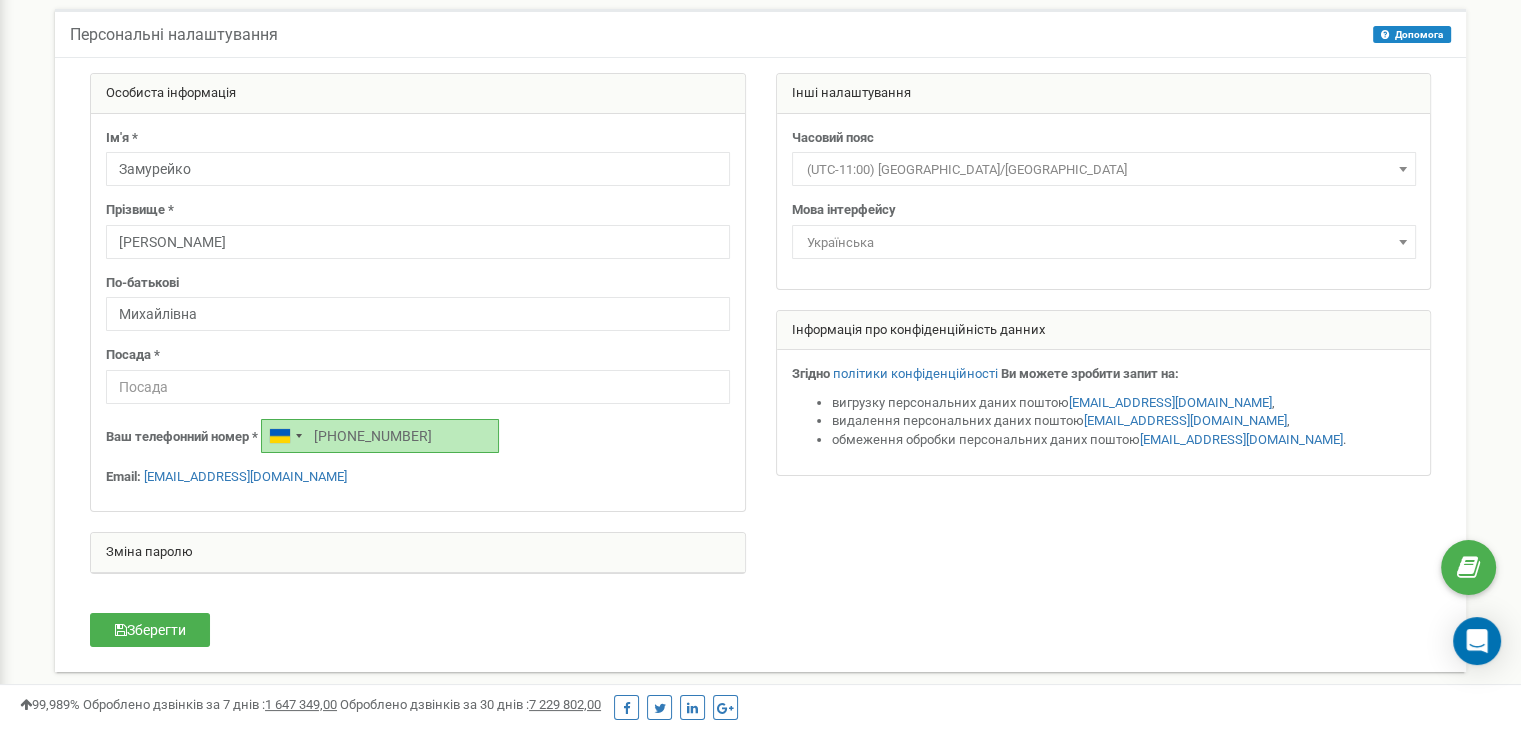 scroll, scrollTop: 200, scrollLeft: 0, axis: vertical 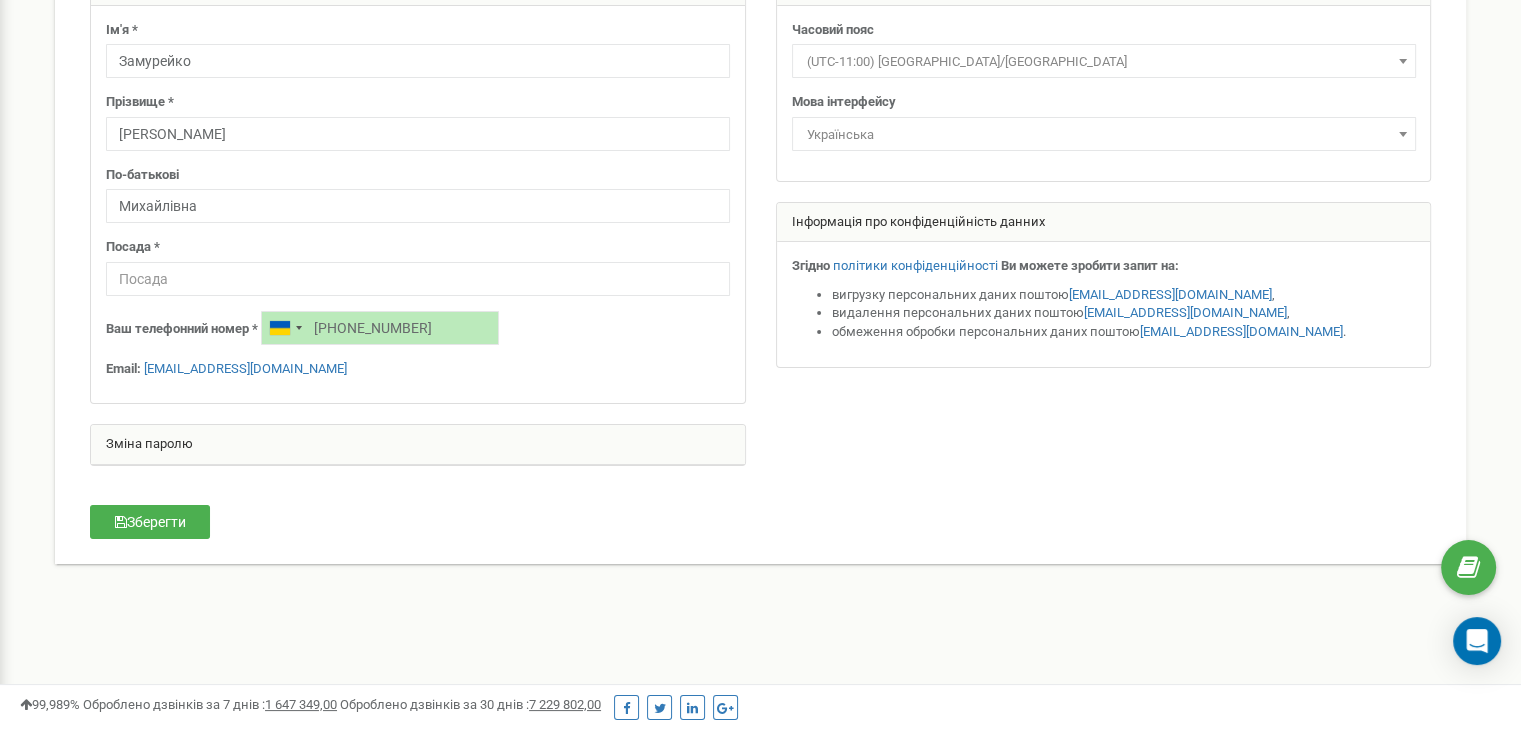 click on "Зміна паролю" at bounding box center [418, 445] 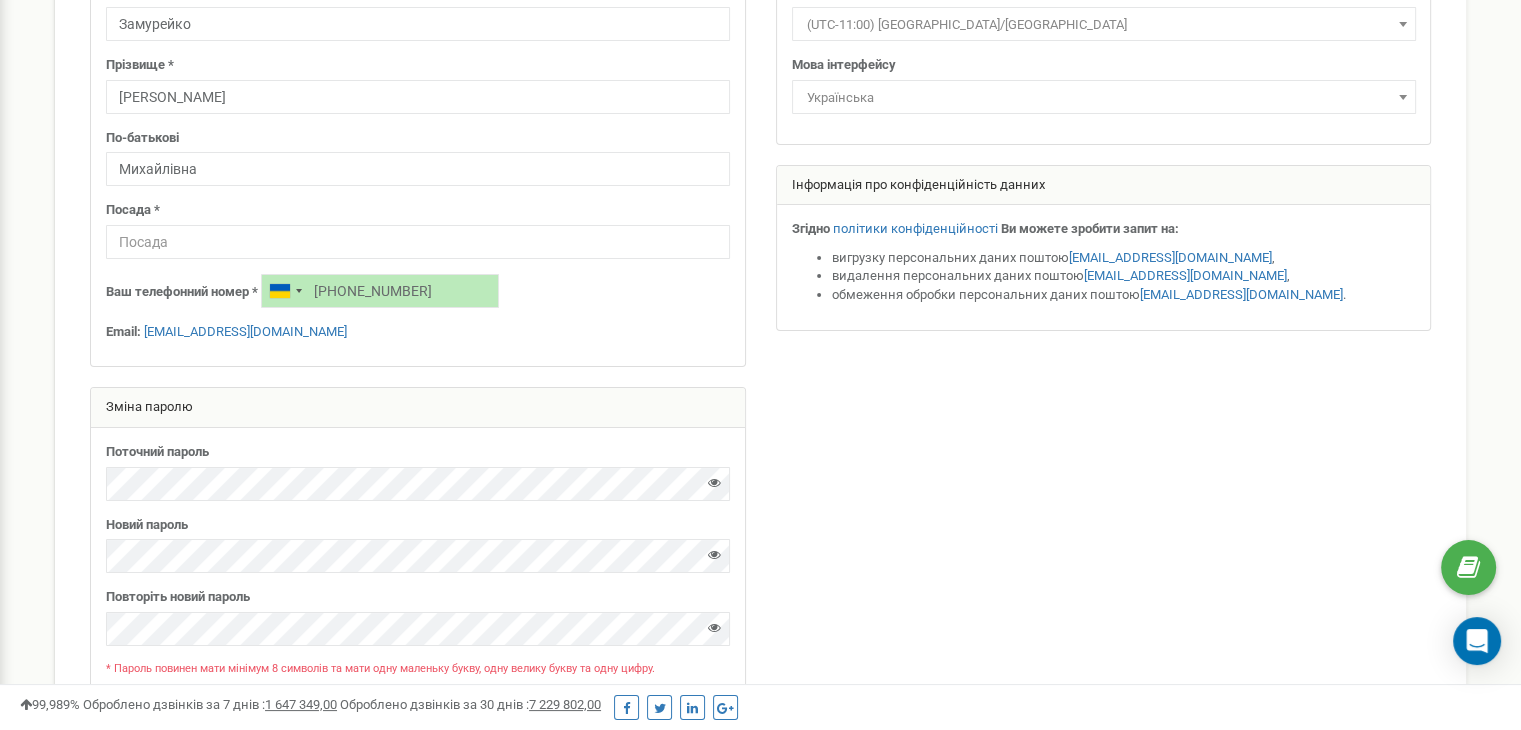 scroll, scrollTop: 300, scrollLeft: 0, axis: vertical 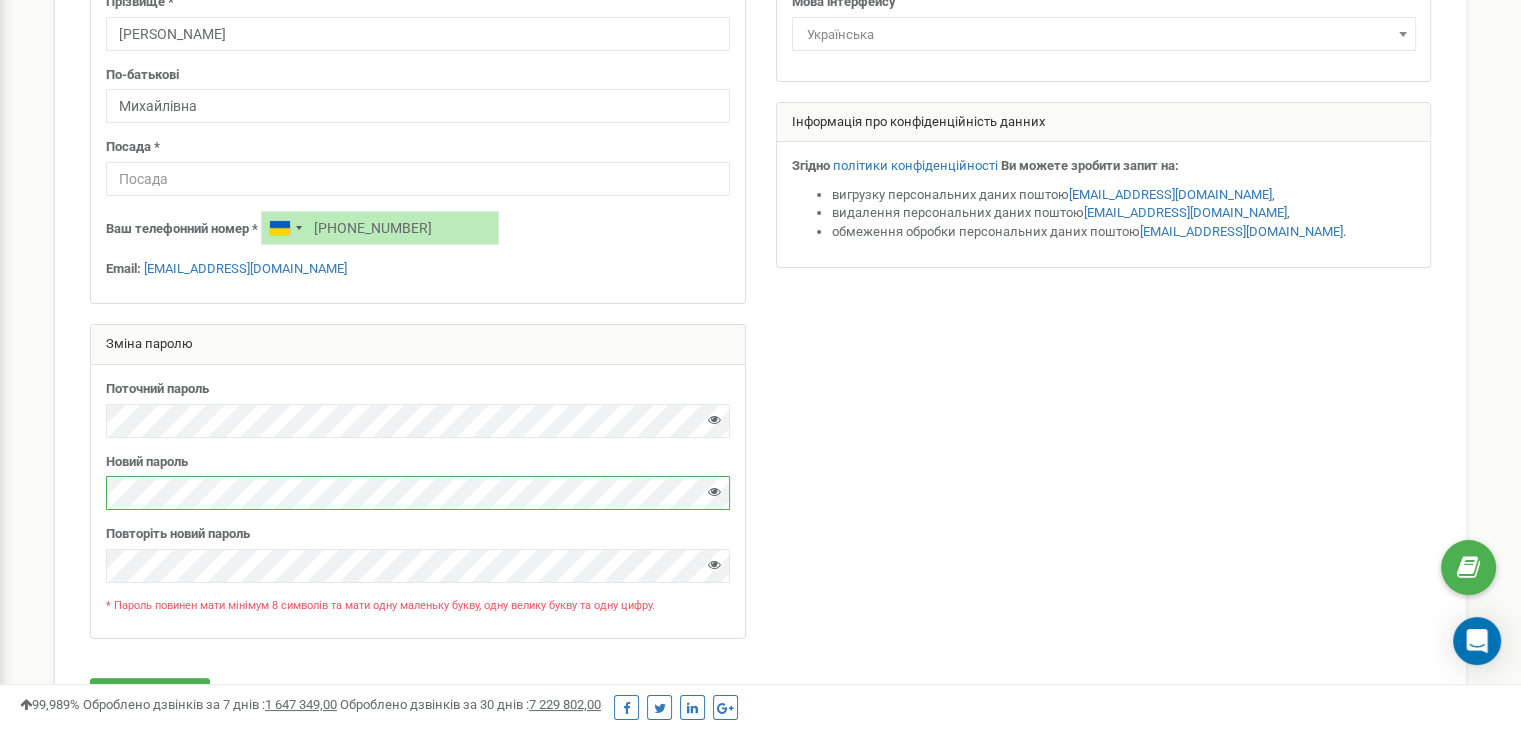 click on "Персональні налаштування
Допомога
Допомога
На цій сторінці ви можете відредагувати персональні налаштування, такі як мова інтерфейсу чи часовий пояс.
Особиста інформація
Ім'я *
Замурейко
Прізвище * Email:" at bounding box center [760, 281] 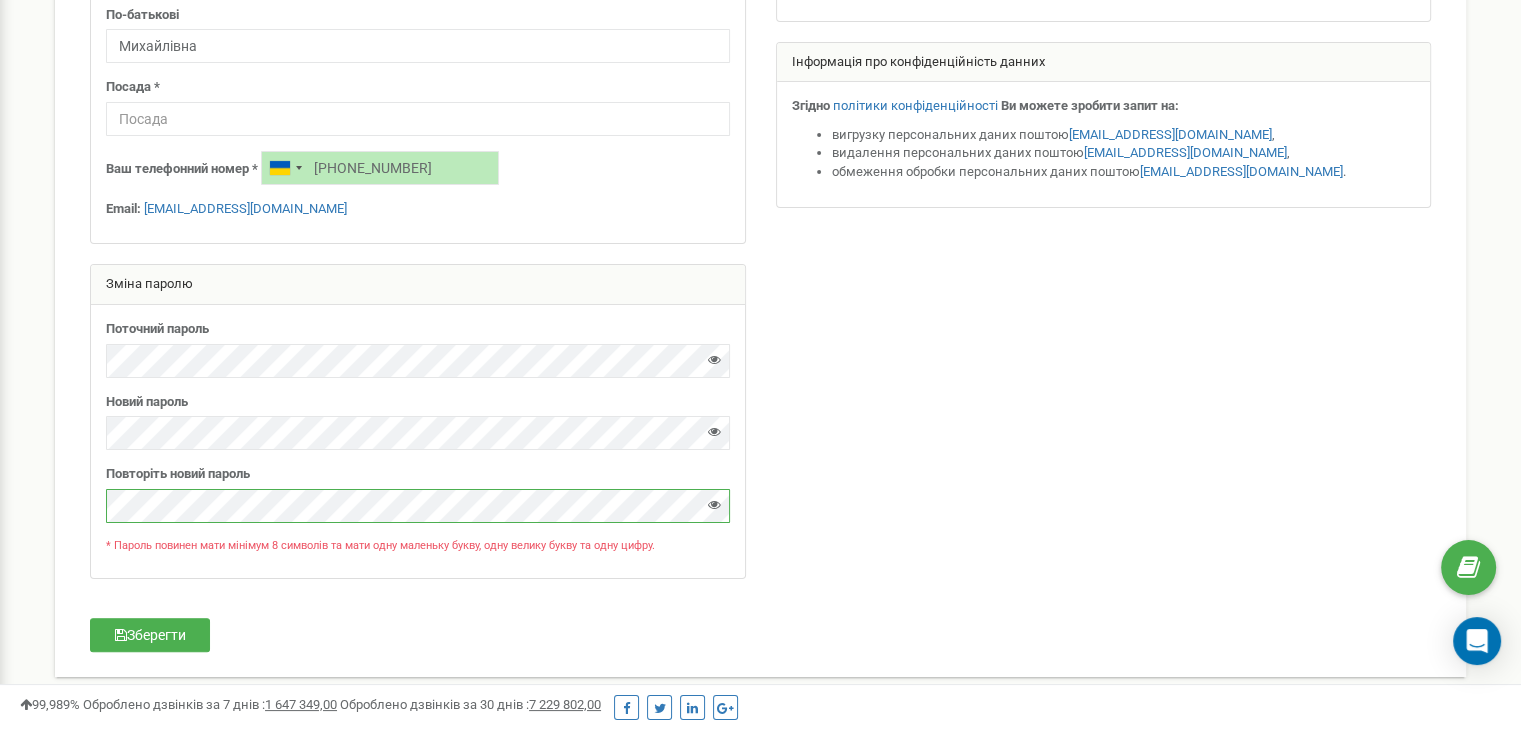 scroll, scrollTop: 470, scrollLeft: 0, axis: vertical 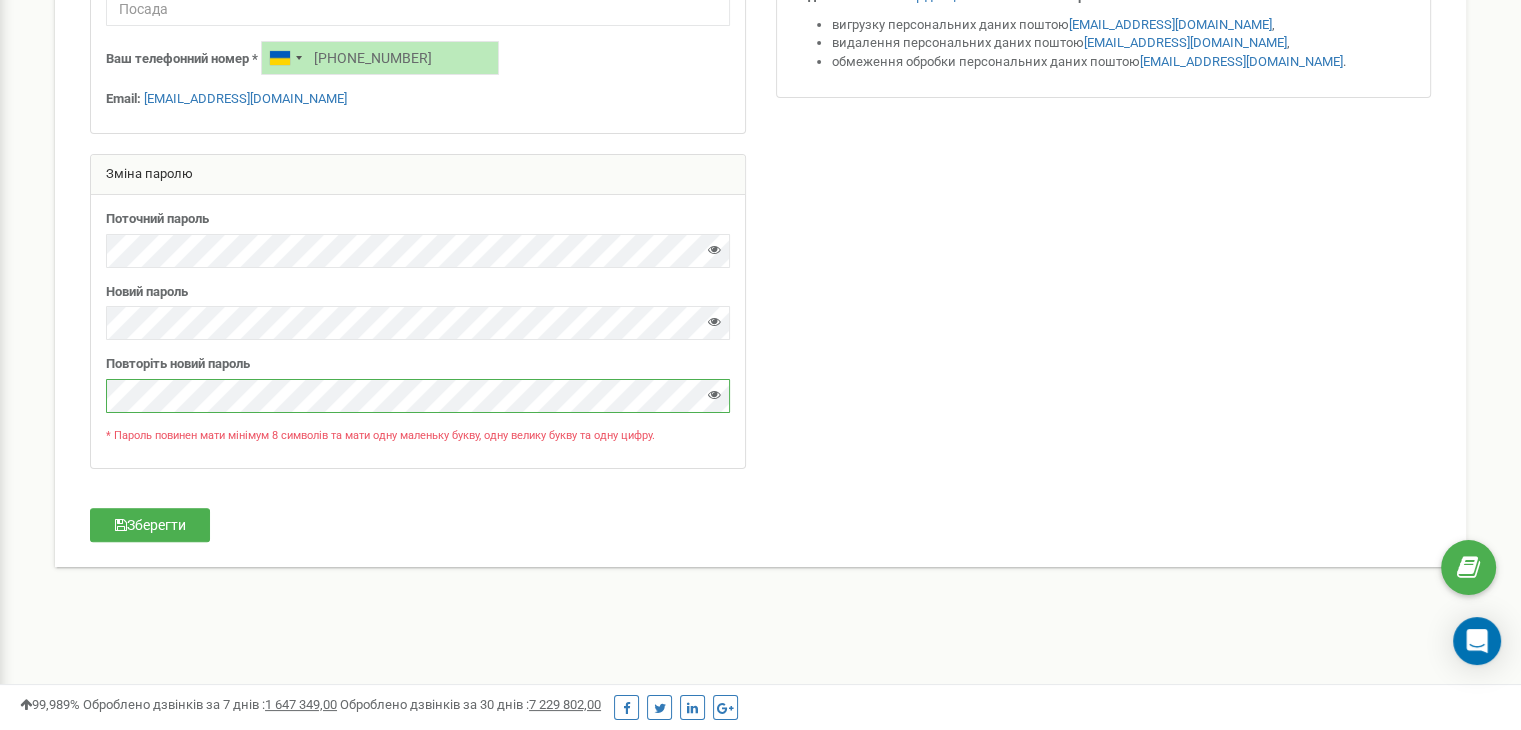click on "Поточний пароль
Новий пароль" at bounding box center (418, 331) 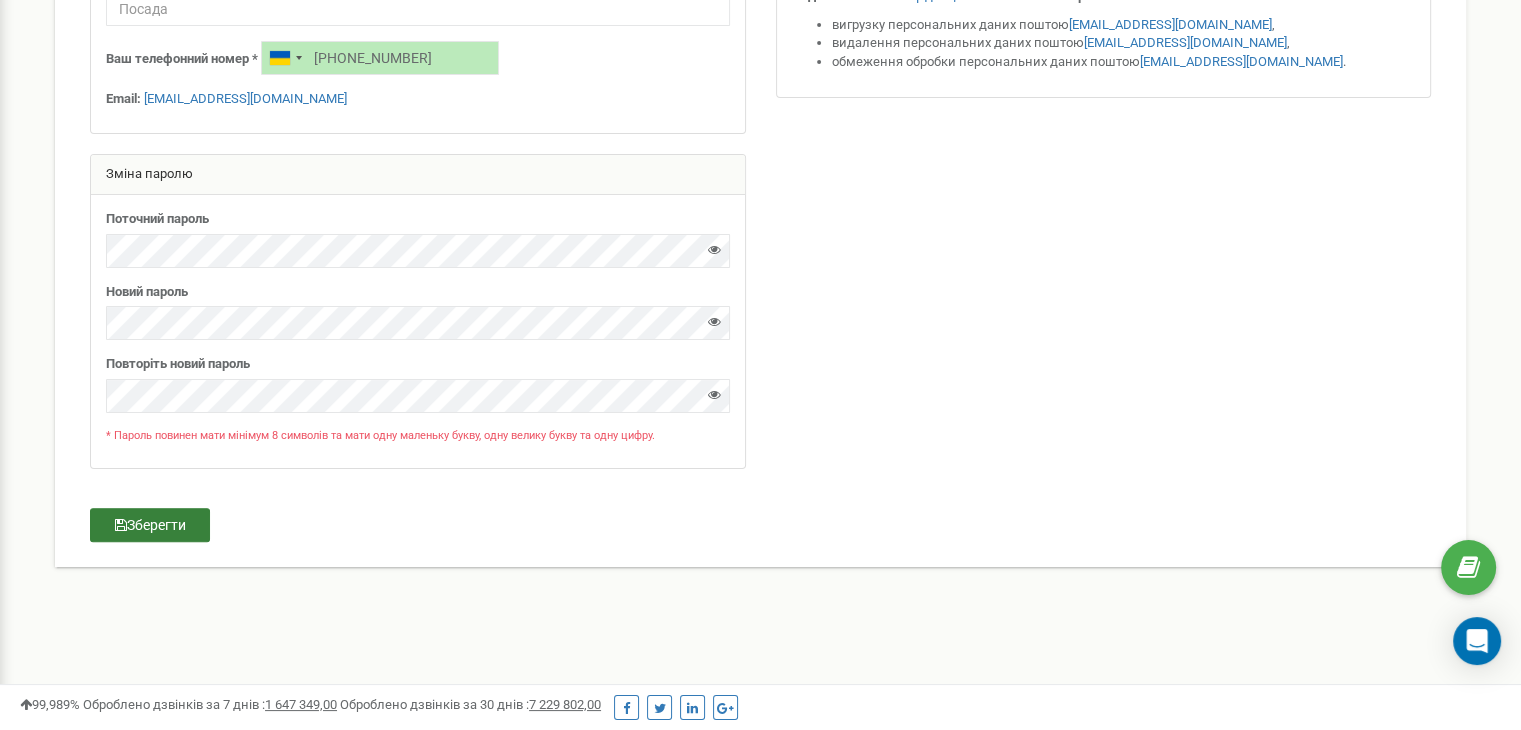 click on "Зберегти" at bounding box center (150, 525) 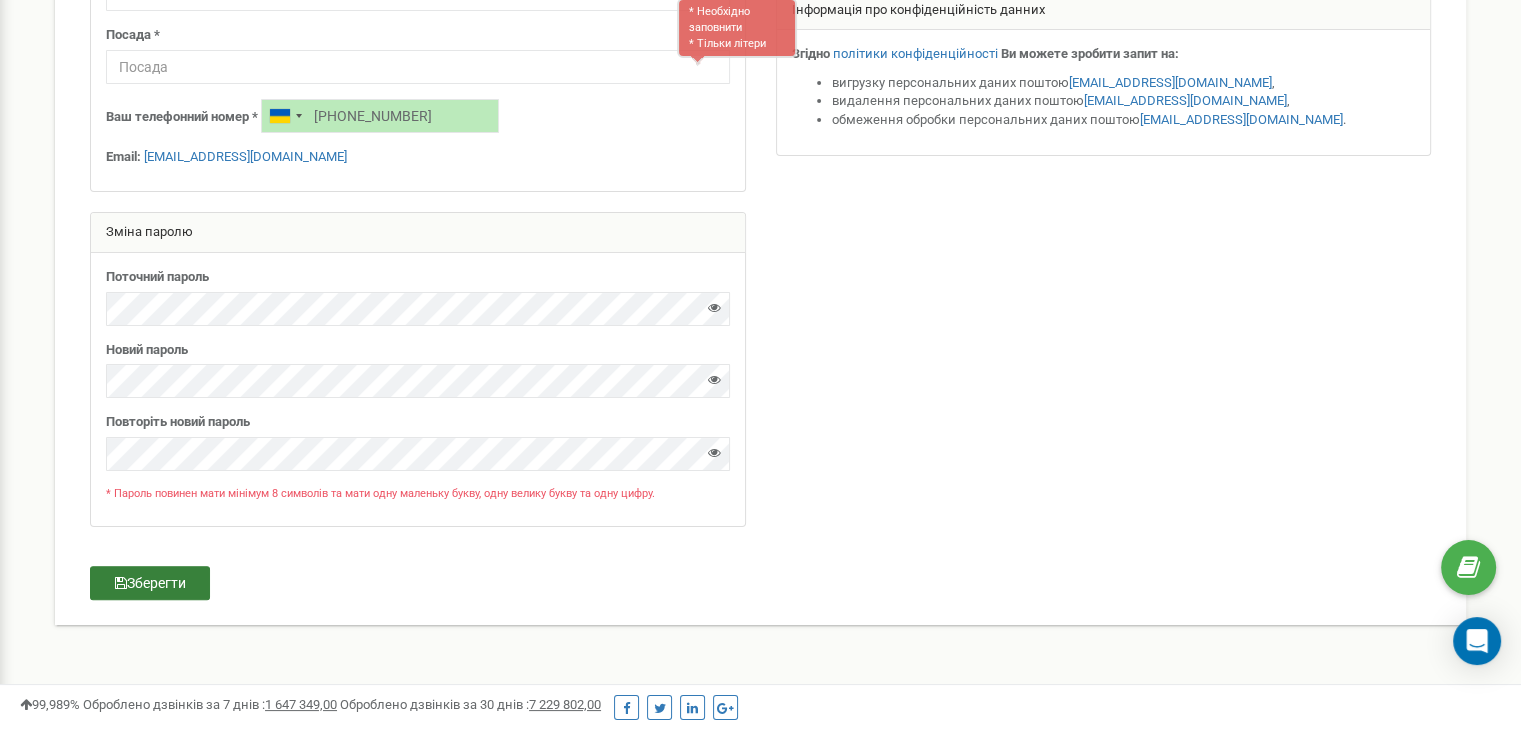 scroll, scrollTop: 410, scrollLeft: 0, axis: vertical 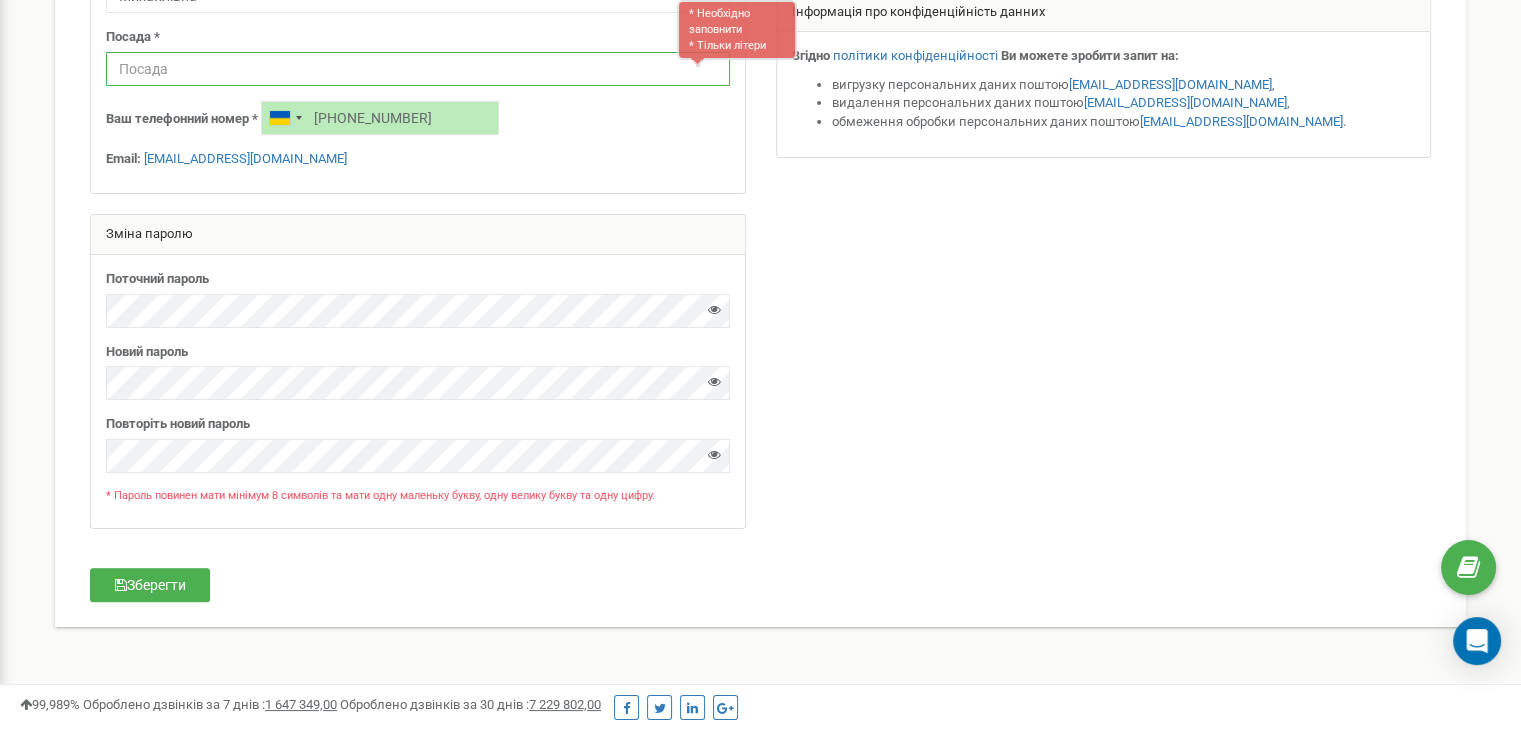 click at bounding box center (418, 69) 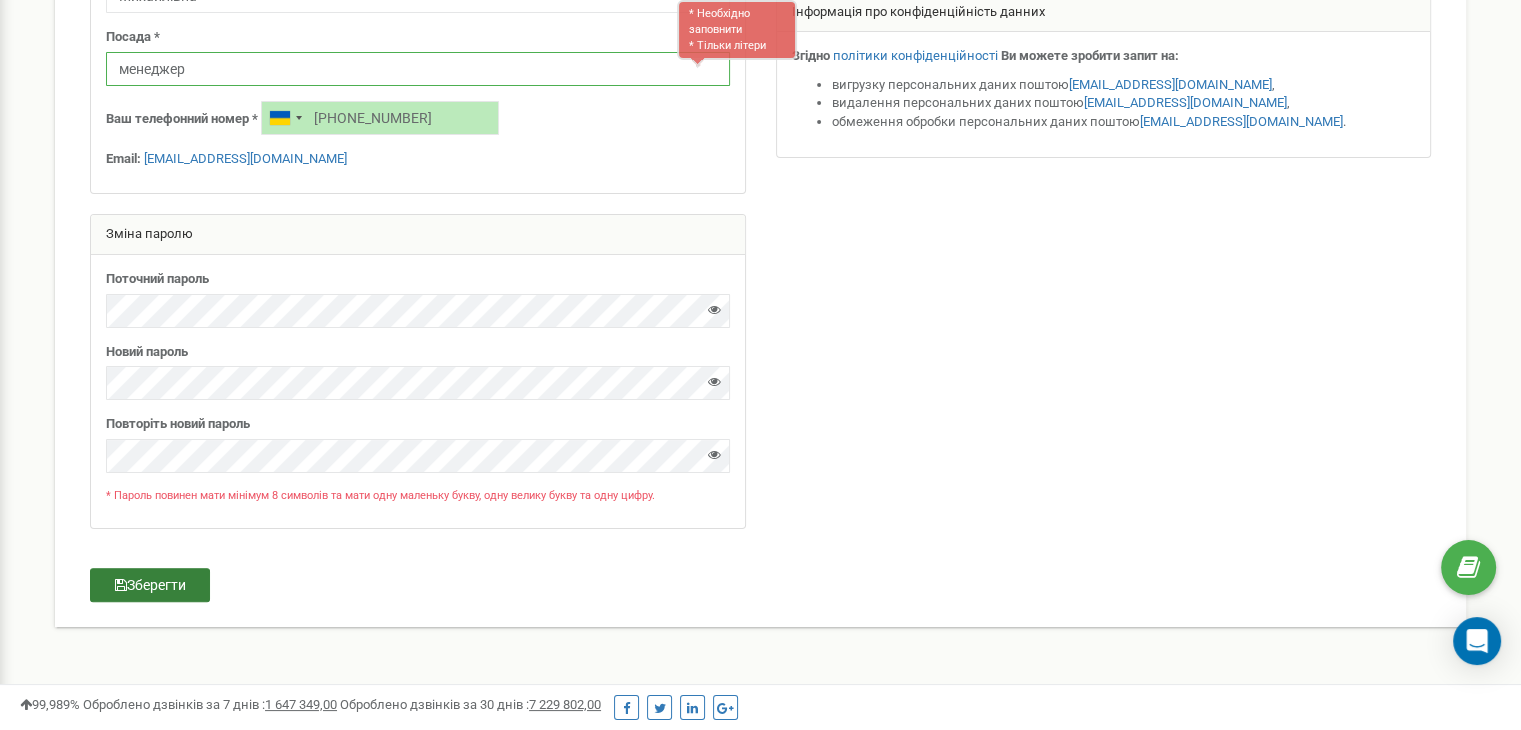 type on "менеджер" 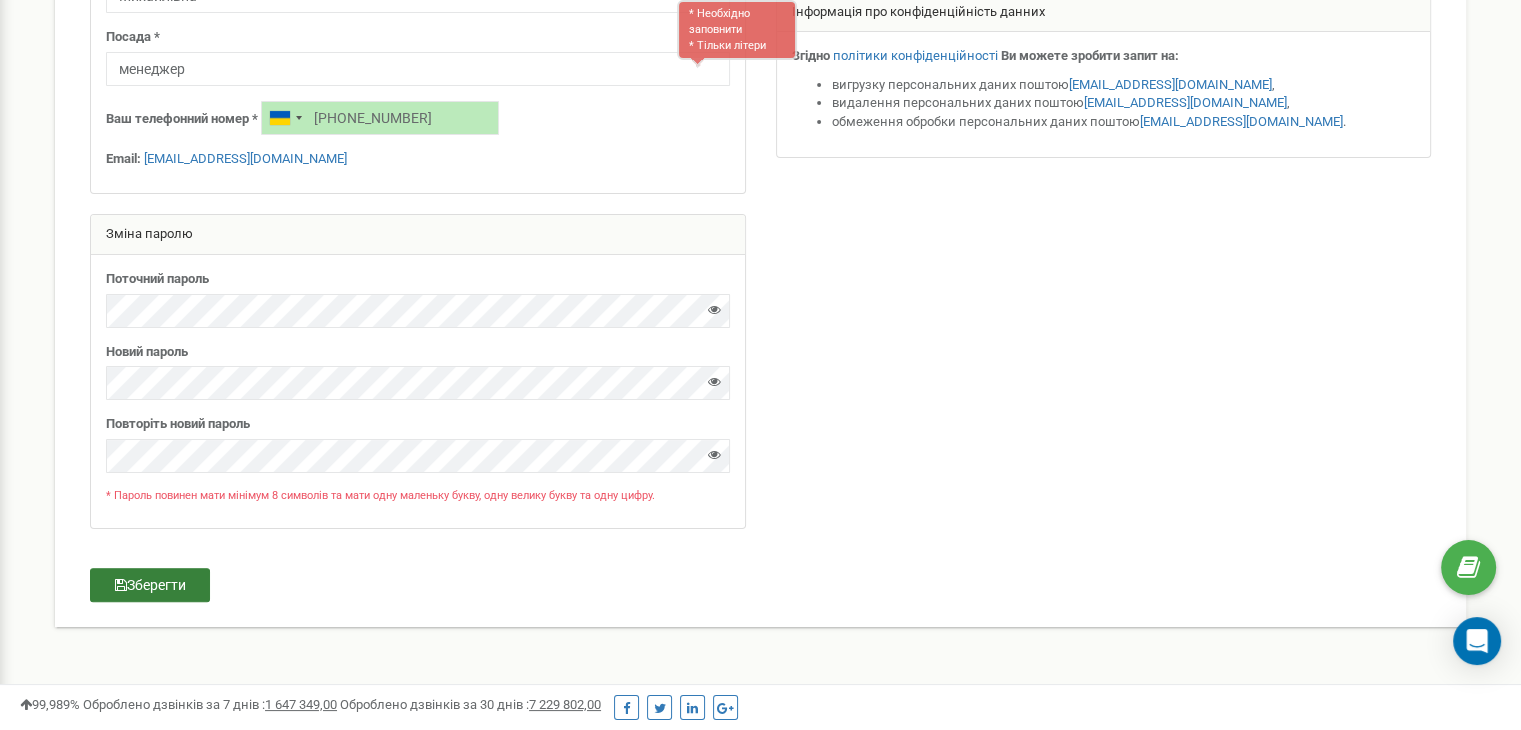 click on "Зберегти" at bounding box center (150, 585) 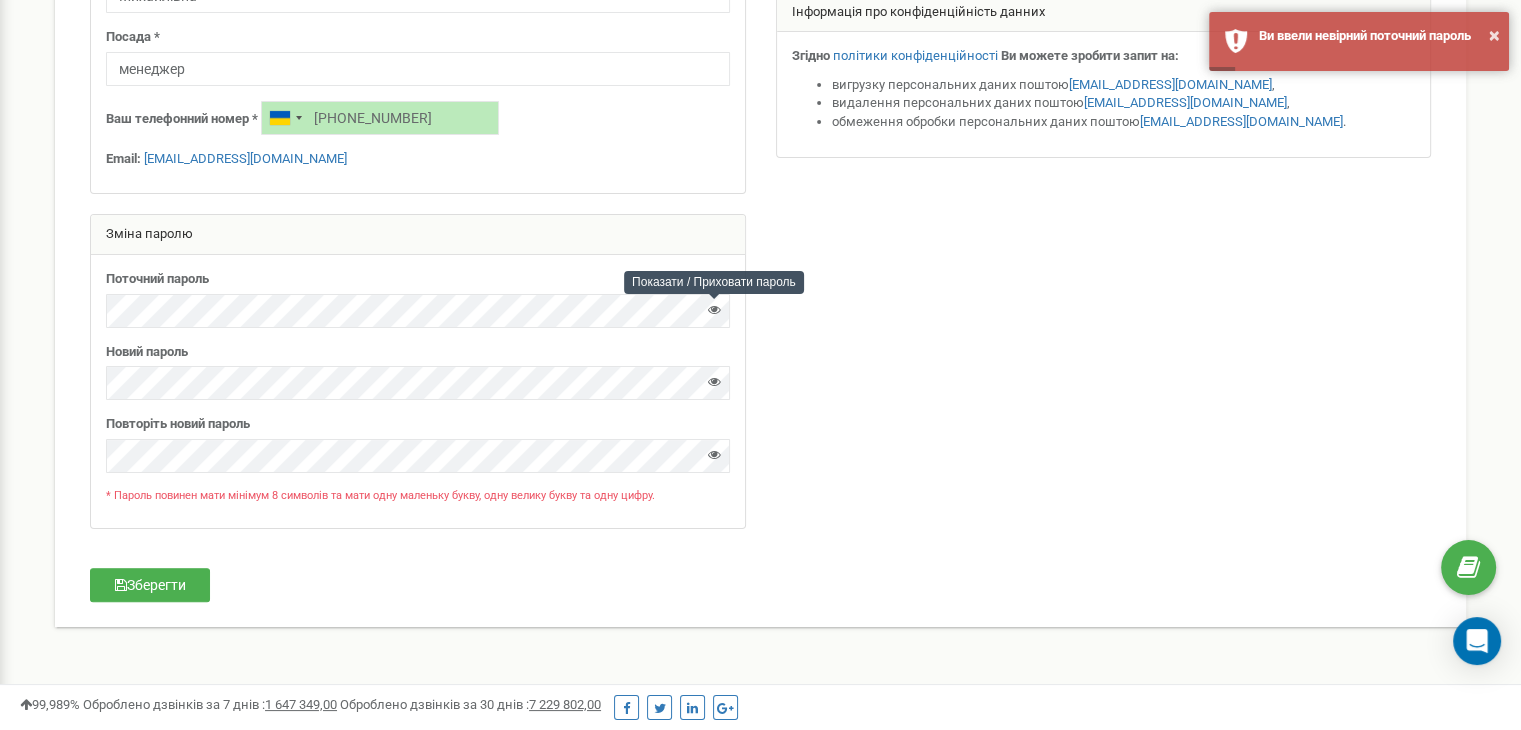click at bounding box center [714, 309] 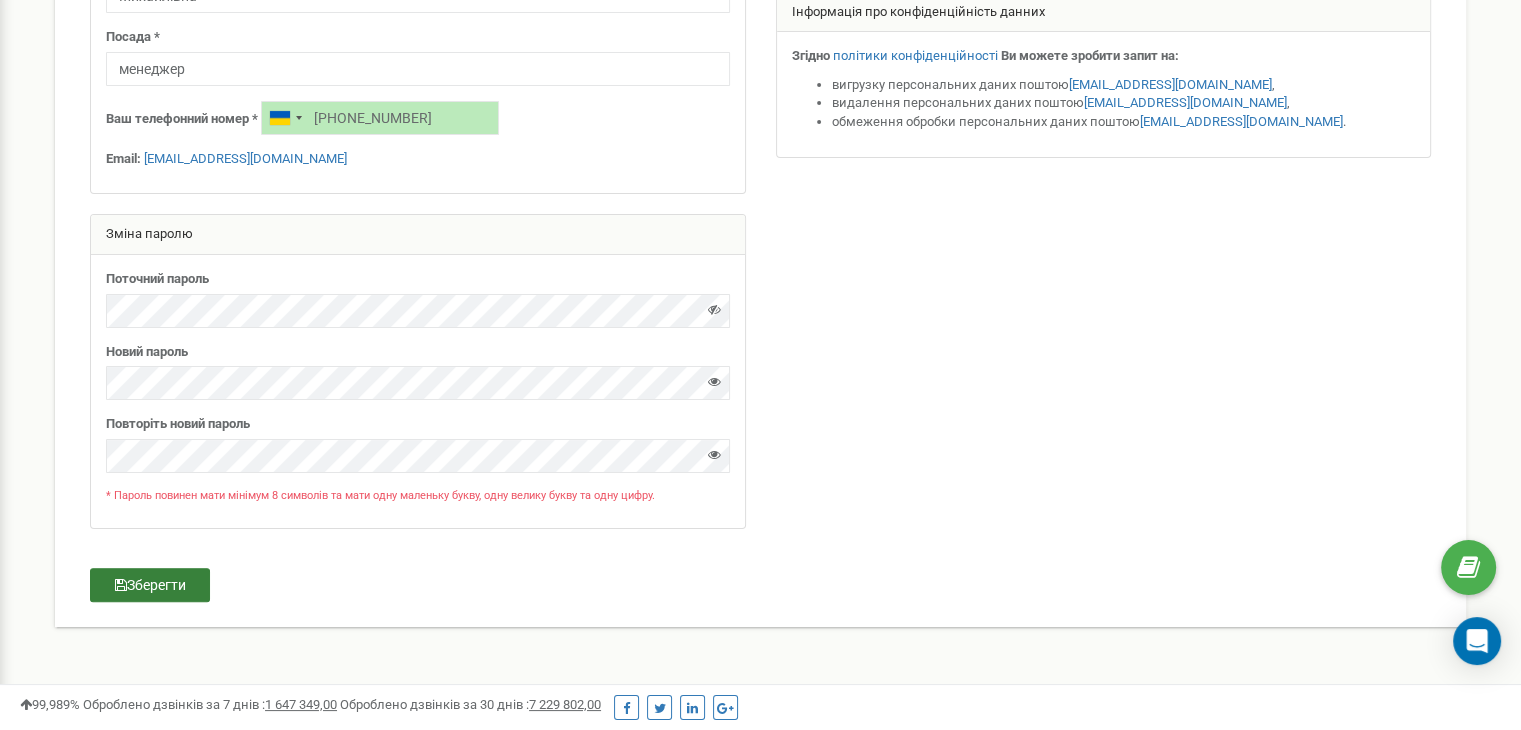 click on "Зберегти" at bounding box center (150, 585) 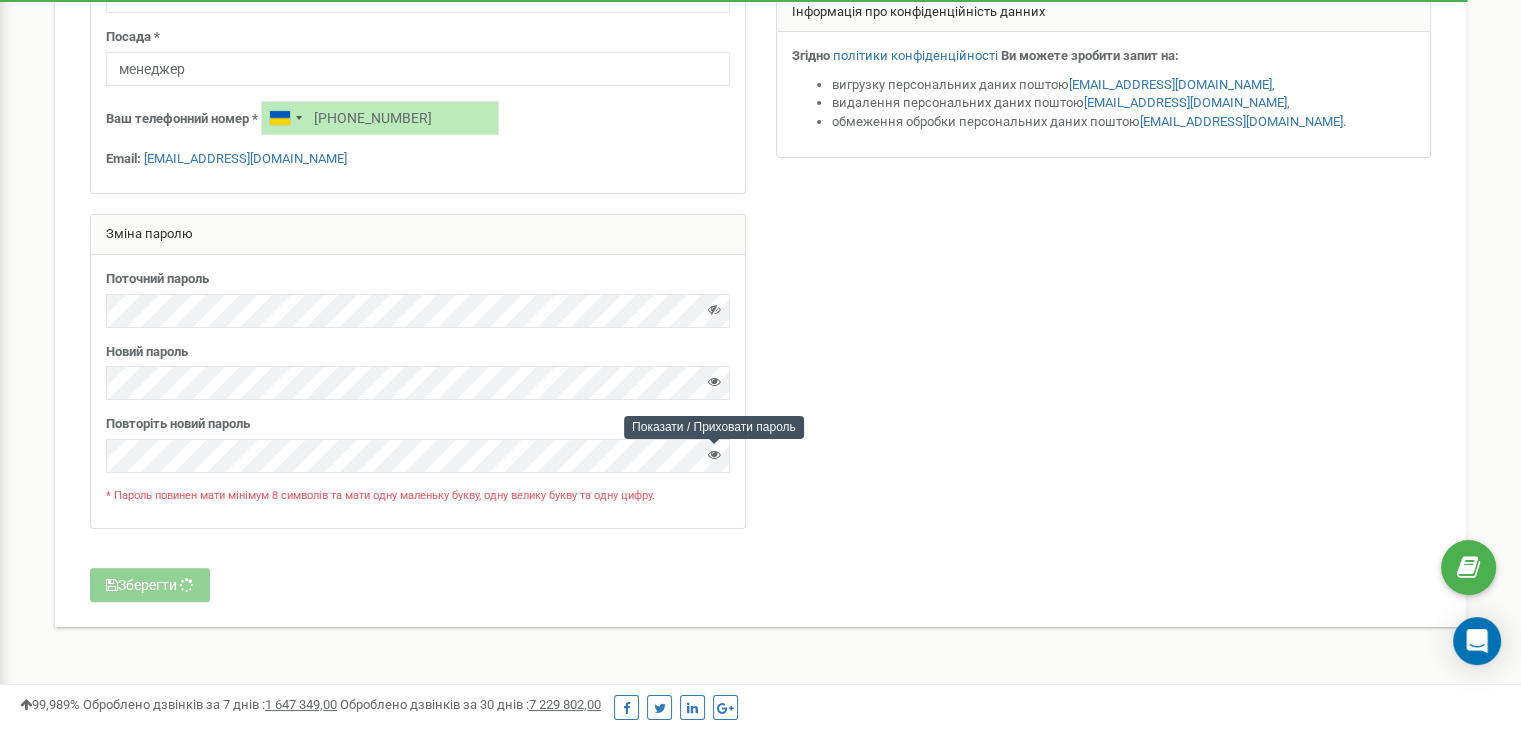 click at bounding box center (714, 454) 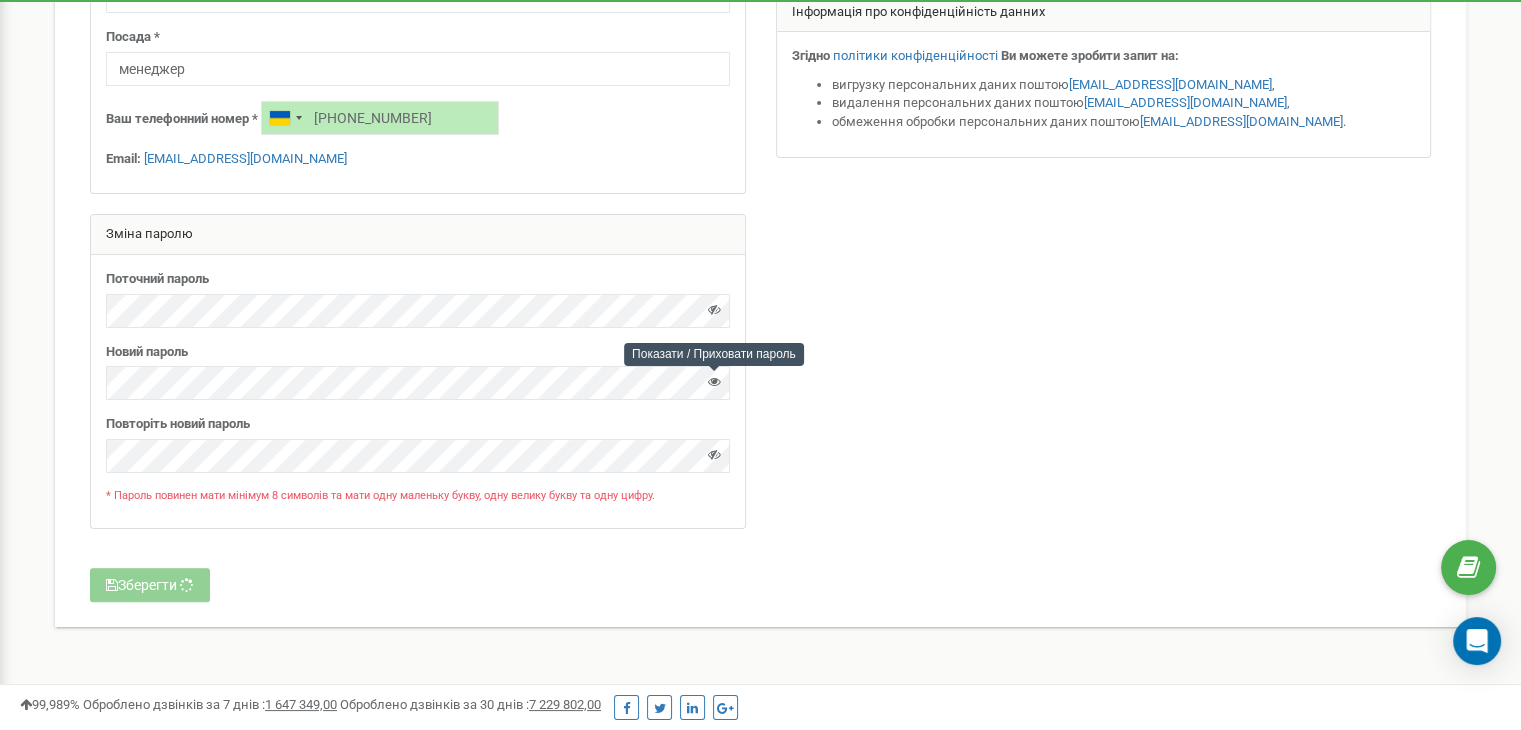 click at bounding box center [714, 381] 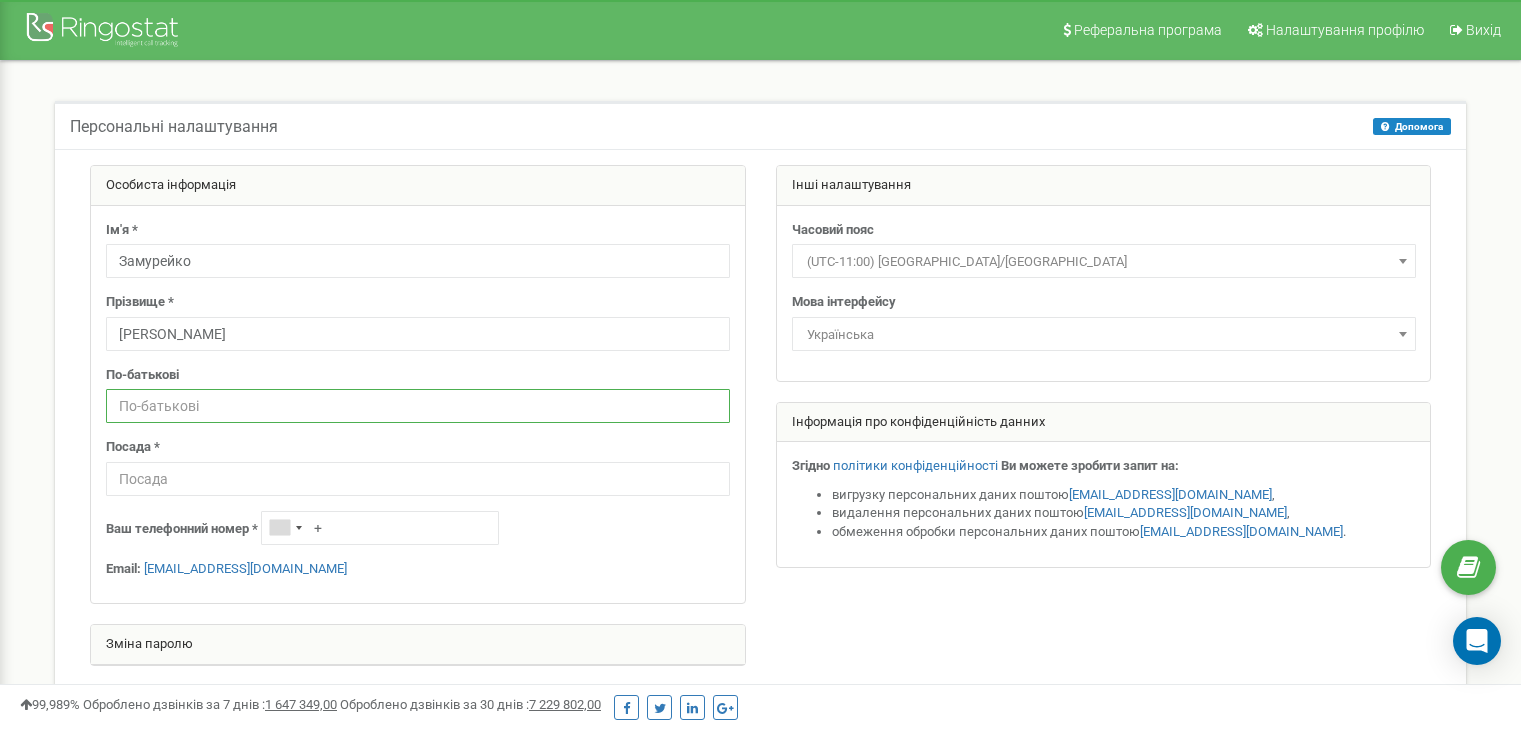 scroll, scrollTop: 0, scrollLeft: 0, axis: both 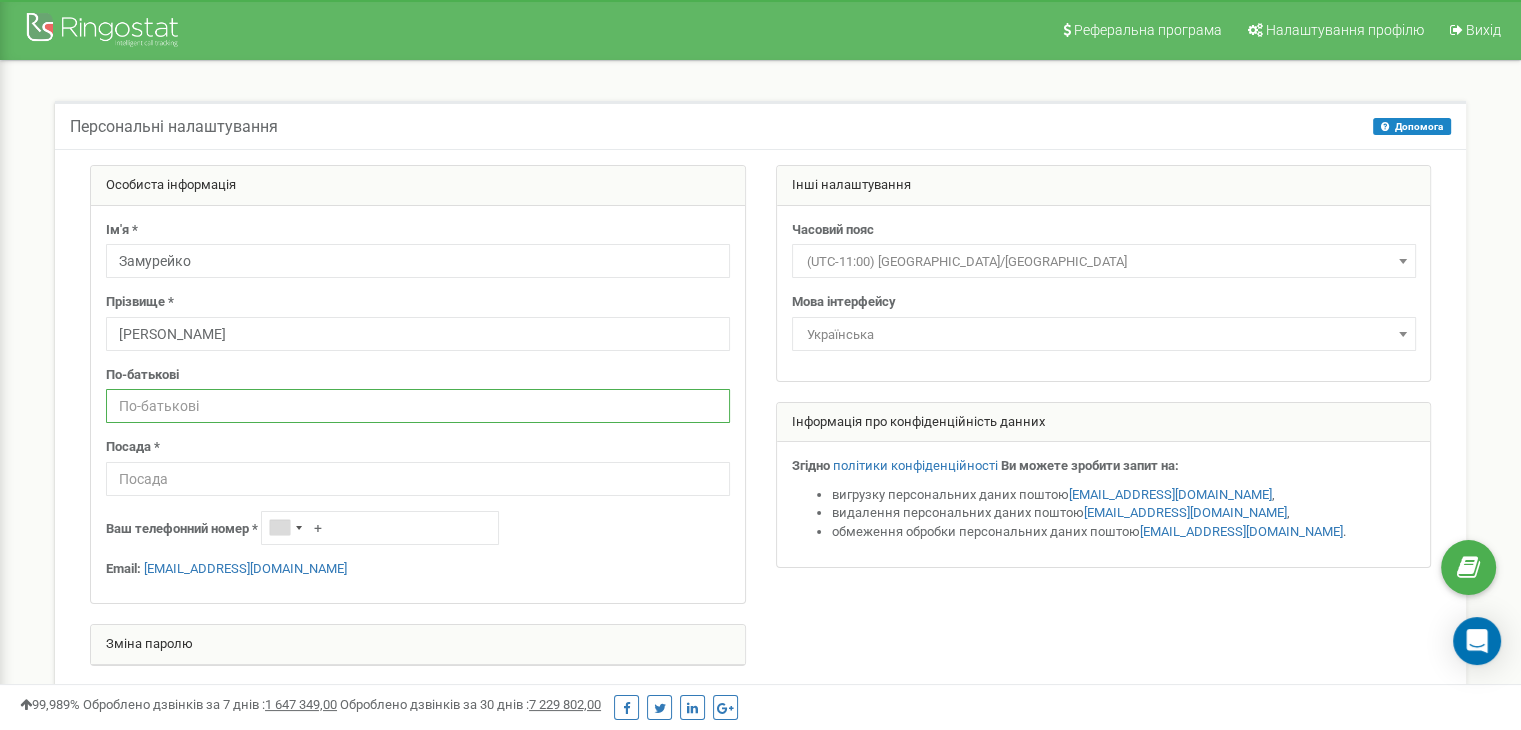 click at bounding box center (418, 406) 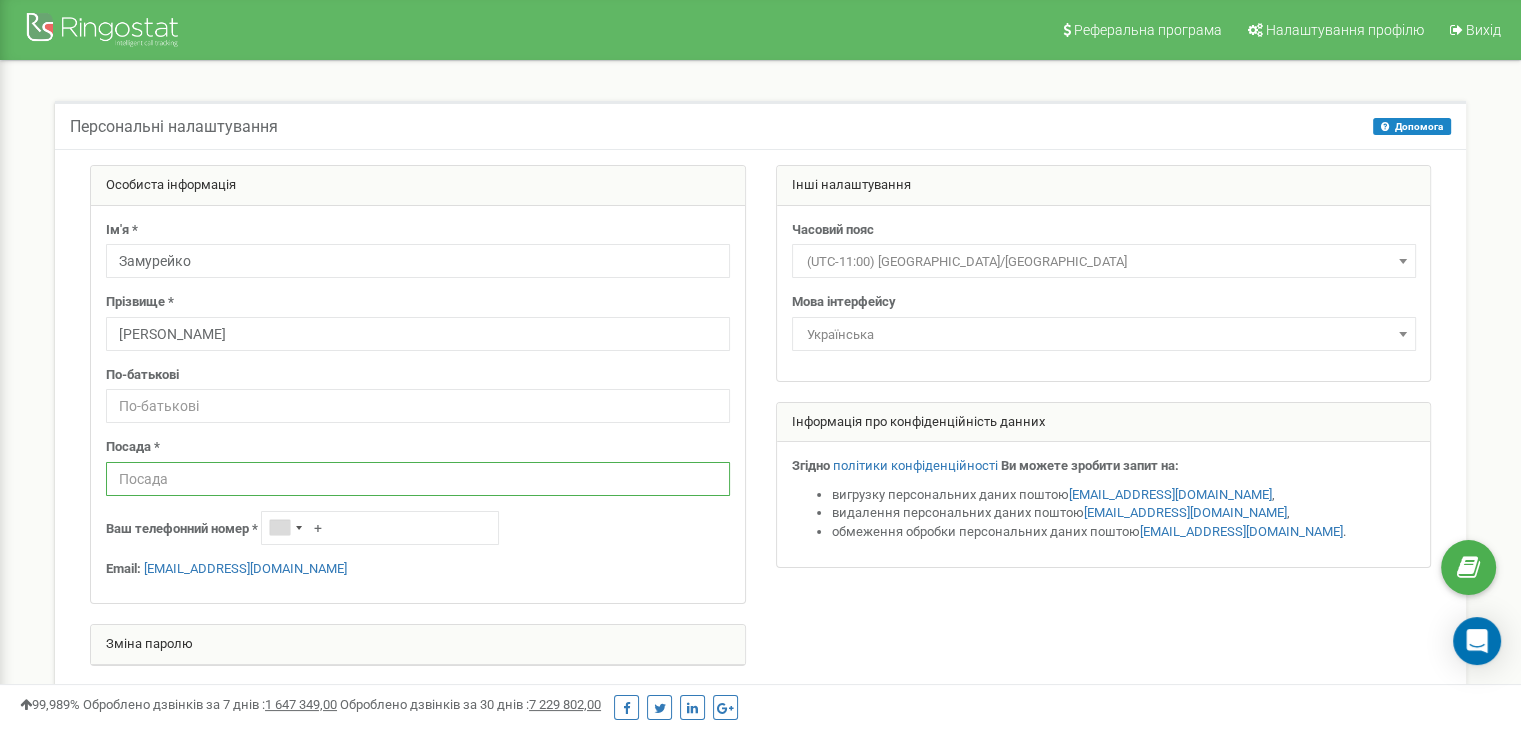 click at bounding box center [418, 479] 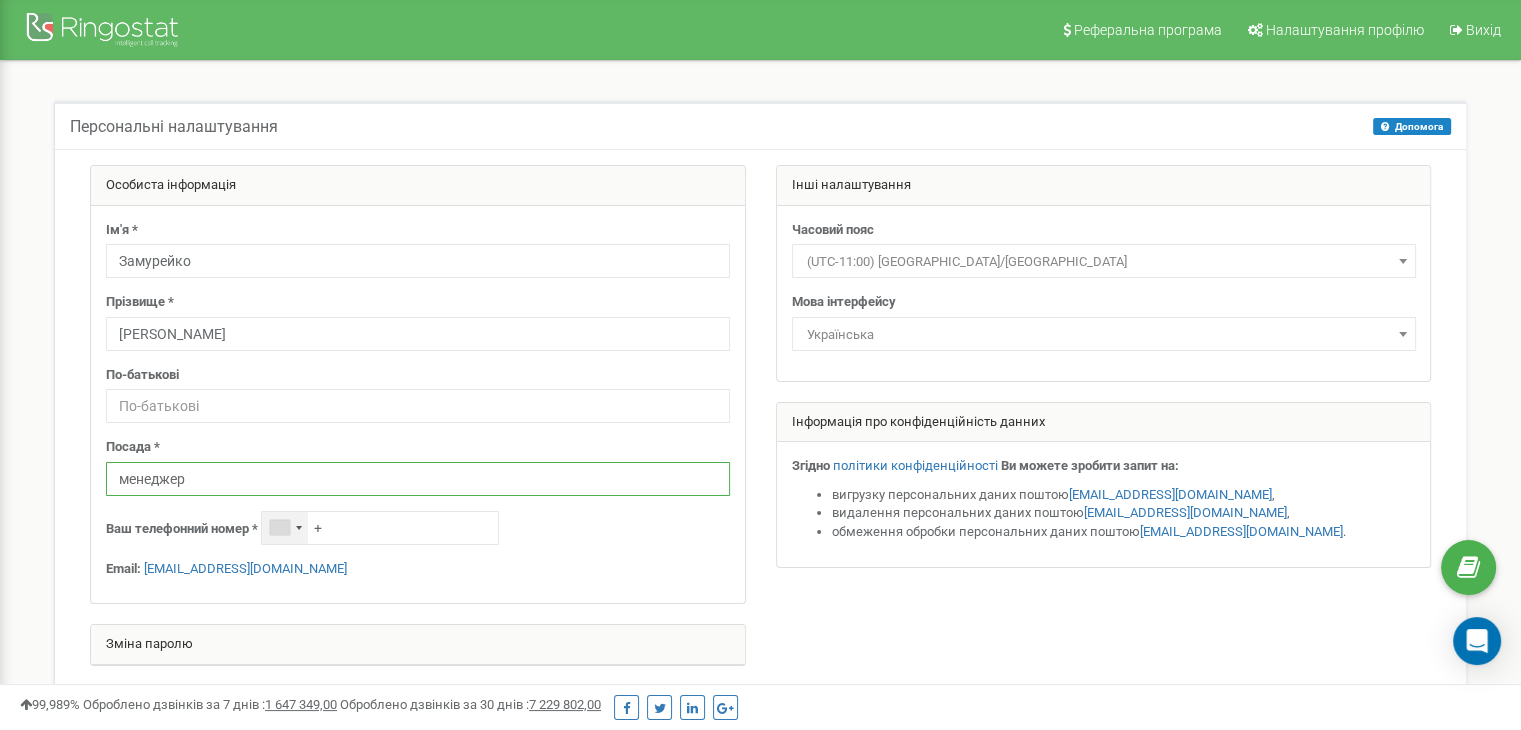 type on "менеджер" 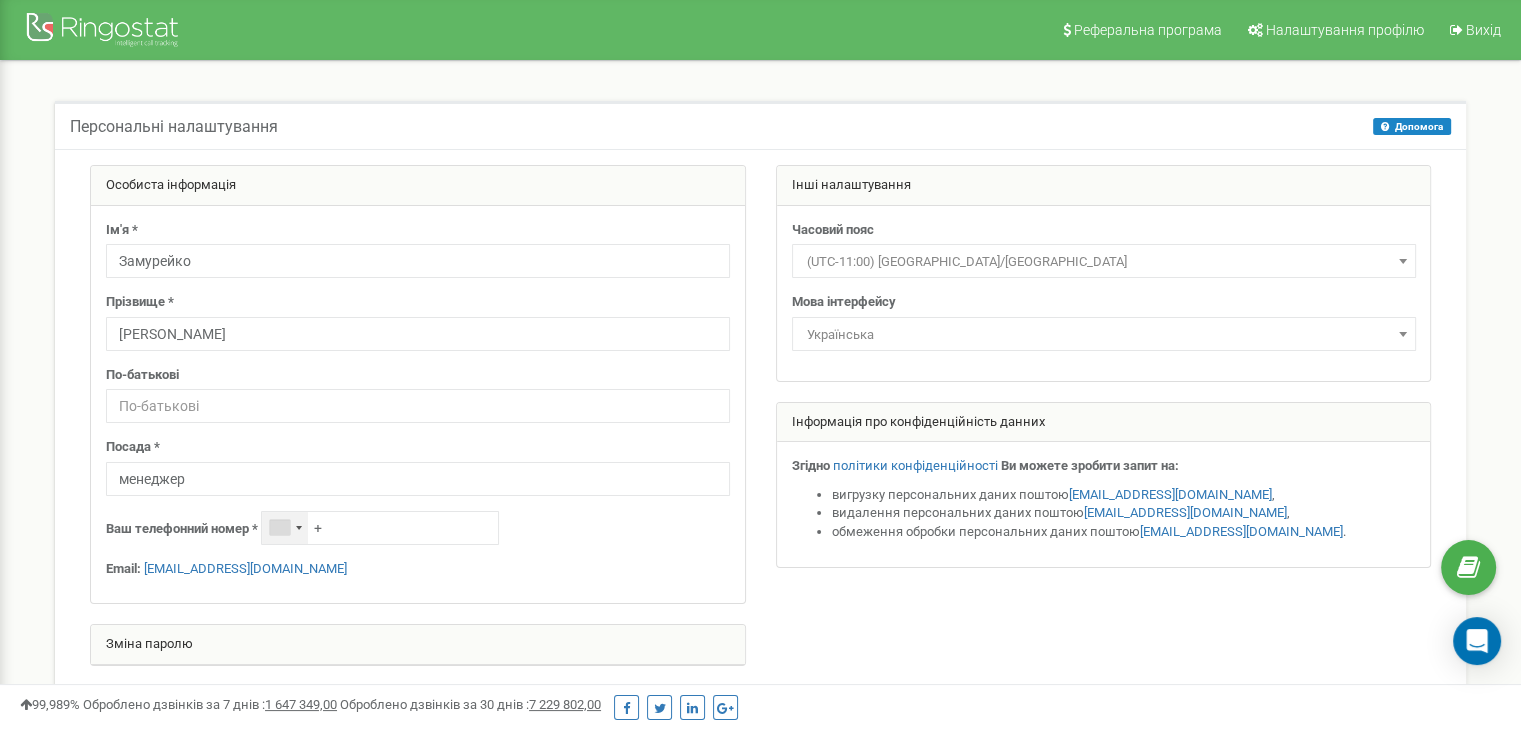 click at bounding box center (285, 528) 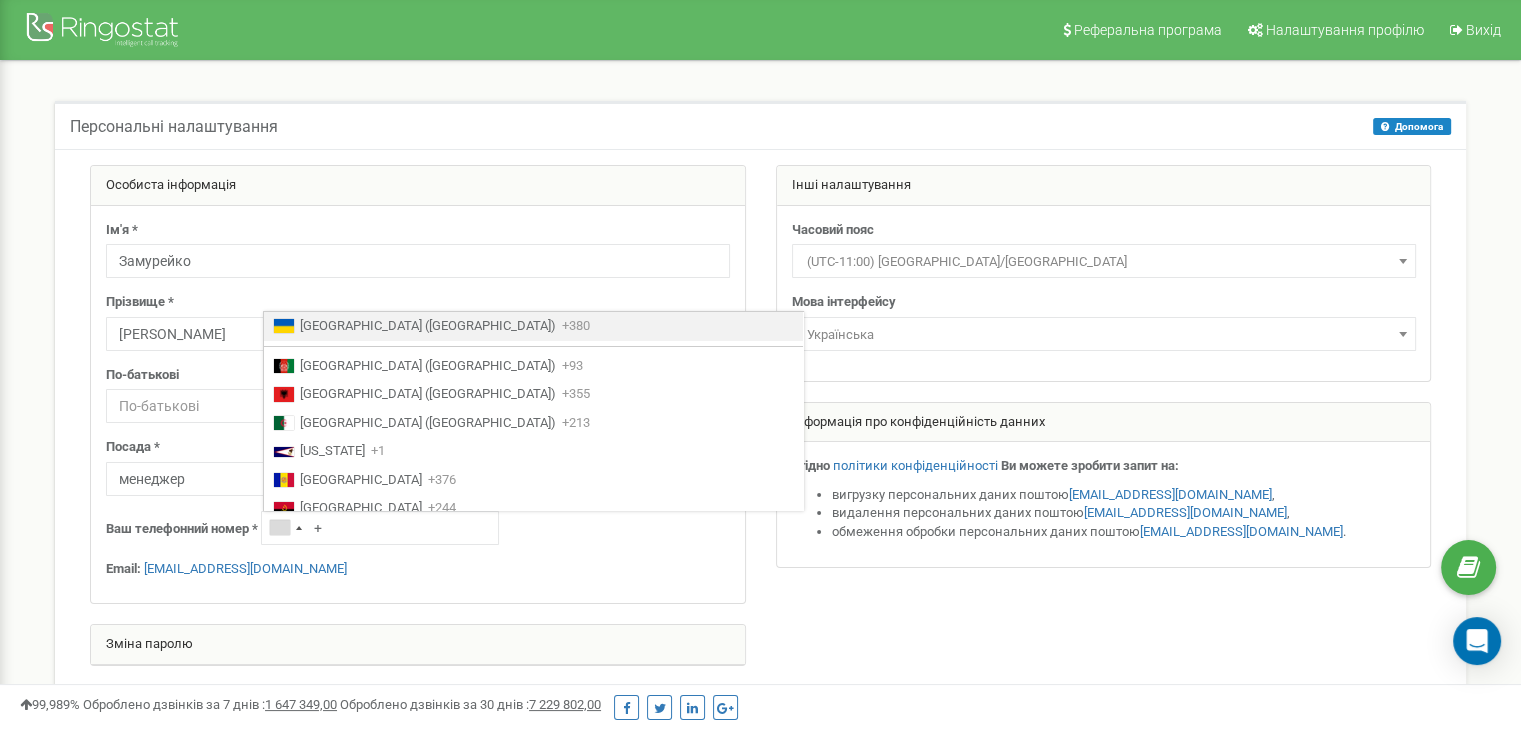 click on "[GEOGRAPHIC_DATA] ([GEOGRAPHIC_DATA])" at bounding box center (428, 326) 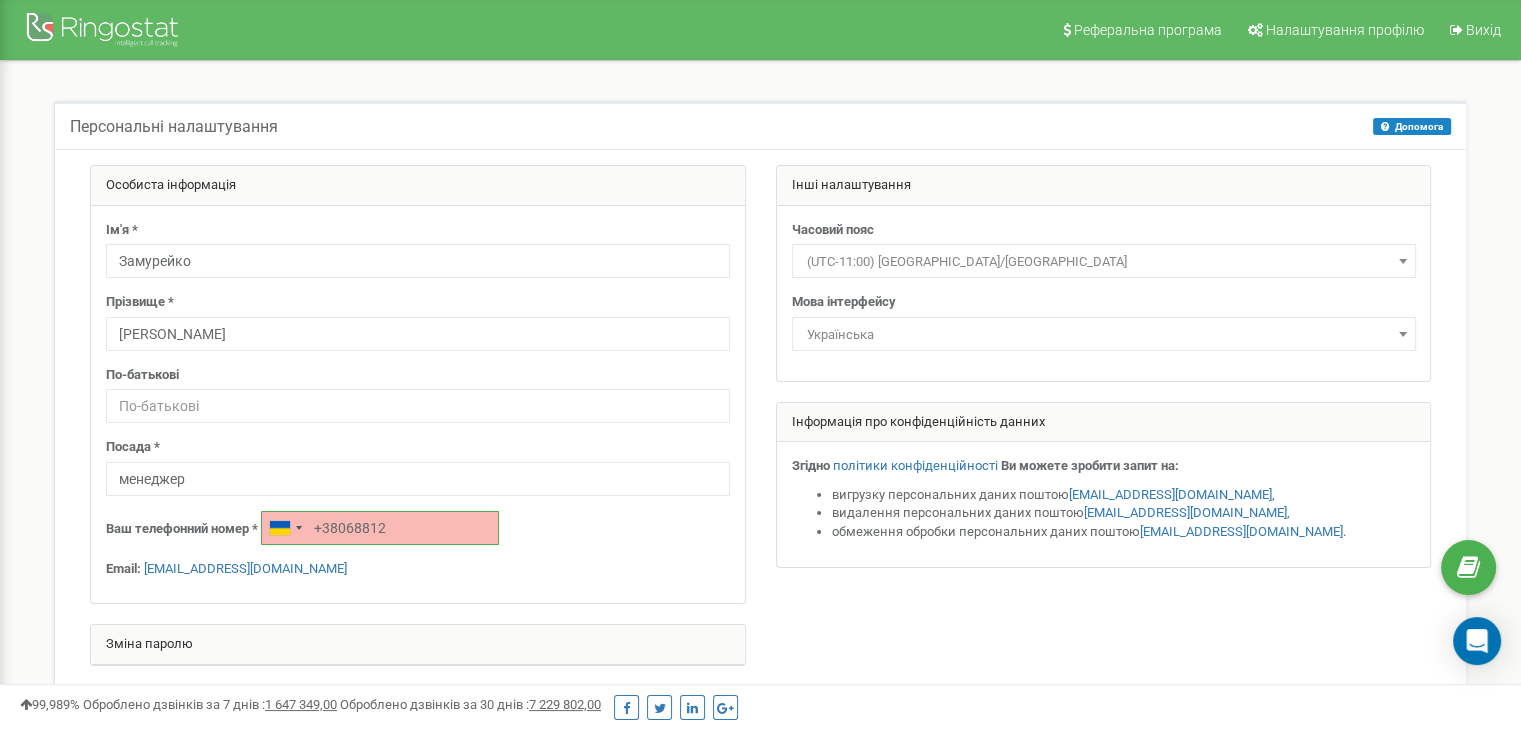 type on "[PHONE_NUMBER]" 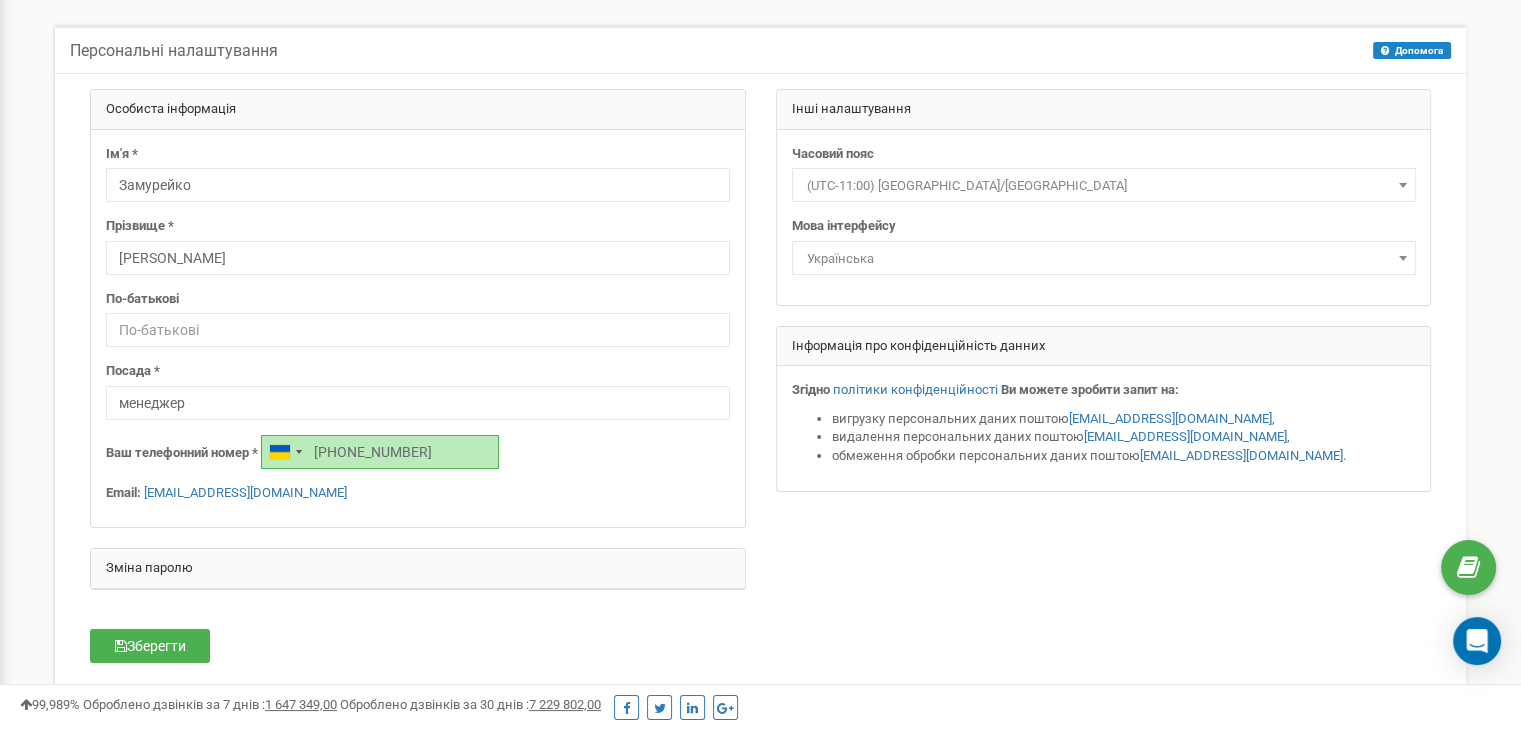 scroll, scrollTop: 200, scrollLeft: 0, axis: vertical 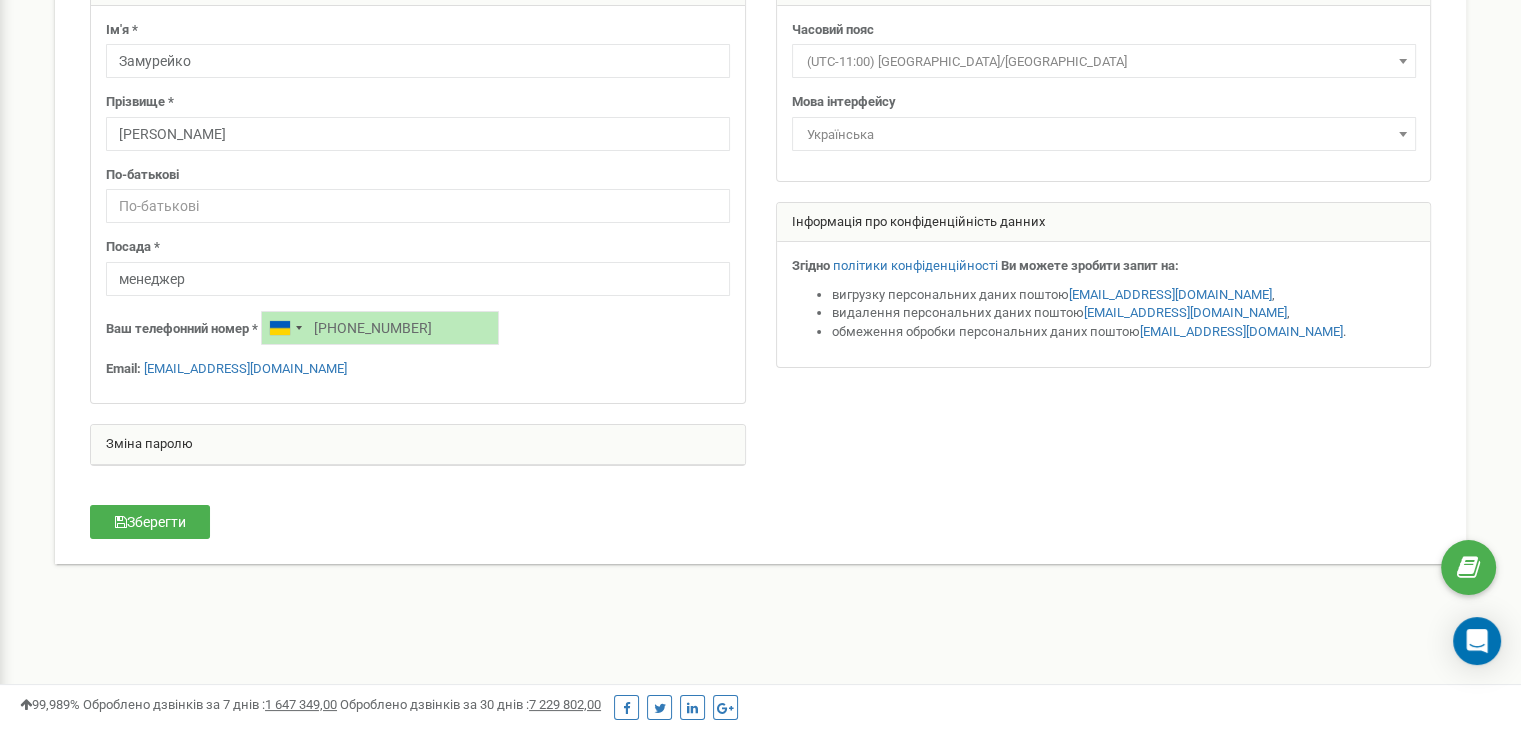 click on "Зміна паролю" at bounding box center (418, 445) 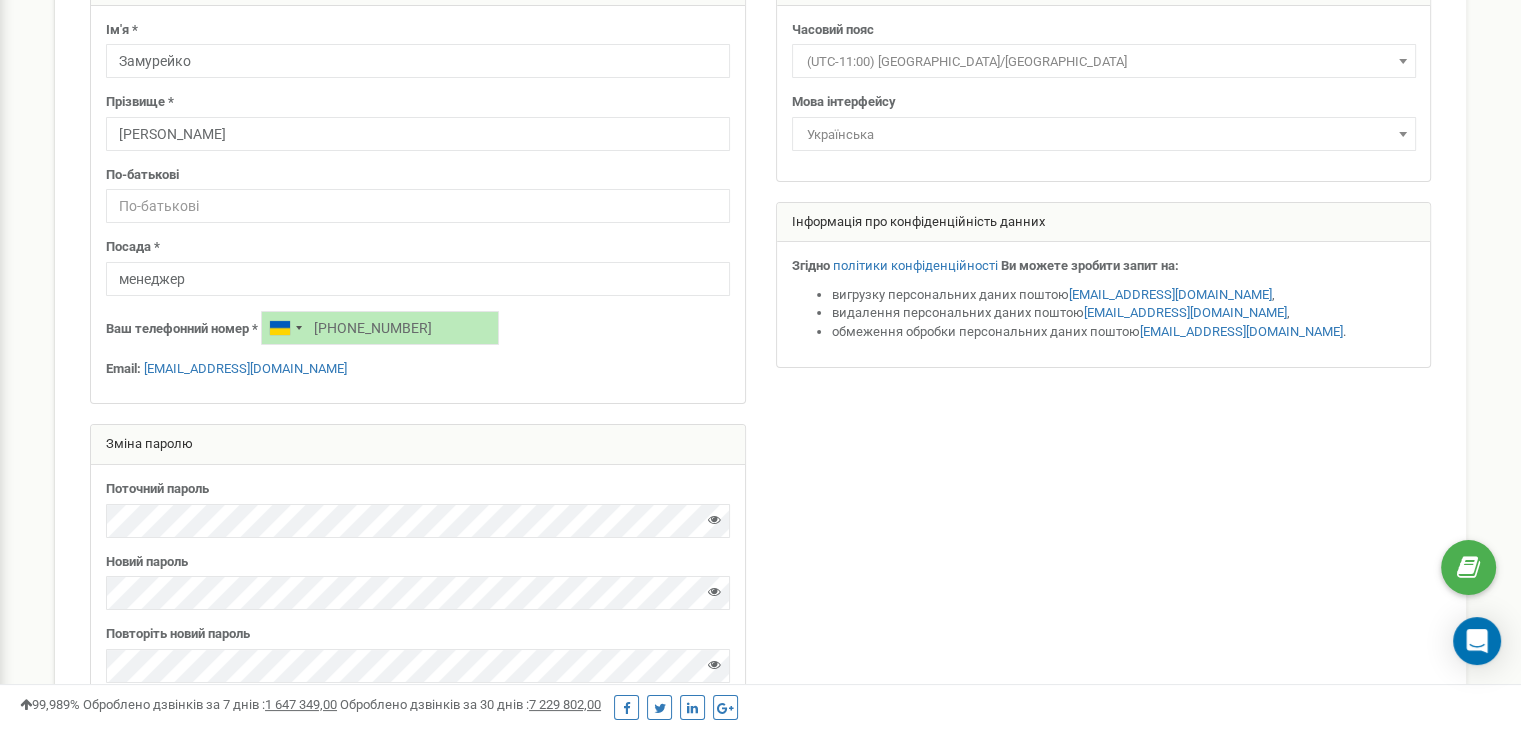 click at bounding box center [714, 519] 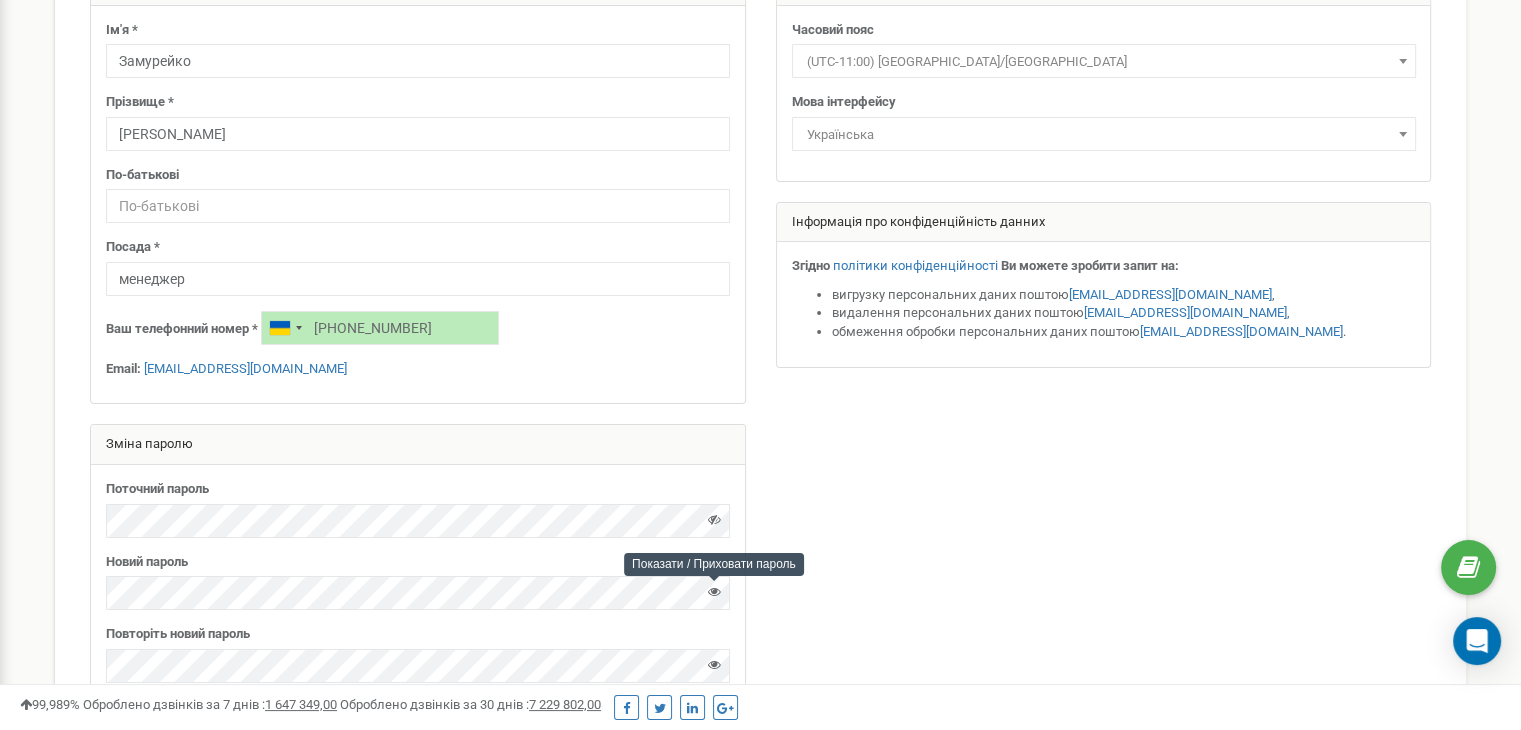 click at bounding box center (714, 591) 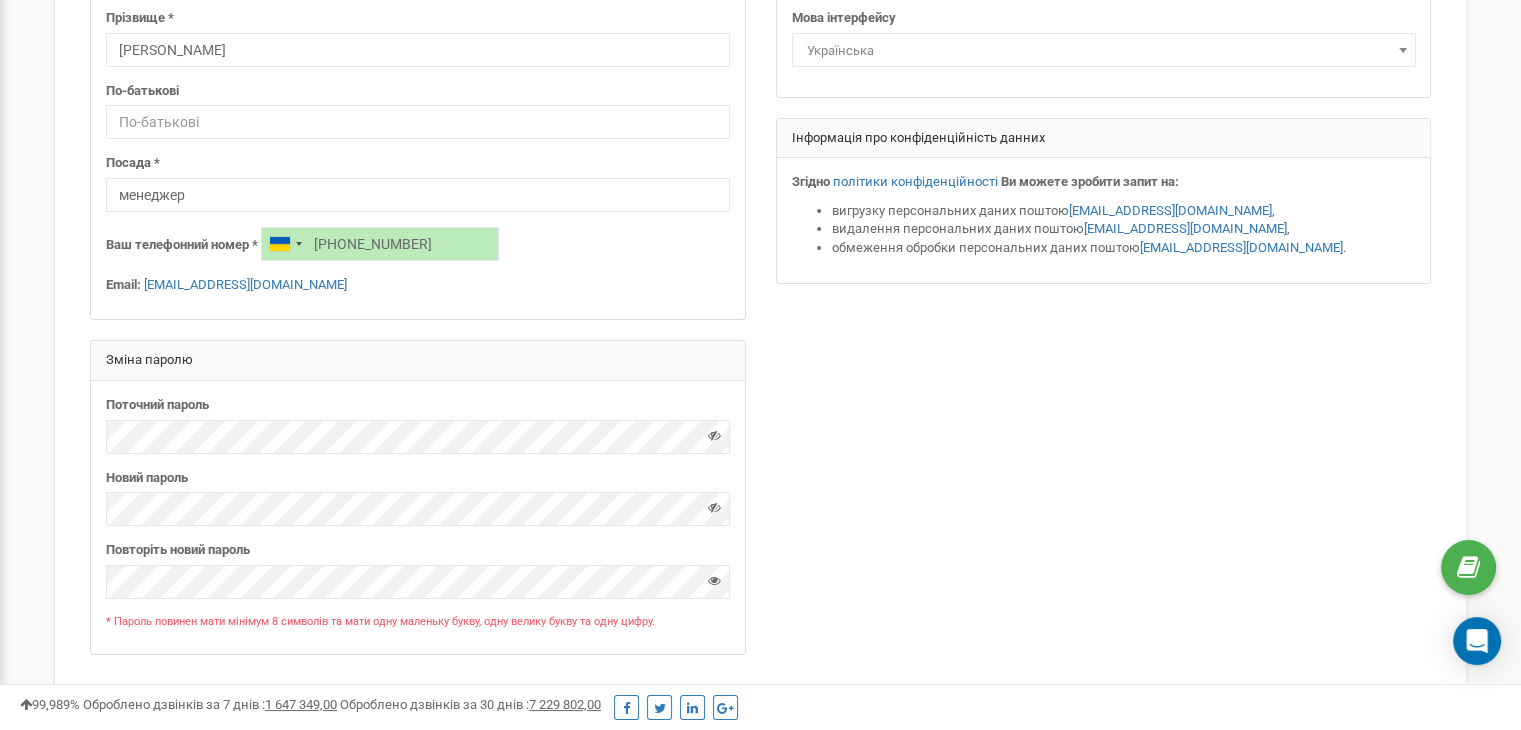 scroll, scrollTop: 400, scrollLeft: 0, axis: vertical 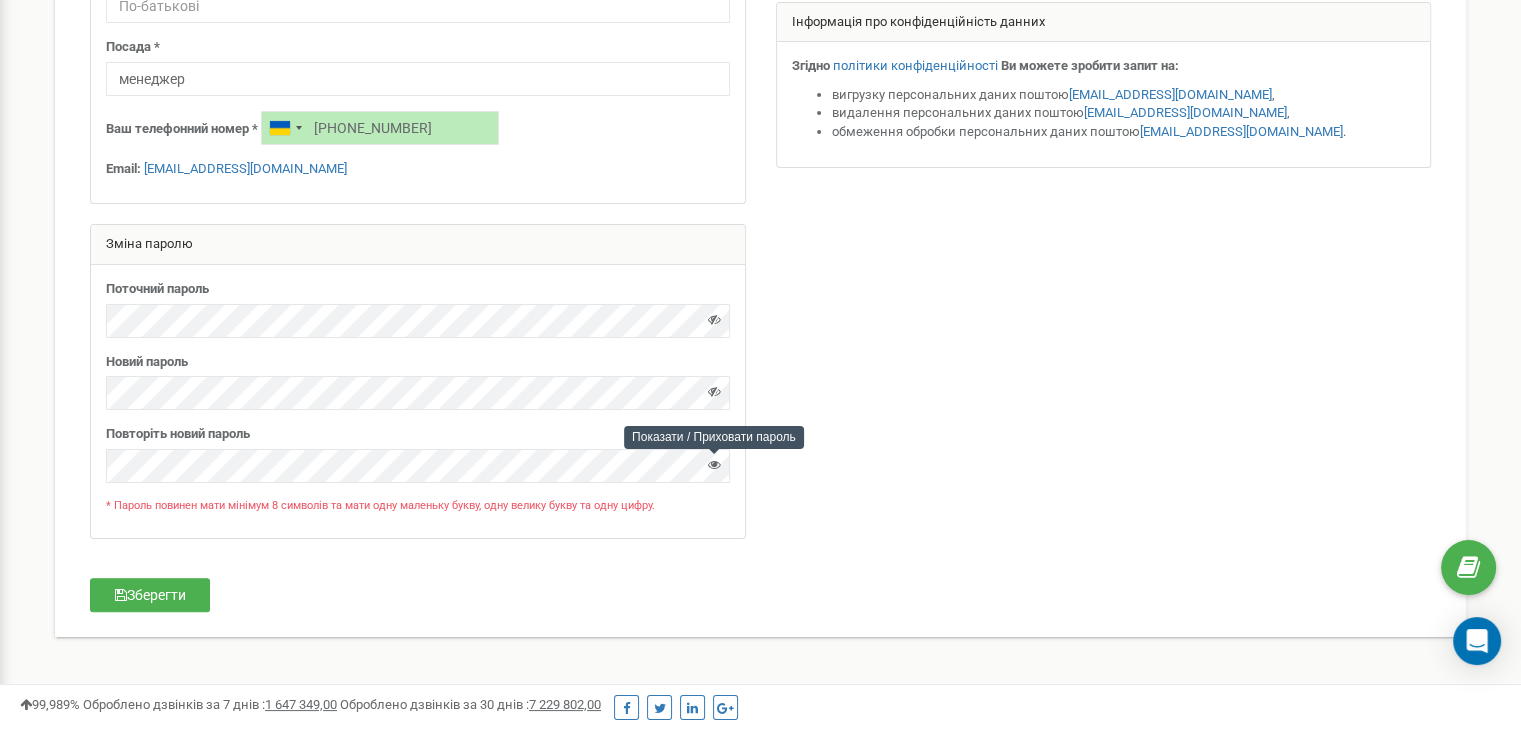 click at bounding box center [714, 464] 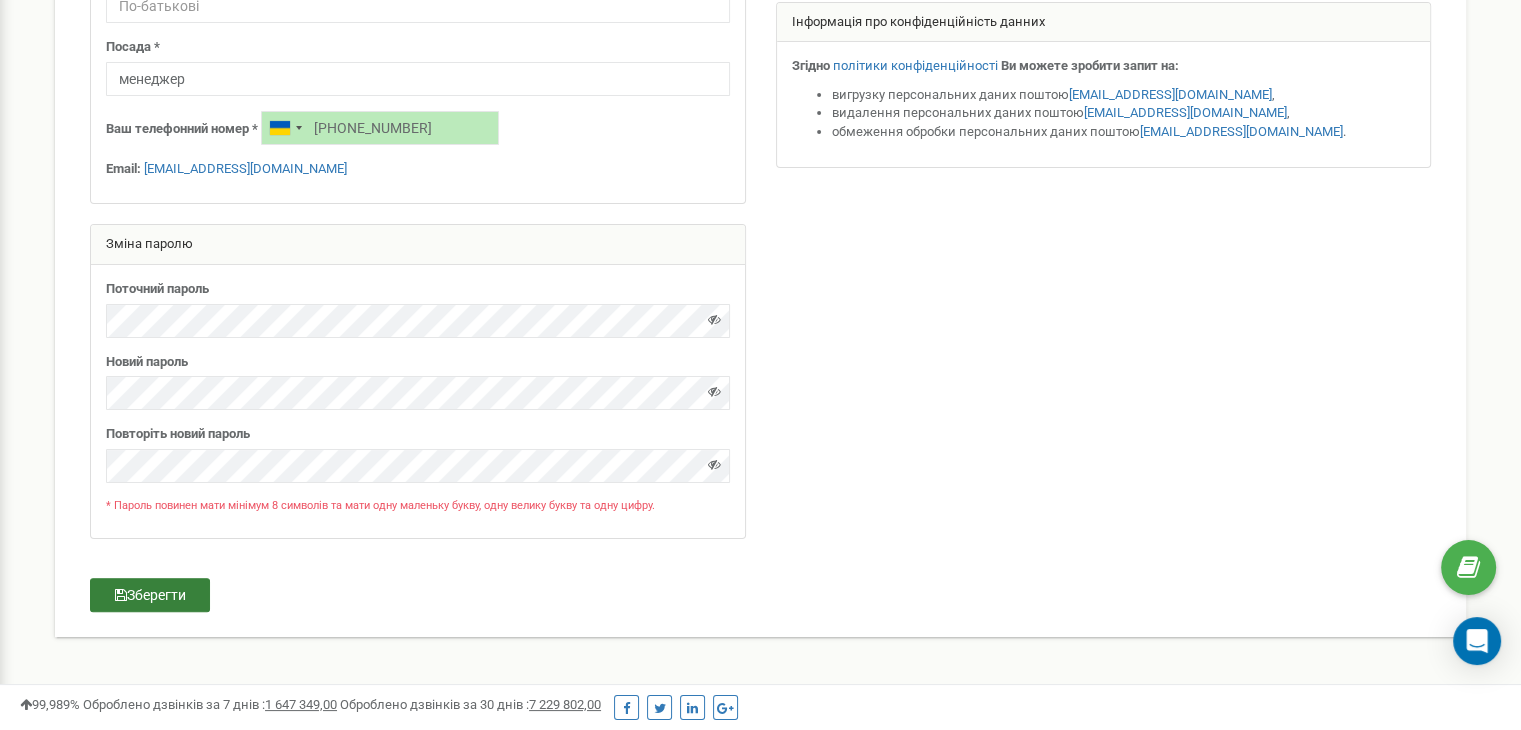 click on "Зберегти" at bounding box center (150, 595) 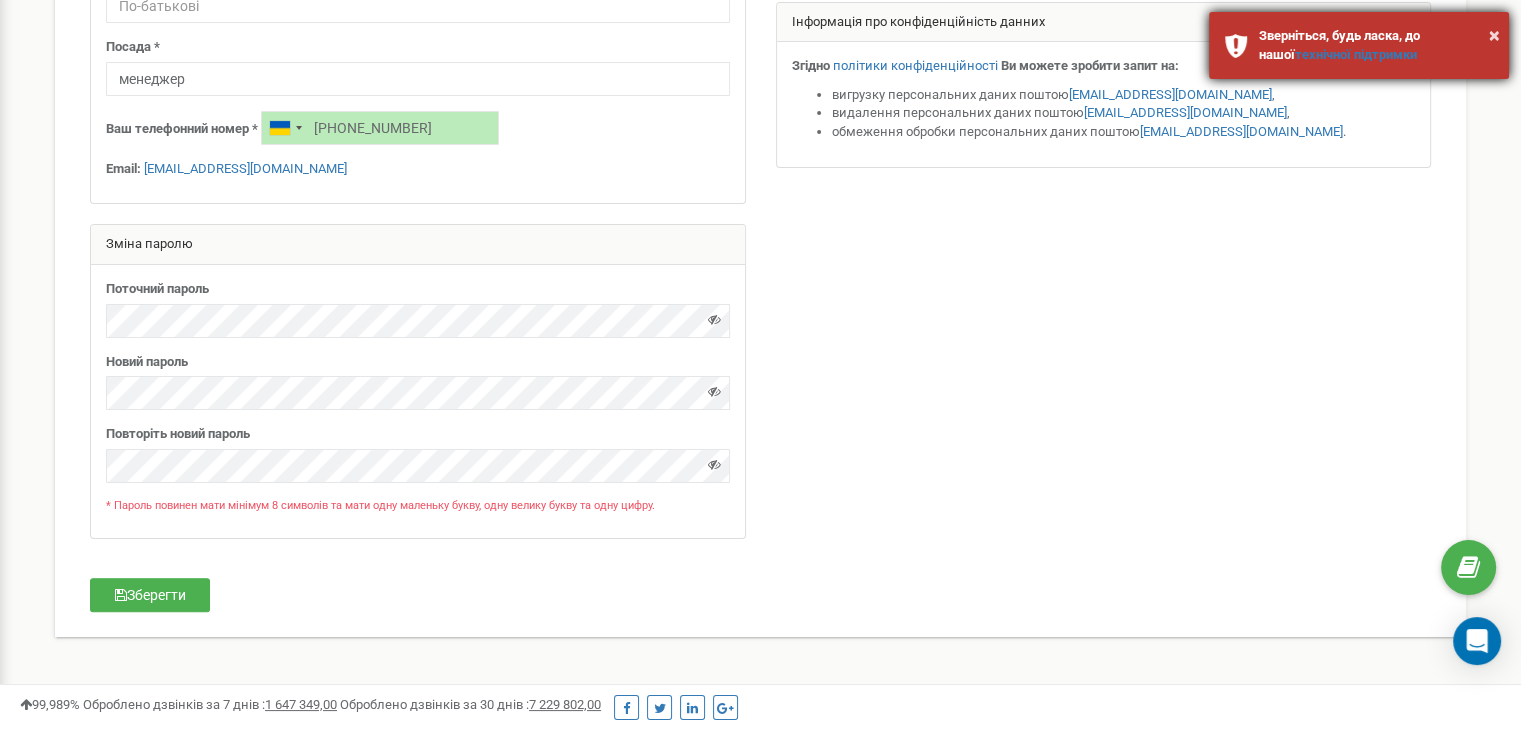 click on "Зверніться, будь ласка, до нашої  технічної підтримки" at bounding box center [1376, 45] 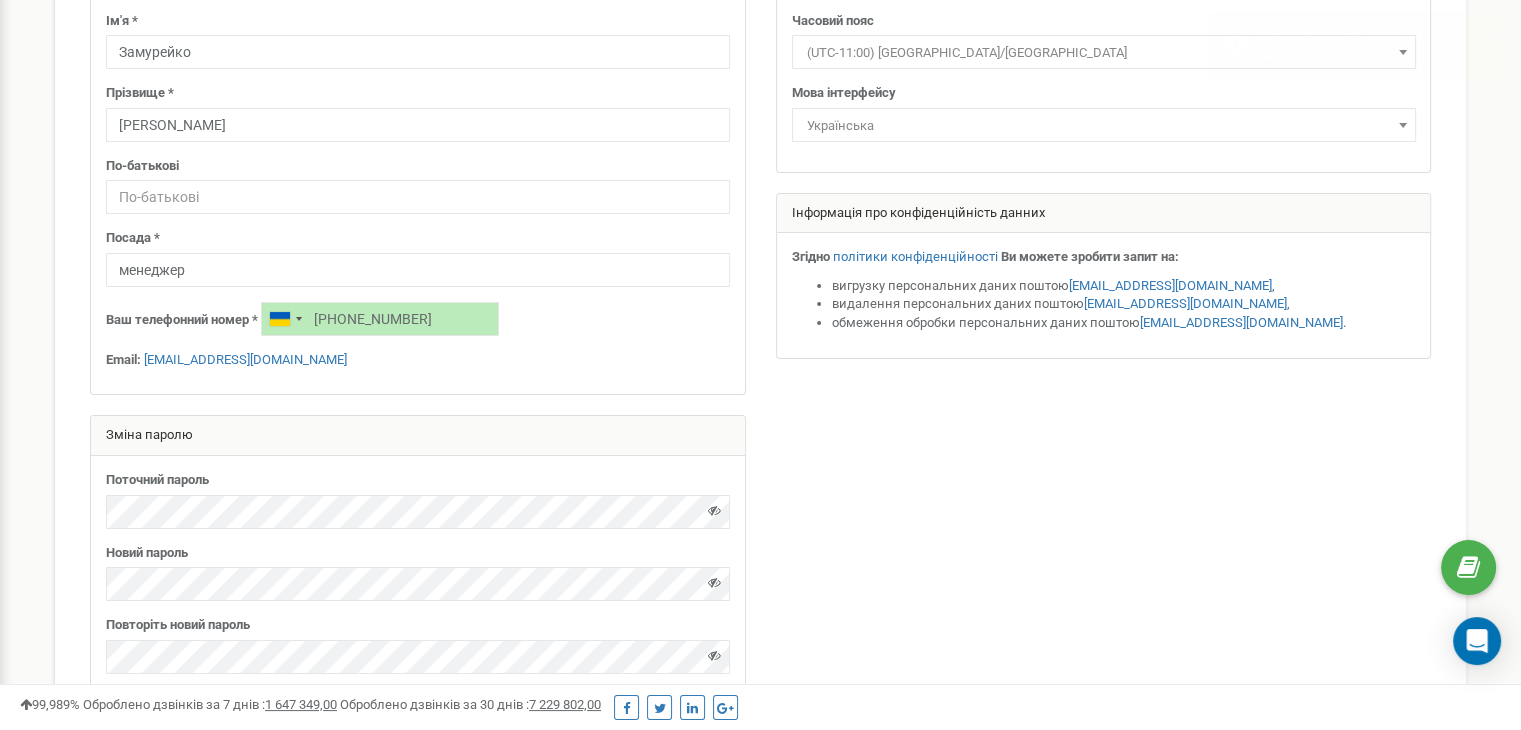 scroll, scrollTop: 0, scrollLeft: 0, axis: both 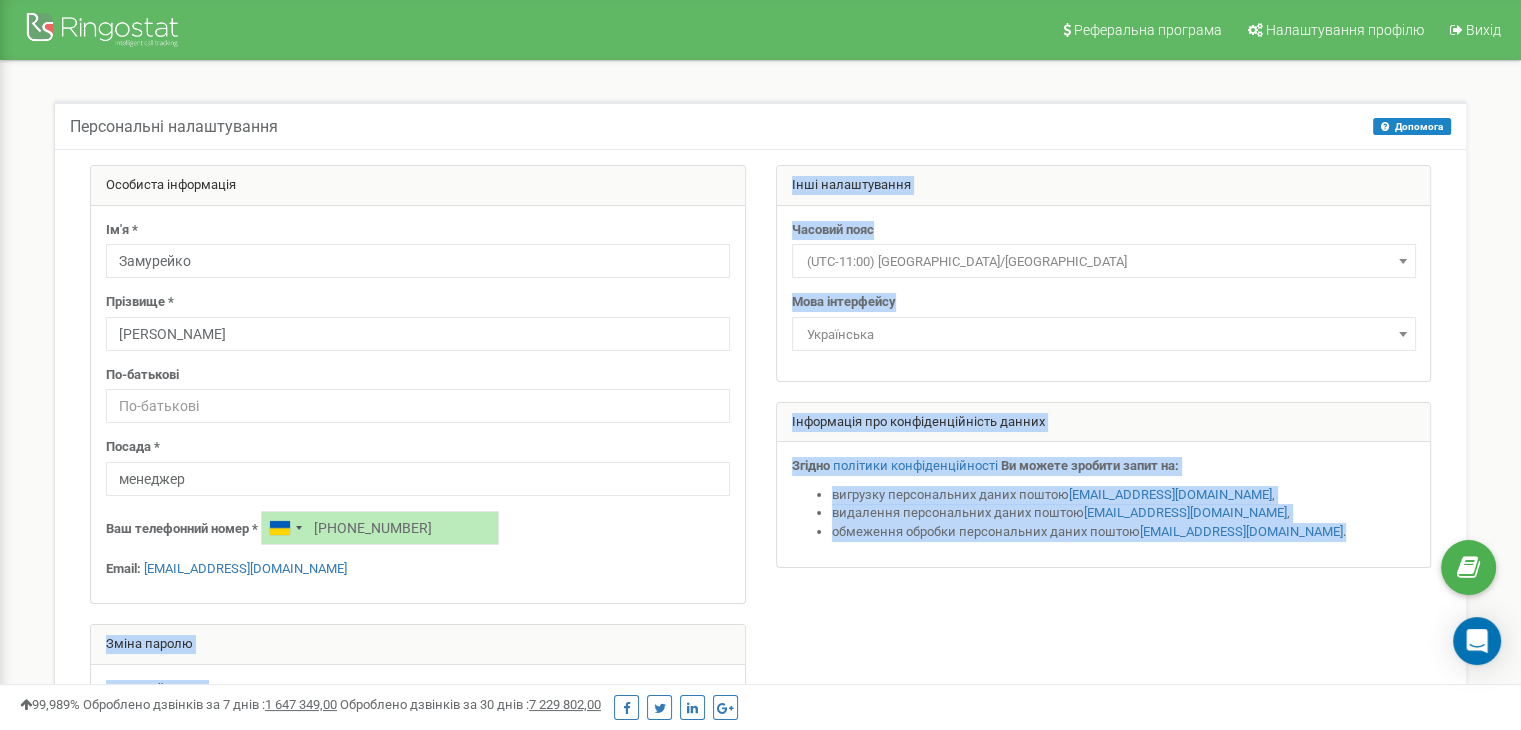 drag, startPoint x: 93, startPoint y: 555, endPoint x: 668, endPoint y: 545, distance: 575.087 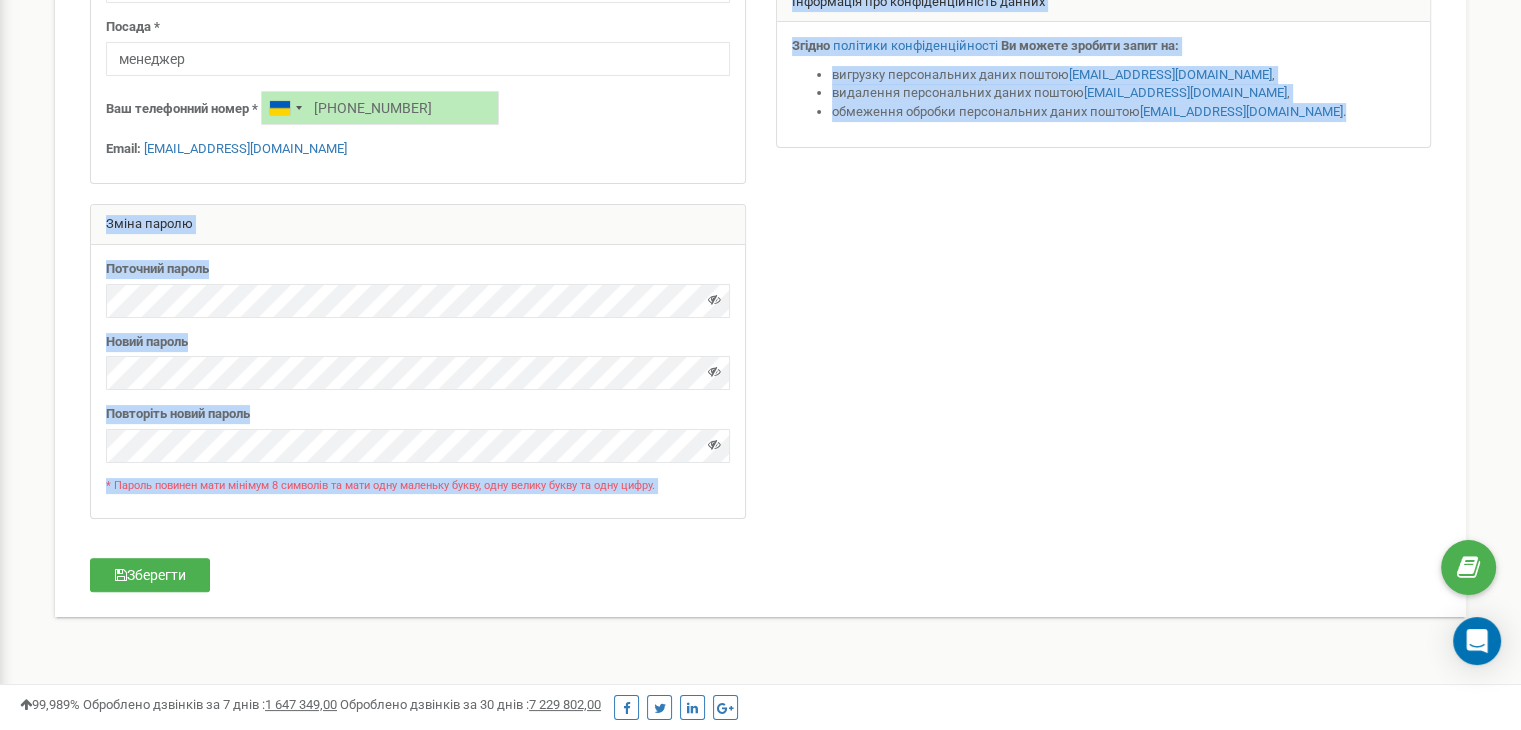 scroll, scrollTop: 470, scrollLeft: 0, axis: vertical 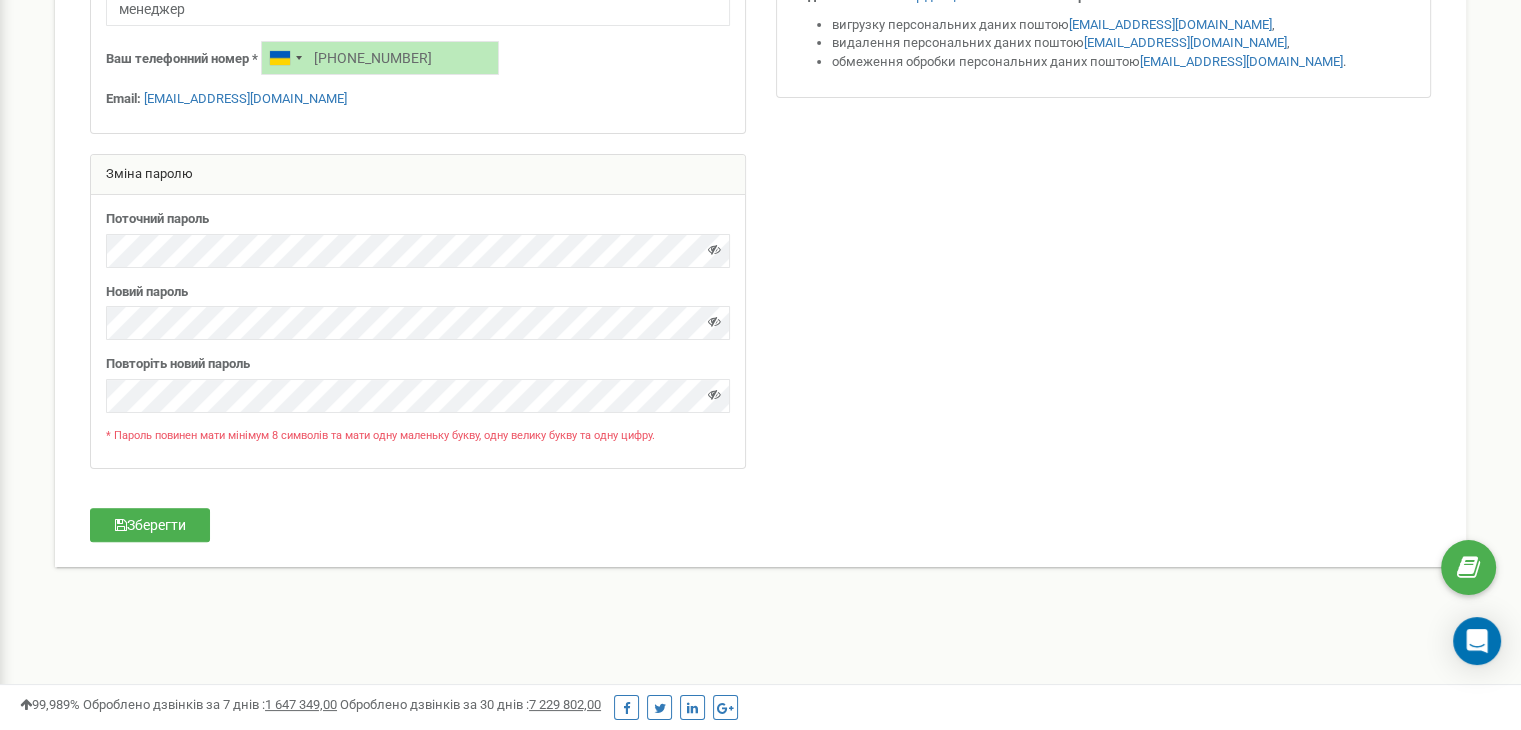 click on "Особиста інформація
Ім'я *
Замурейко
Прізвище *
[PERSON_NAME]
По-батькові
Посада *
менеджер
[PHONE_NUMBER] Email:" at bounding box center [760, 121] 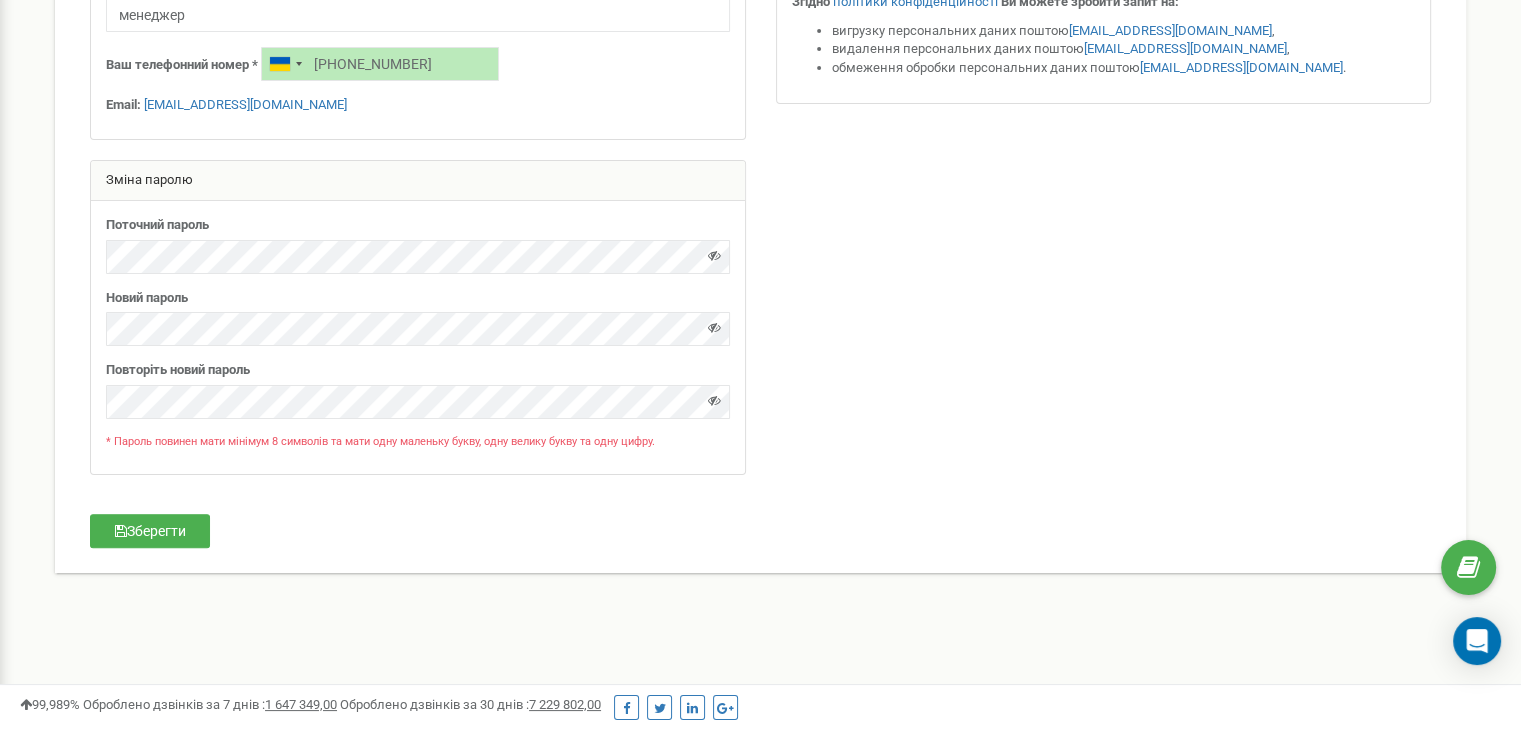scroll, scrollTop: 470, scrollLeft: 0, axis: vertical 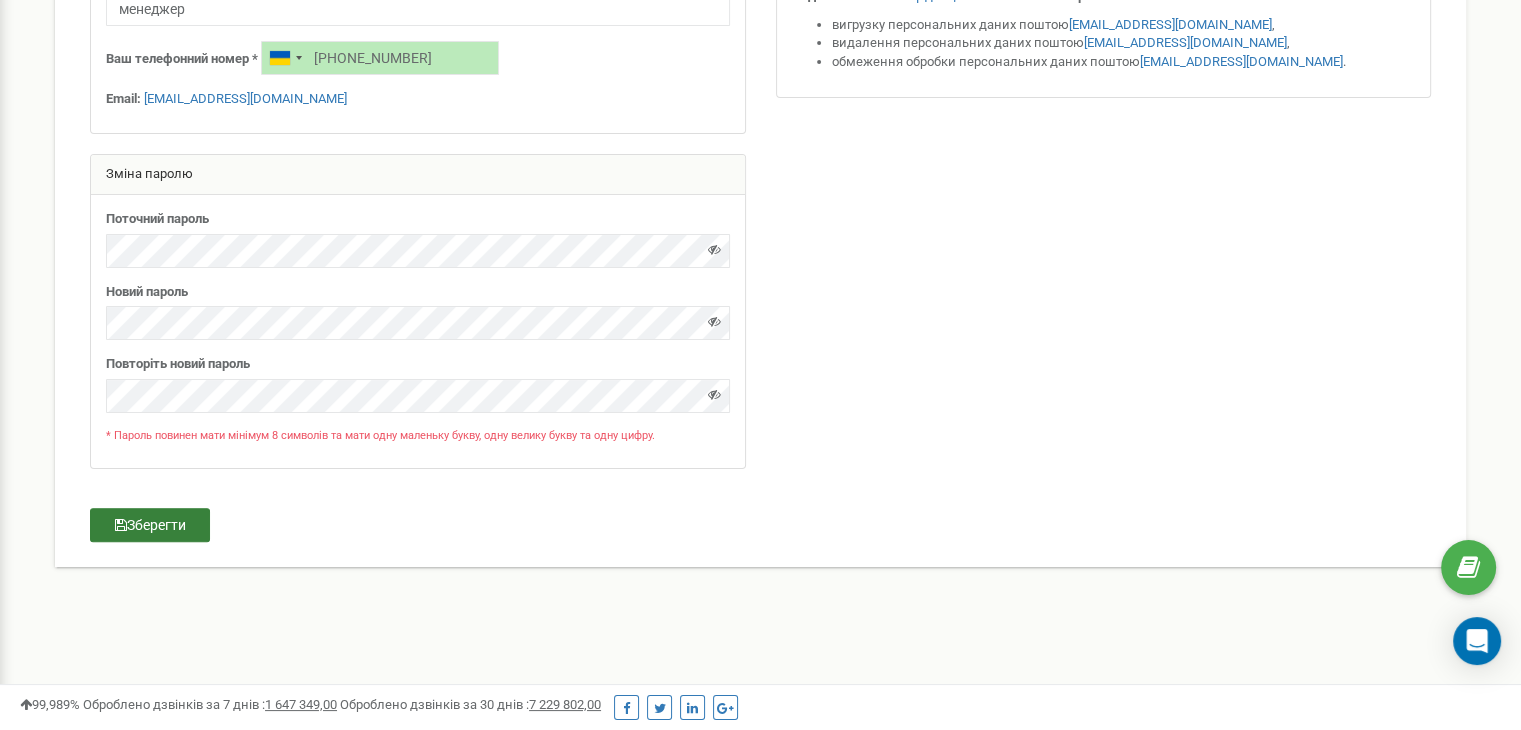 click on "Зберегти" at bounding box center [150, 525] 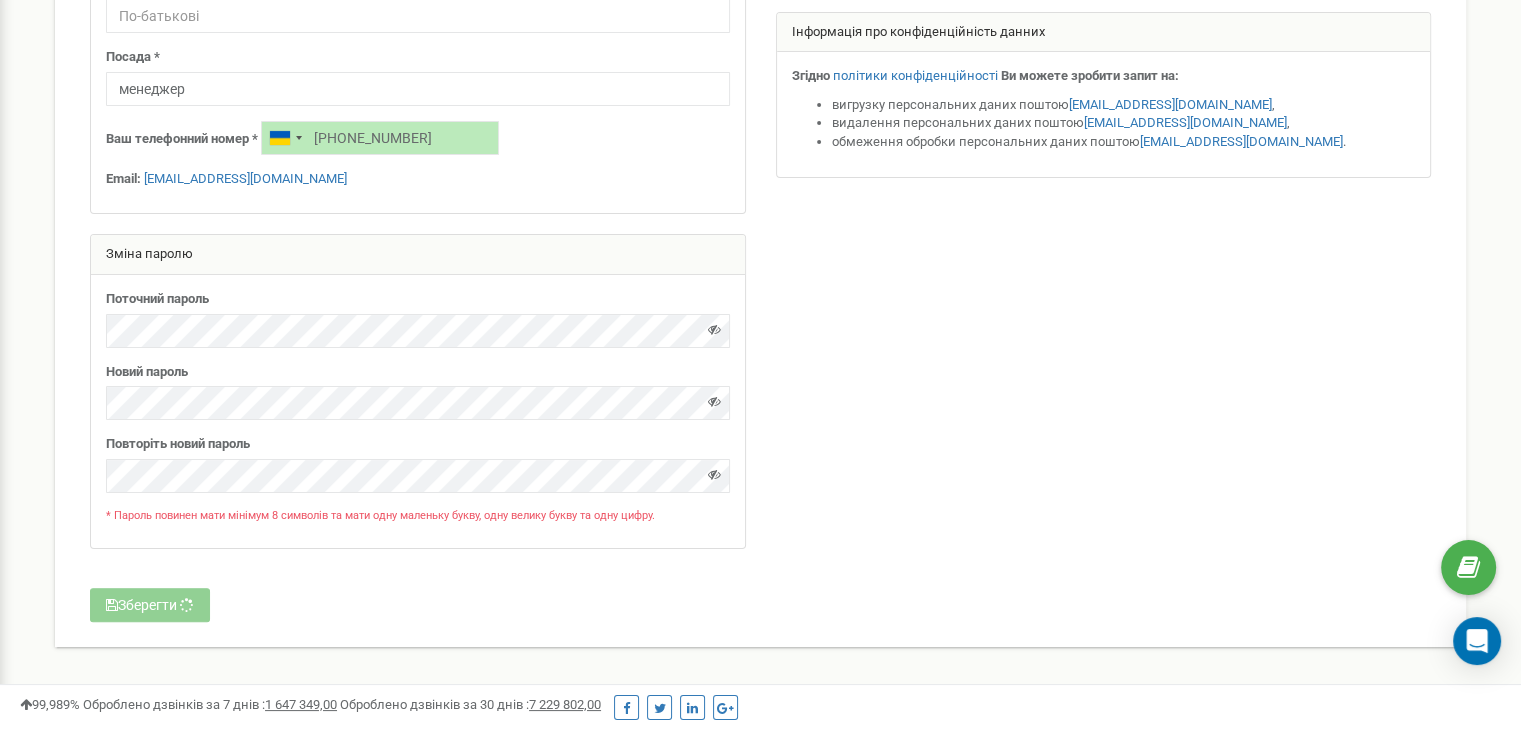 scroll, scrollTop: 400, scrollLeft: 0, axis: vertical 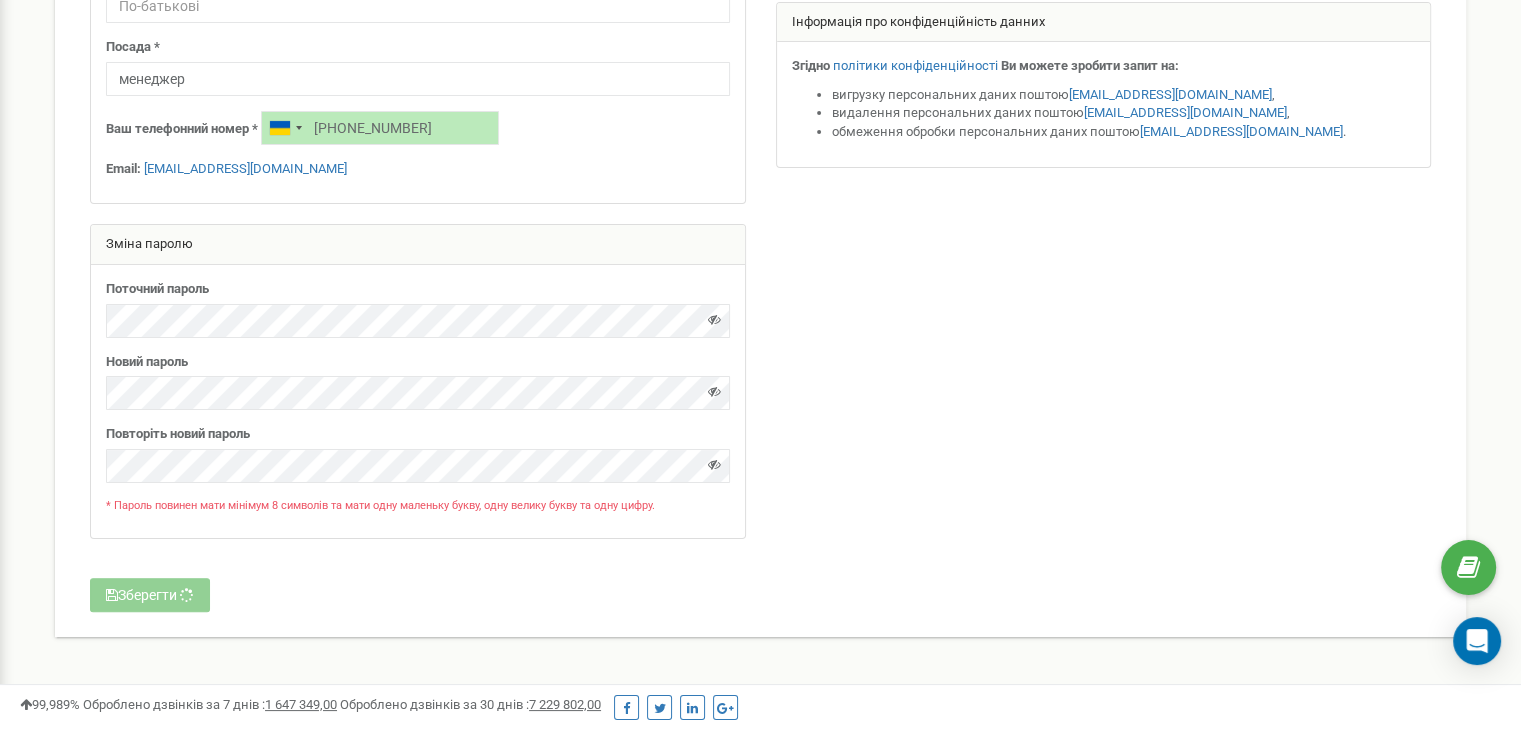 click at bounding box center [760, 162] 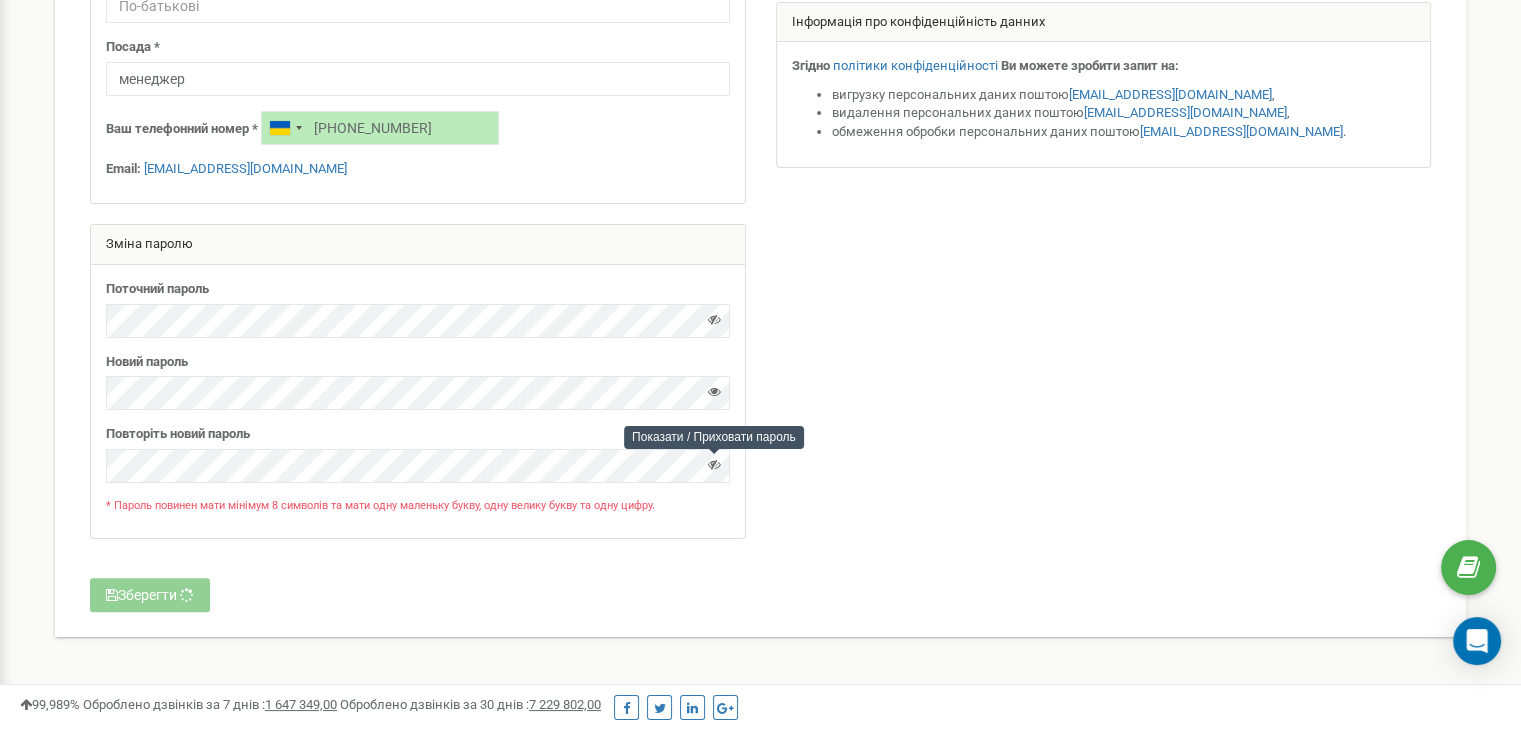 click at bounding box center (714, 464) 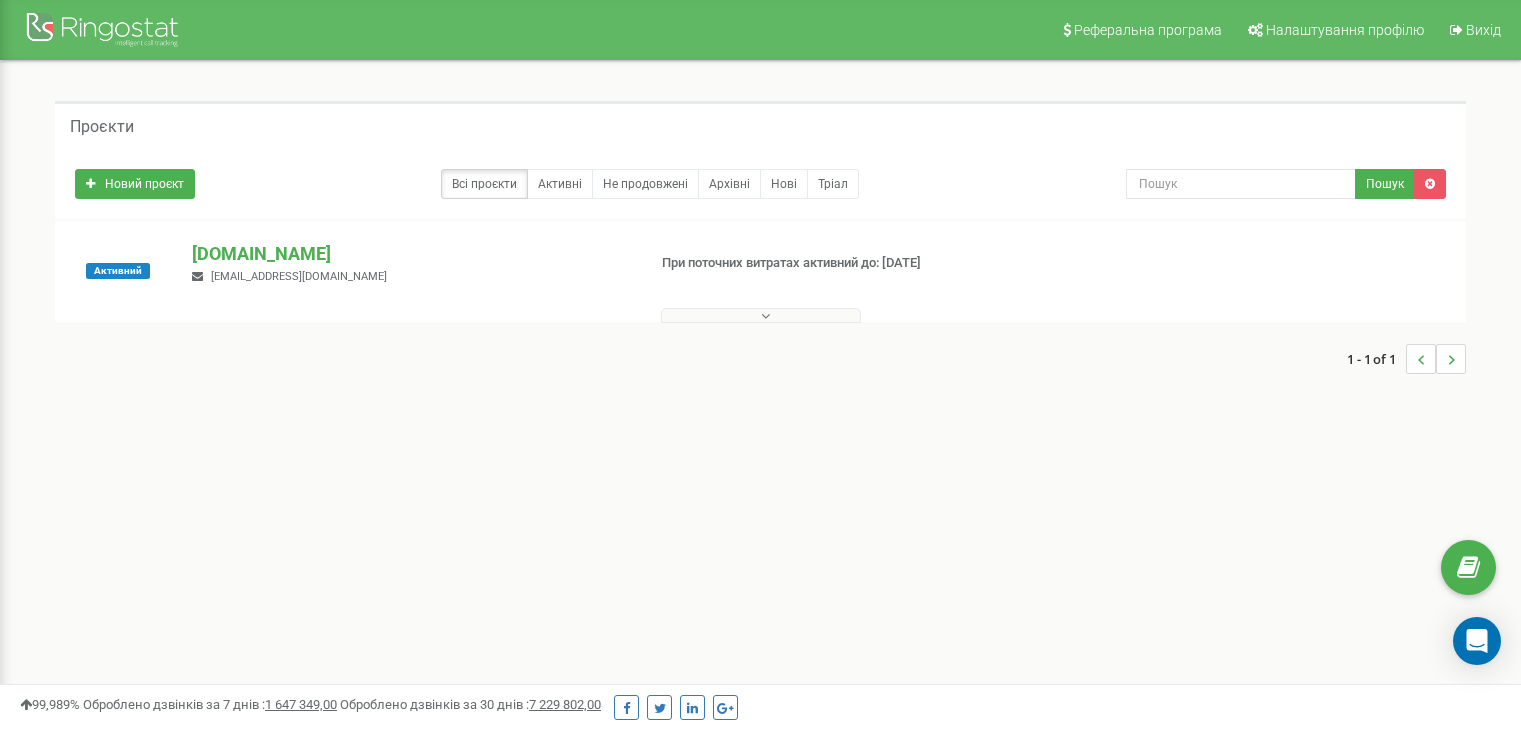 scroll, scrollTop: 0, scrollLeft: 0, axis: both 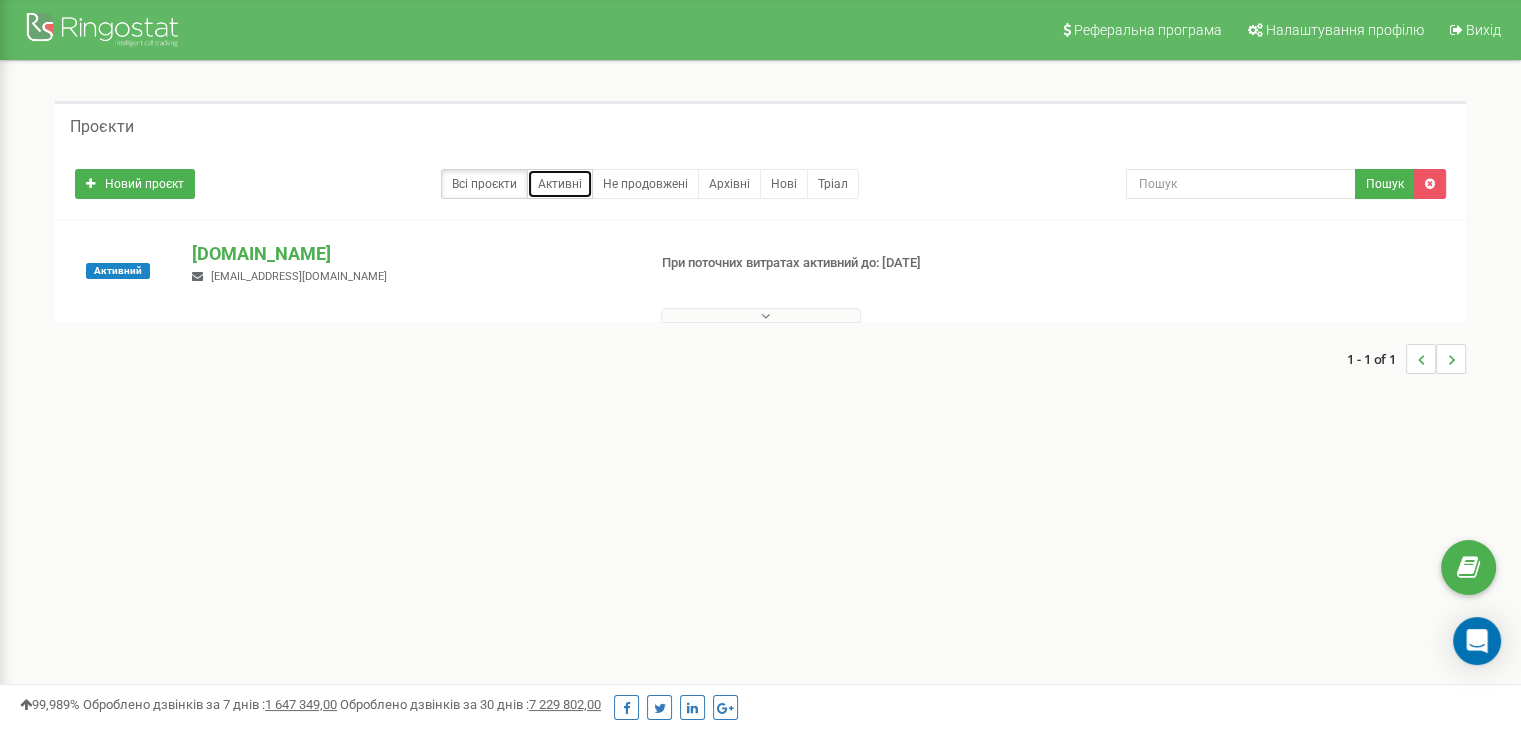 click on "Активні" at bounding box center [560, 184] 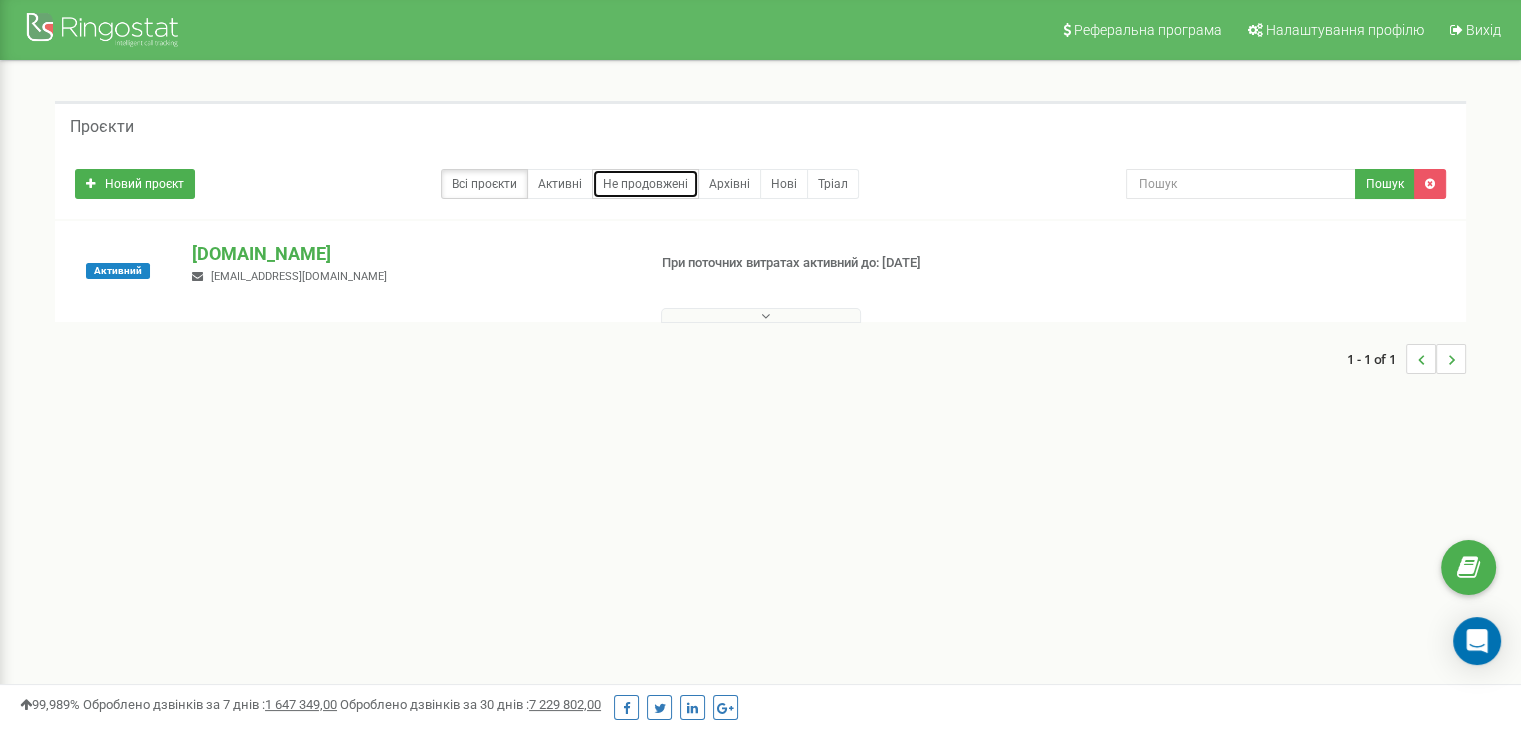 click on "Не продовжені" at bounding box center (645, 184) 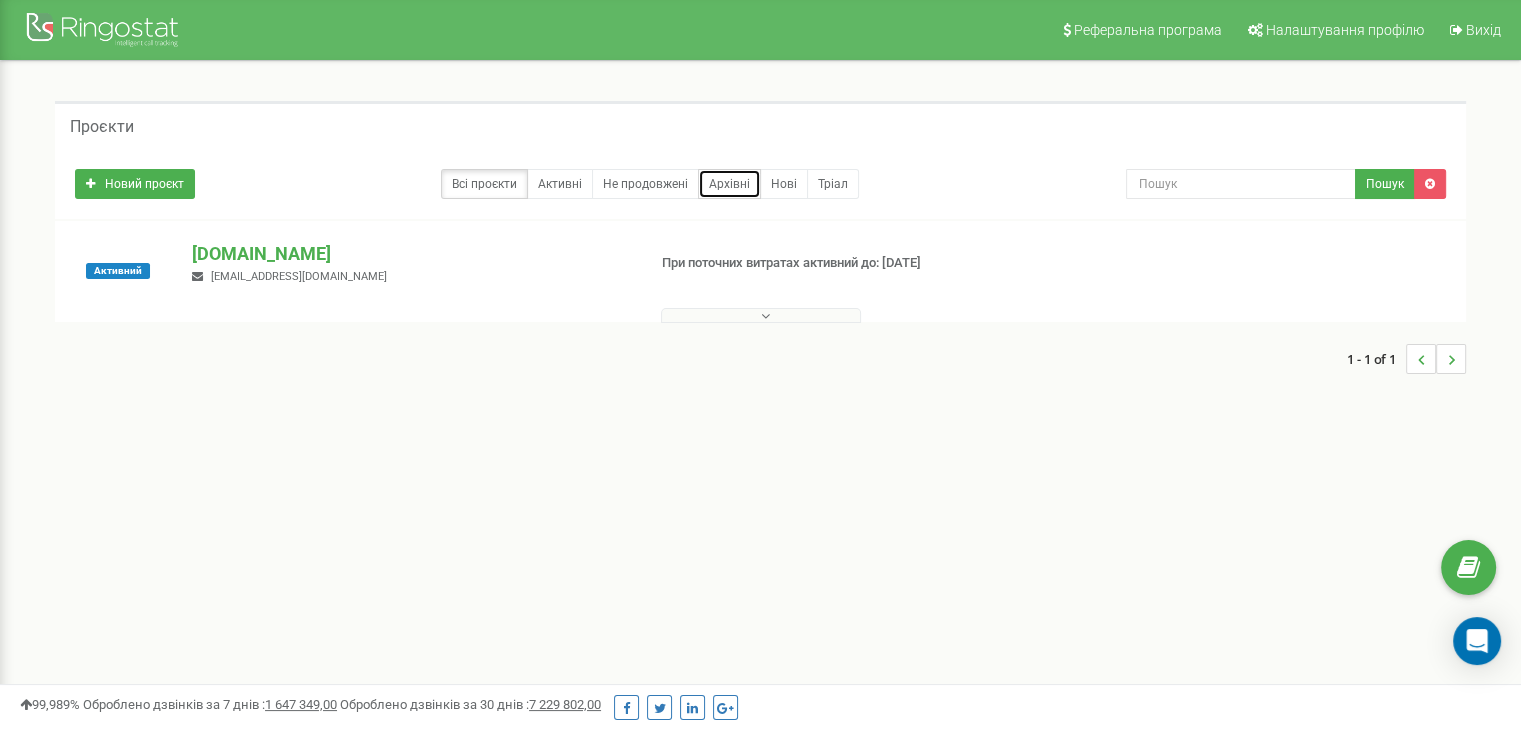 click on "Архівні" at bounding box center (729, 184) 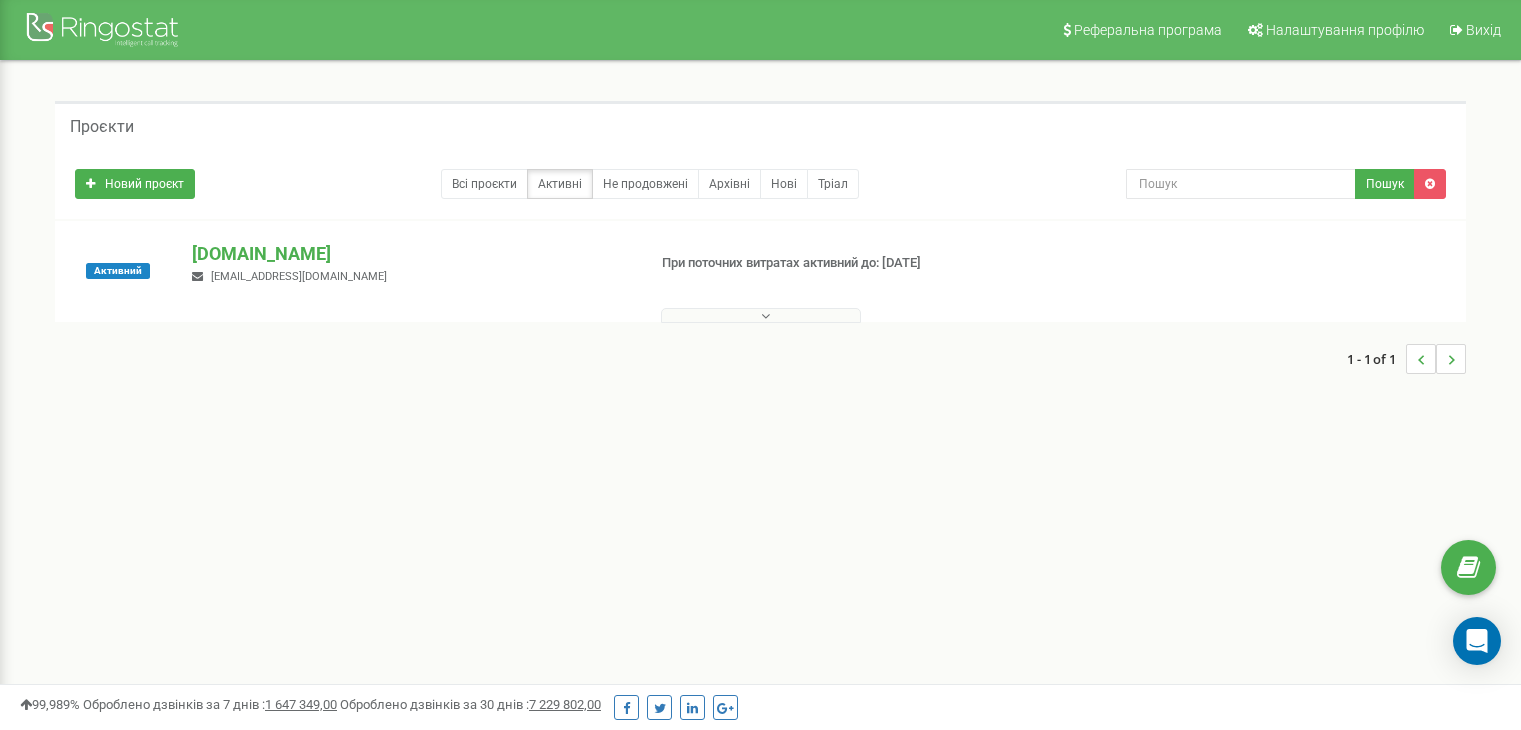 scroll, scrollTop: 0, scrollLeft: 0, axis: both 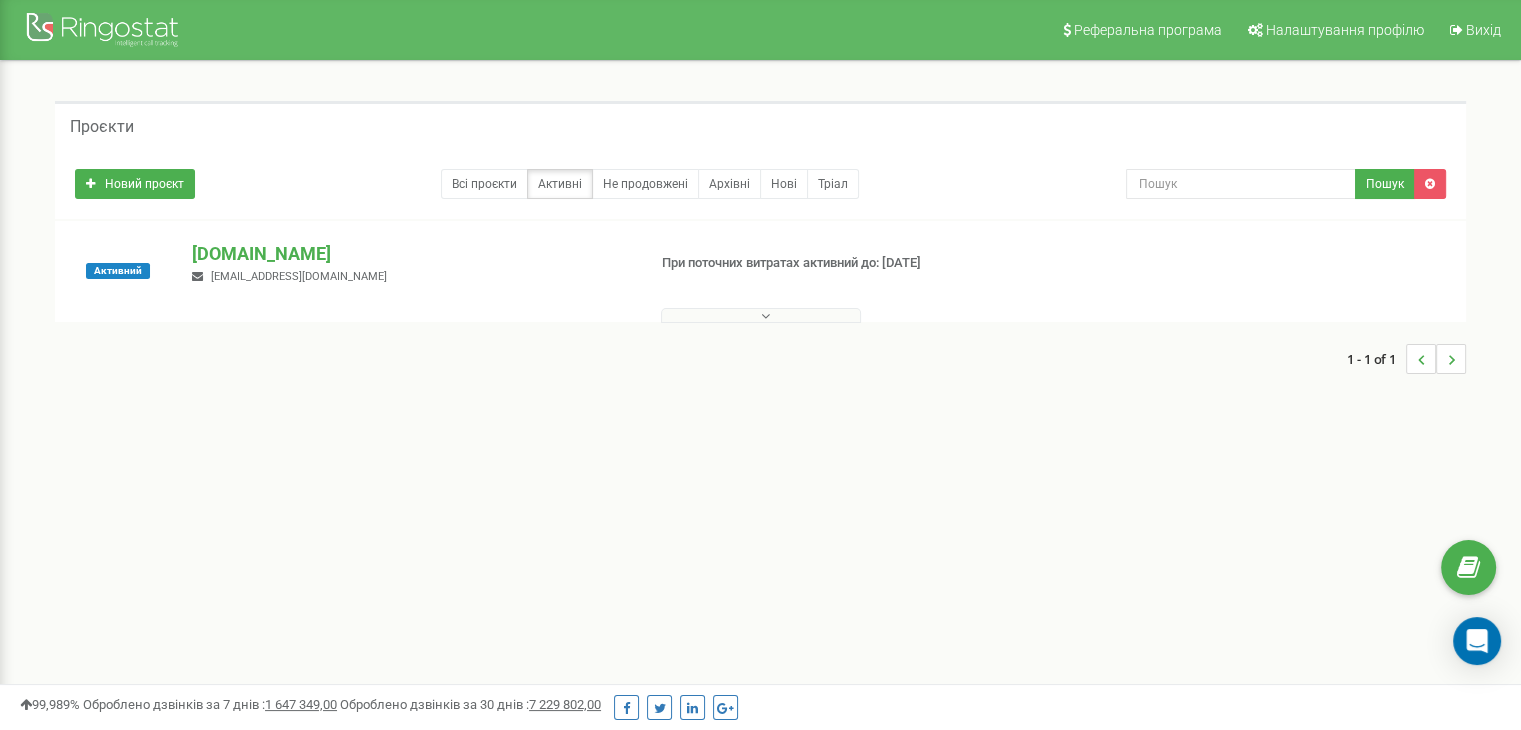 click at bounding box center [765, 316] 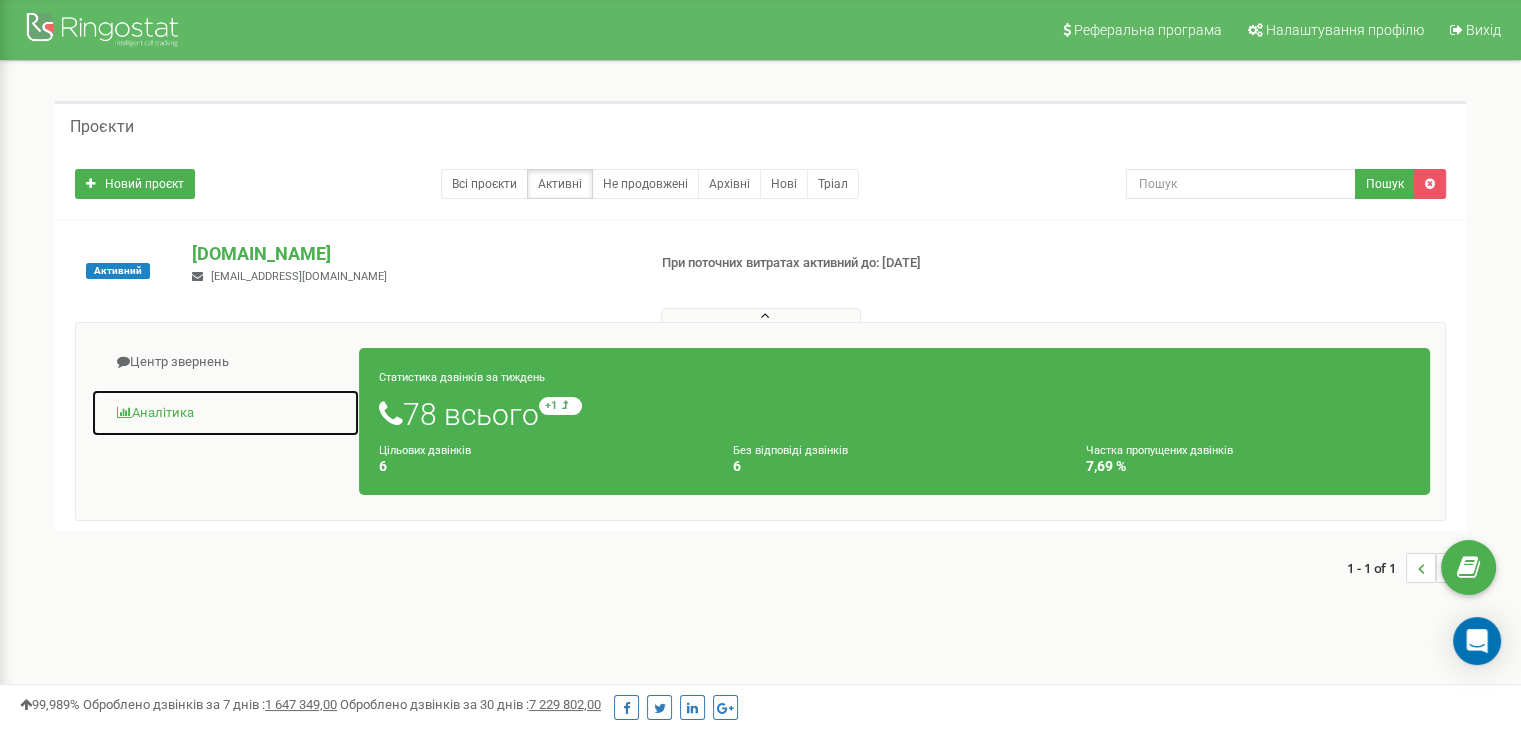 click on "Аналiтика" at bounding box center (225, 413) 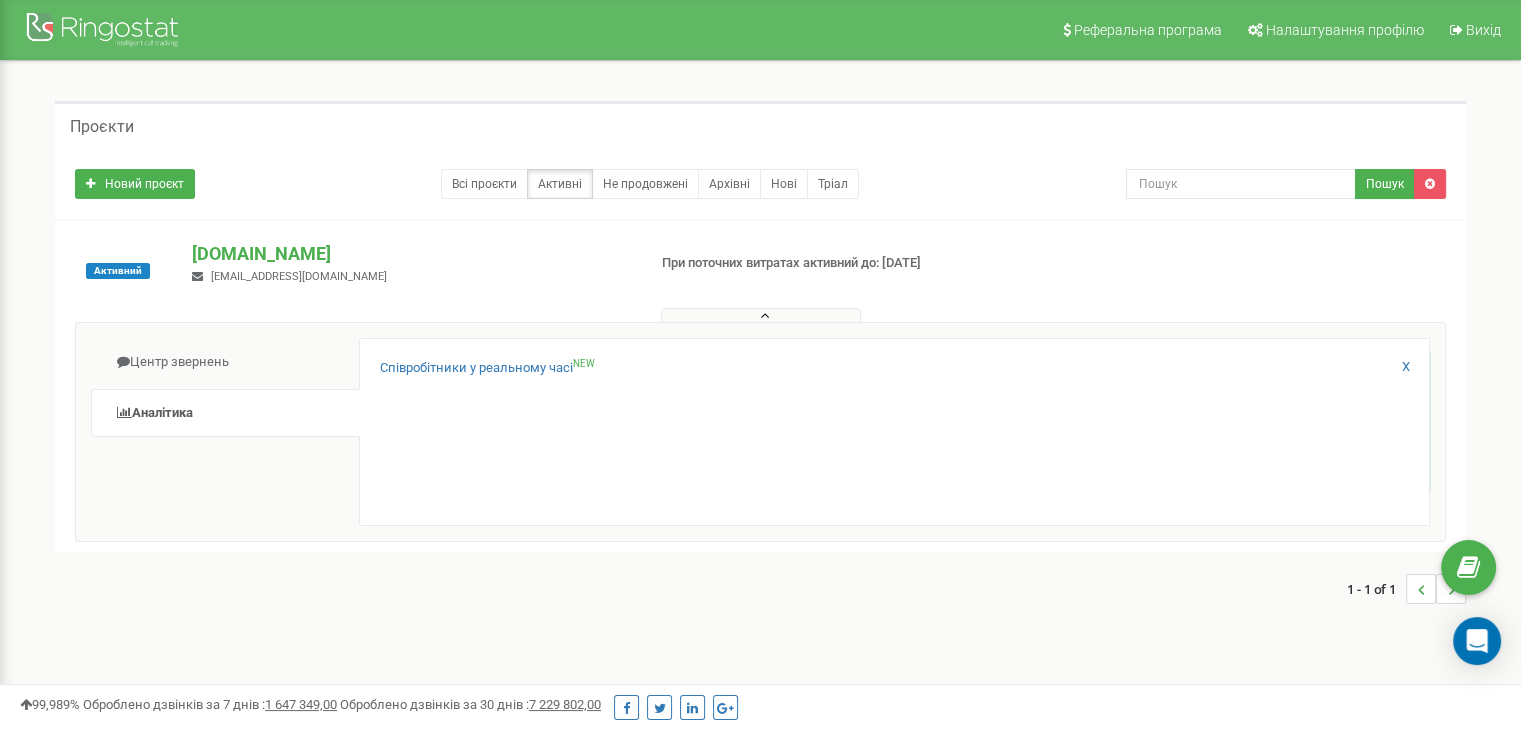 click on "Активний
anthurium.energy
nvkasyanchik@gmail.com
При поточних витратах активний до: 21.11.2025" at bounding box center [760, 281] 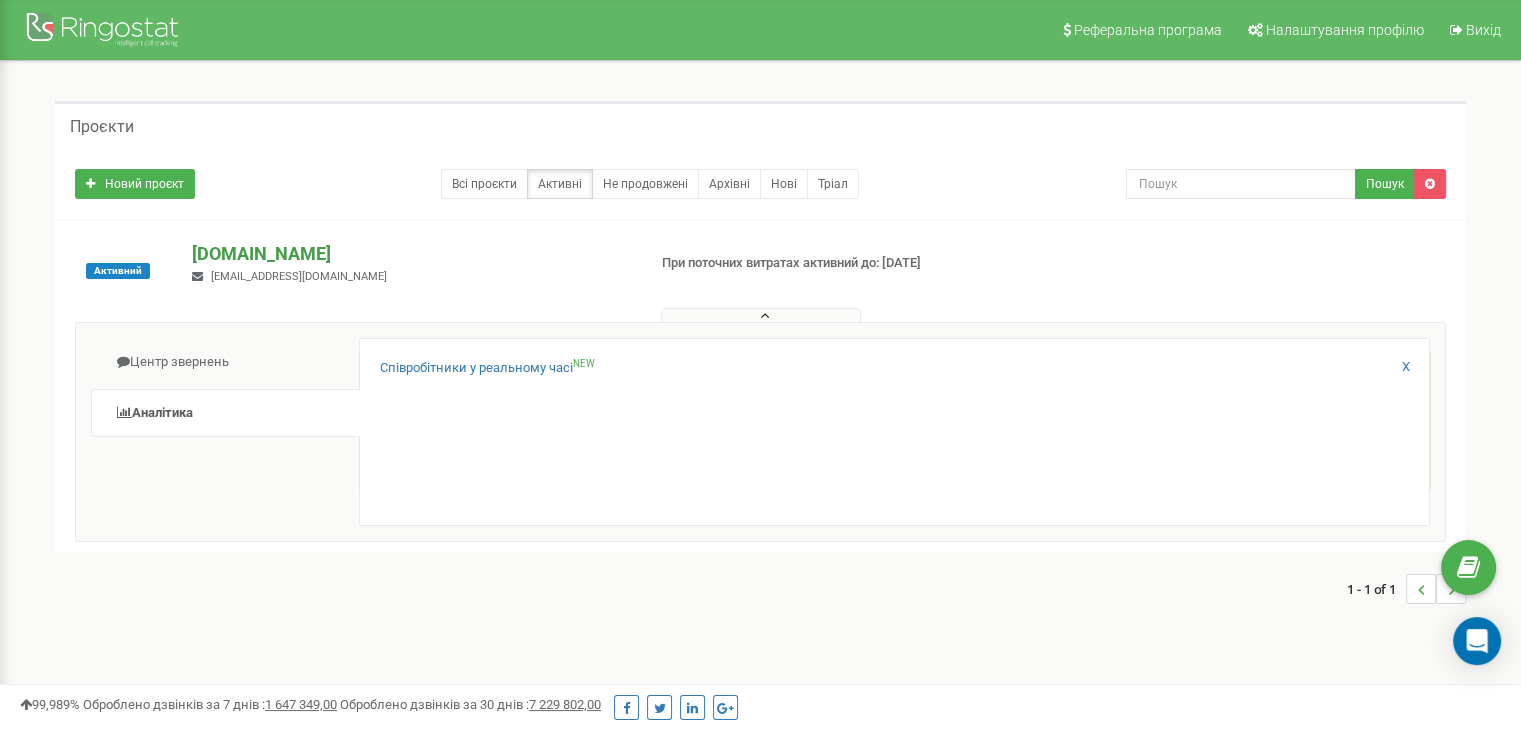 click on "[DOMAIN_NAME]" at bounding box center (410, 254) 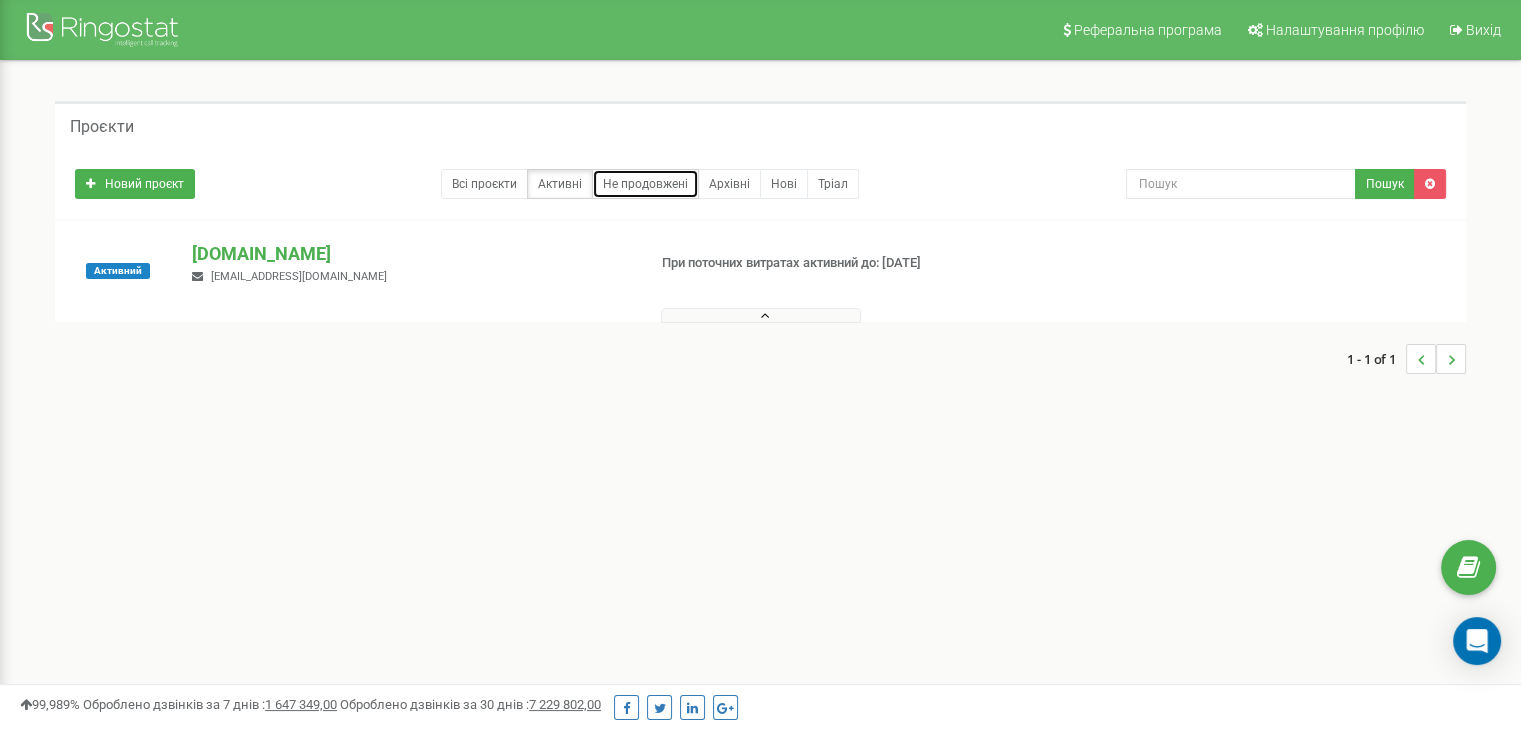 click on "Не продовжені" at bounding box center (645, 184) 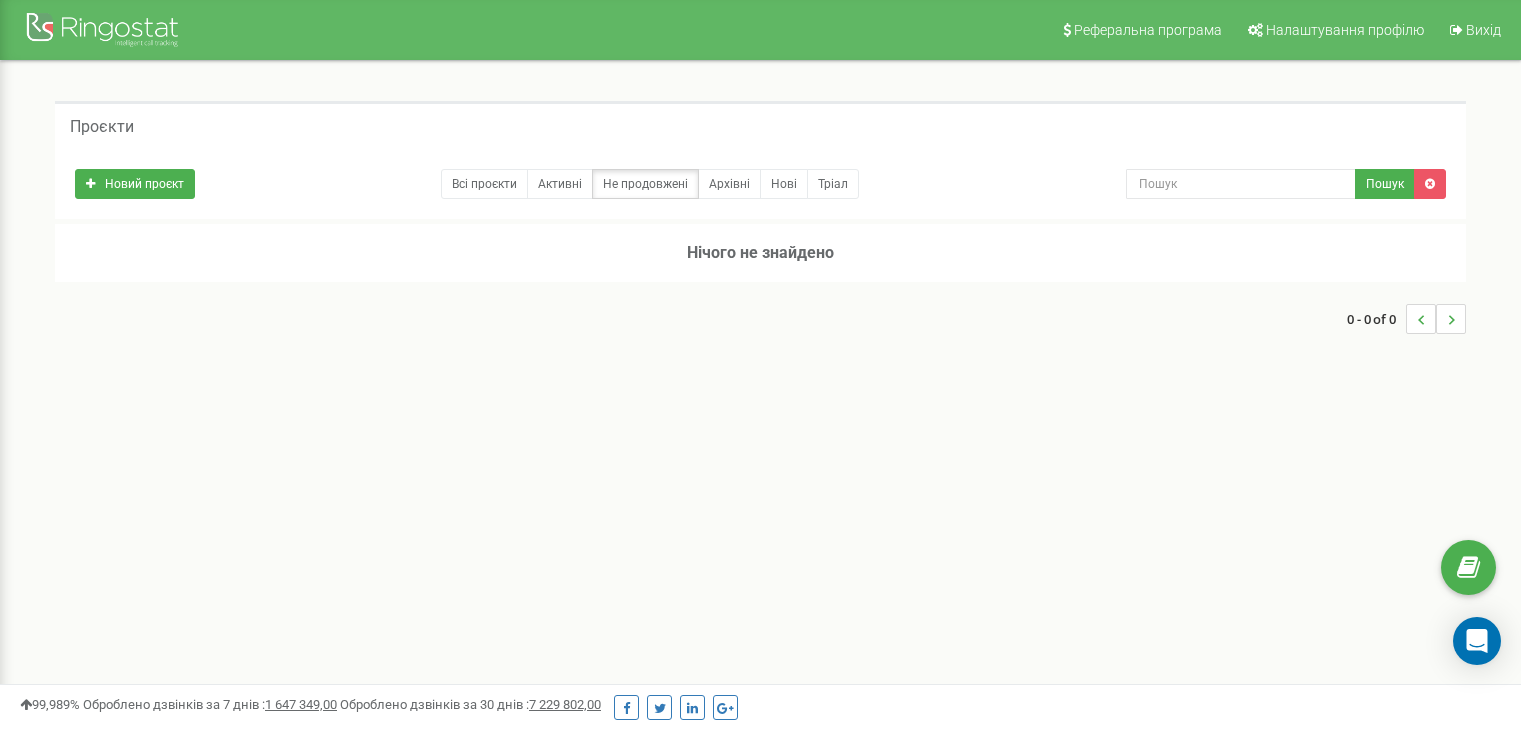 scroll, scrollTop: 0, scrollLeft: 0, axis: both 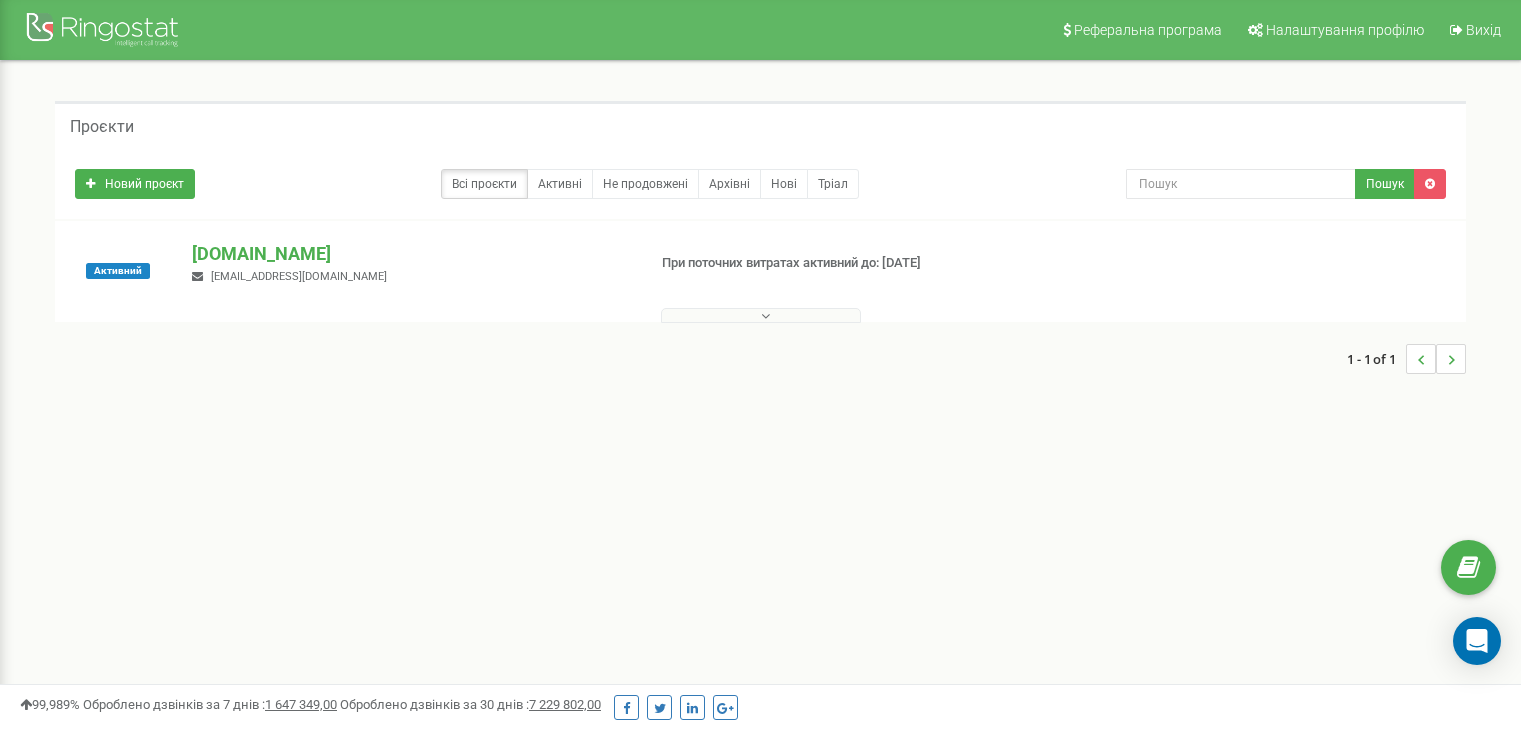 click on "Архівні" at bounding box center [729, 184] 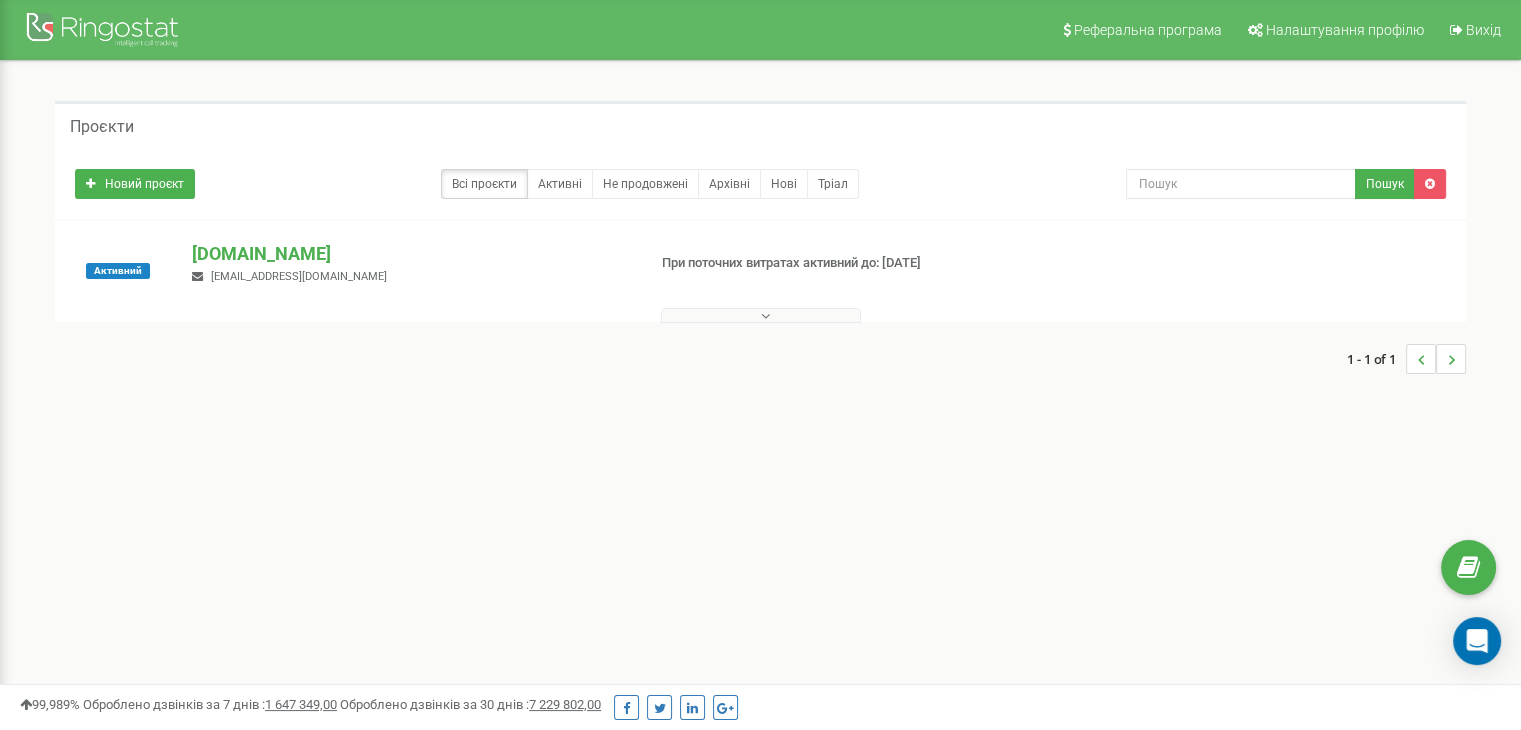 scroll, scrollTop: 0, scrollLeft: 0, axis: both 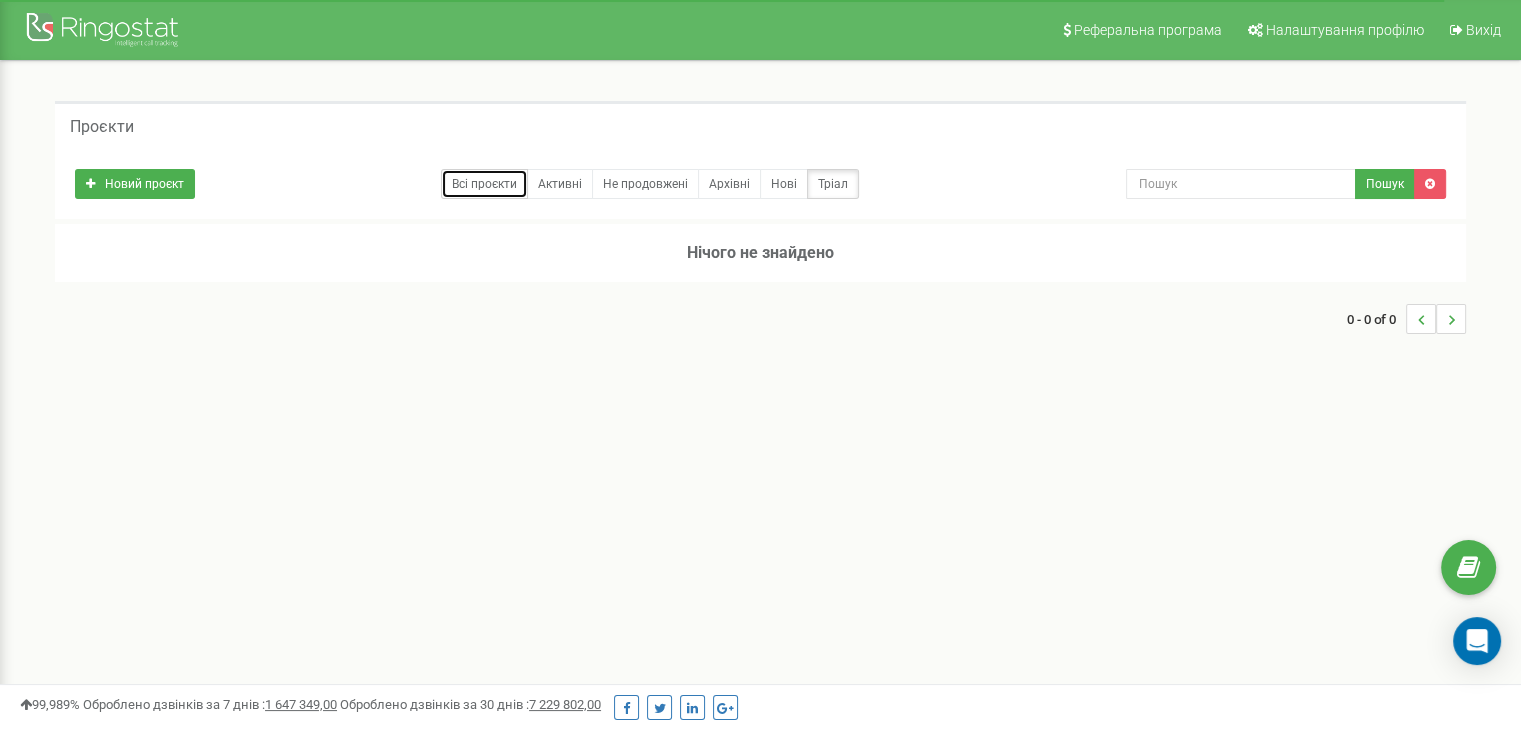 click on "Всі проєкти" at bounding box center [484, 184] 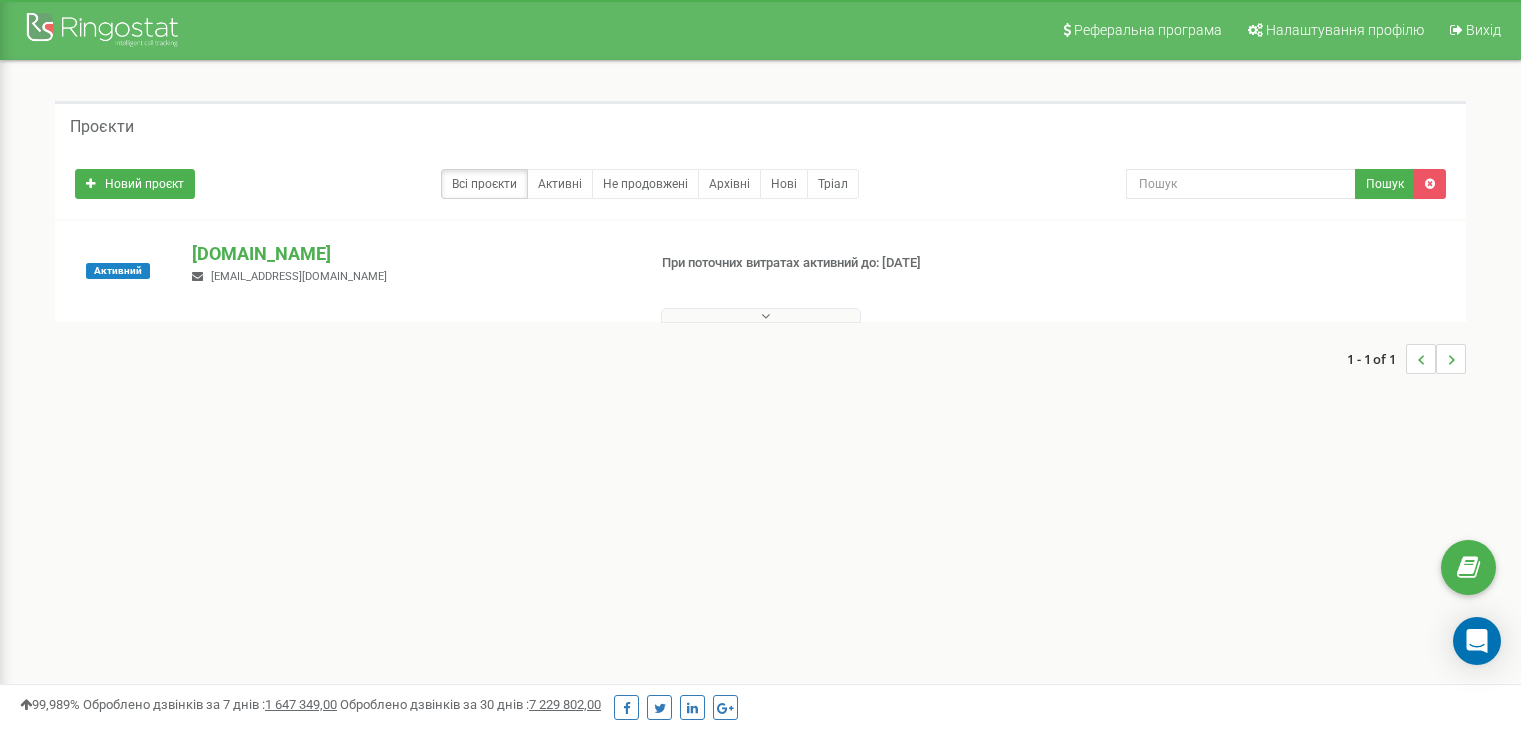 scroll, scrollTop: 0, scrollLeft: 0, axis: both 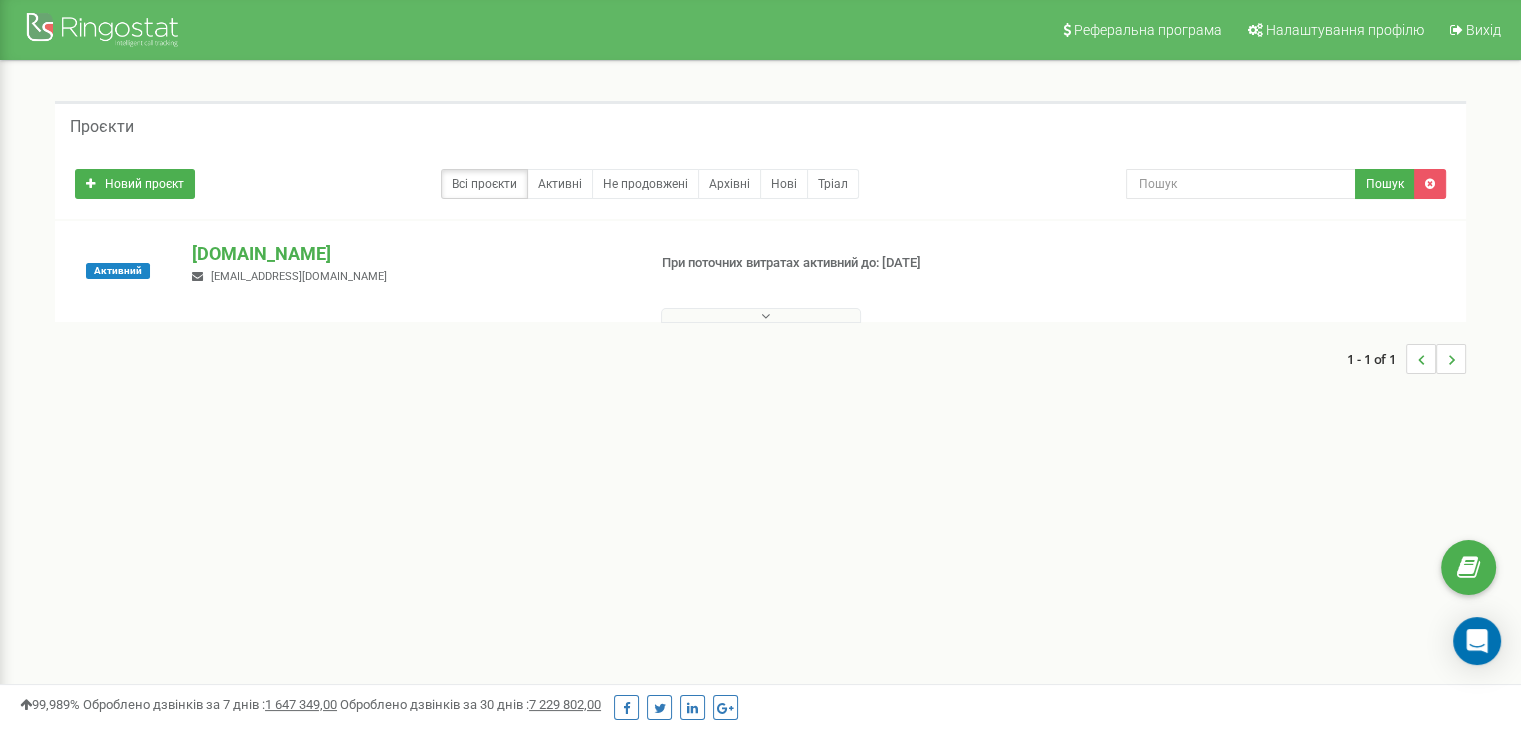 click at bounding box center [197, 276] 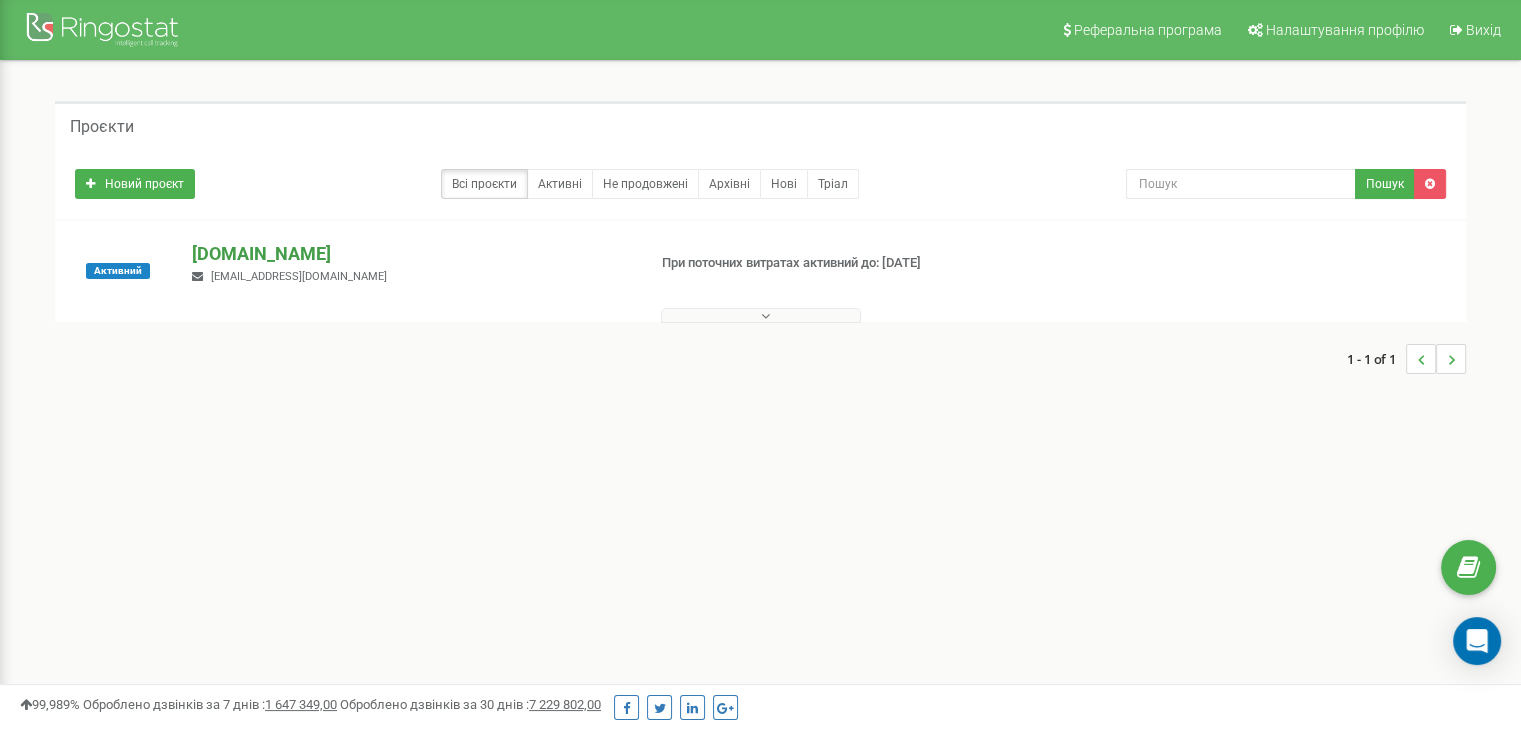 click on "[DOMAIN_NAME]" at bounding box center (410, 254) 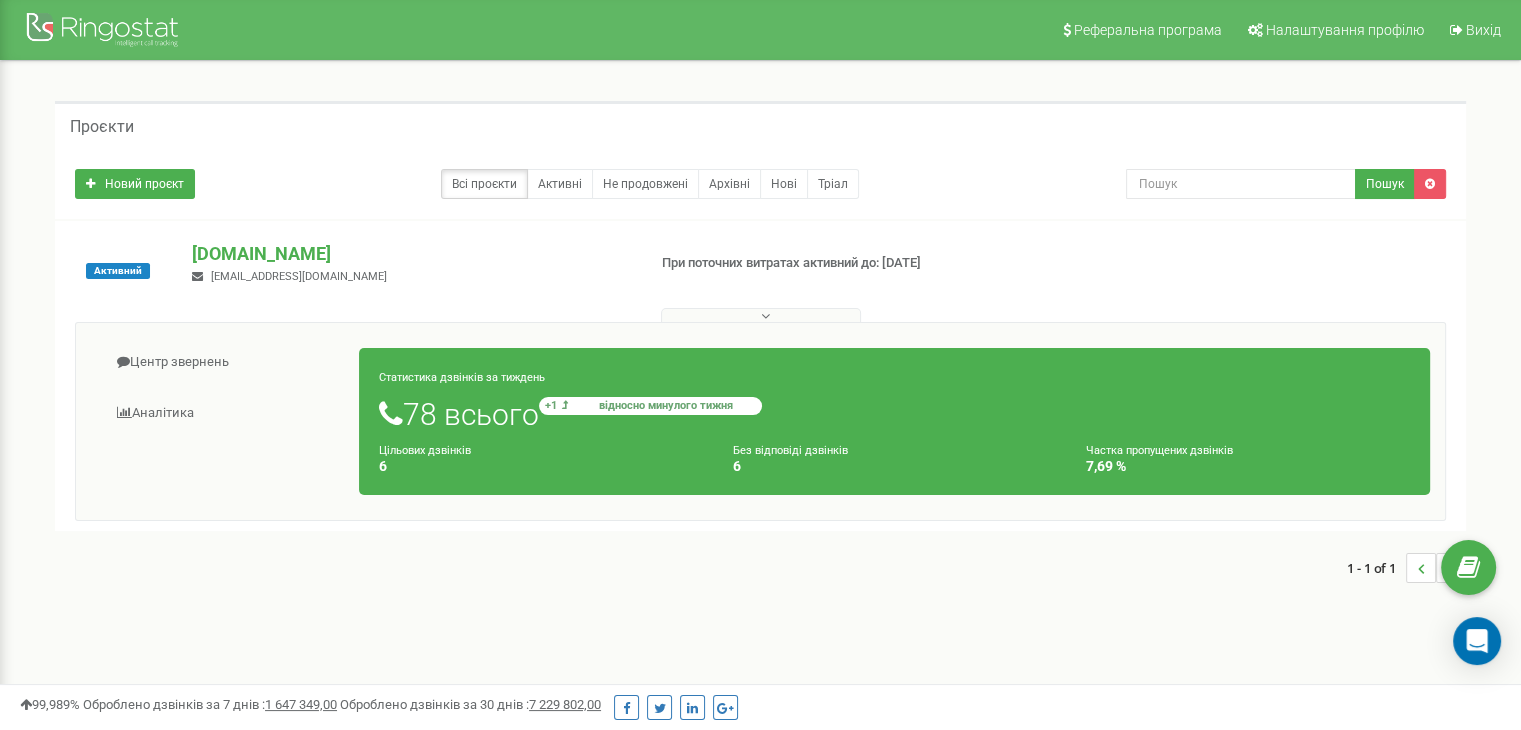click on "+1                                   відносно минулого тижня" at bounding box center [650, 406] 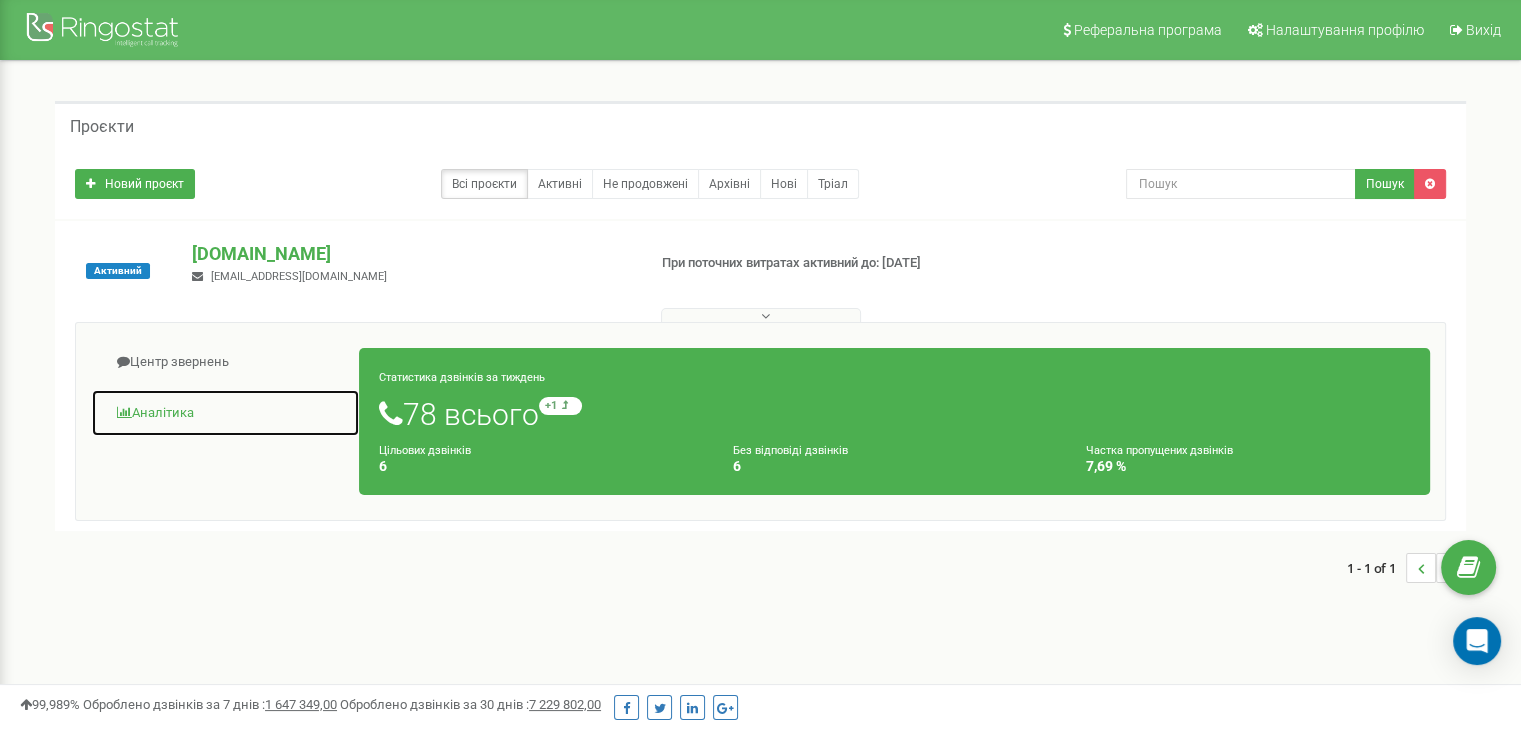 click on "Аналiтика" at bounding box center [225, 413] 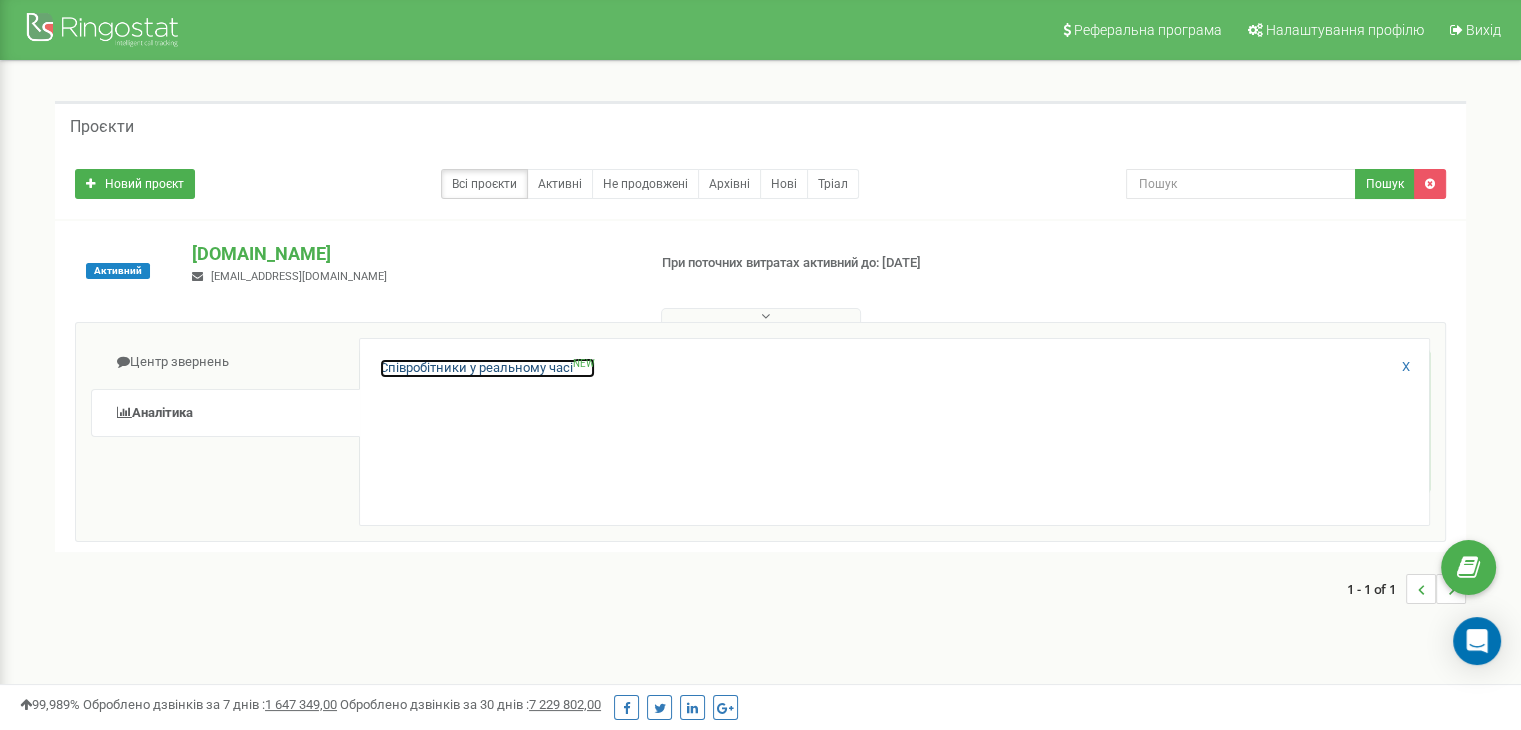 click on "Співробітники у реальному часі  NEW" at bounding box center (487, 368) 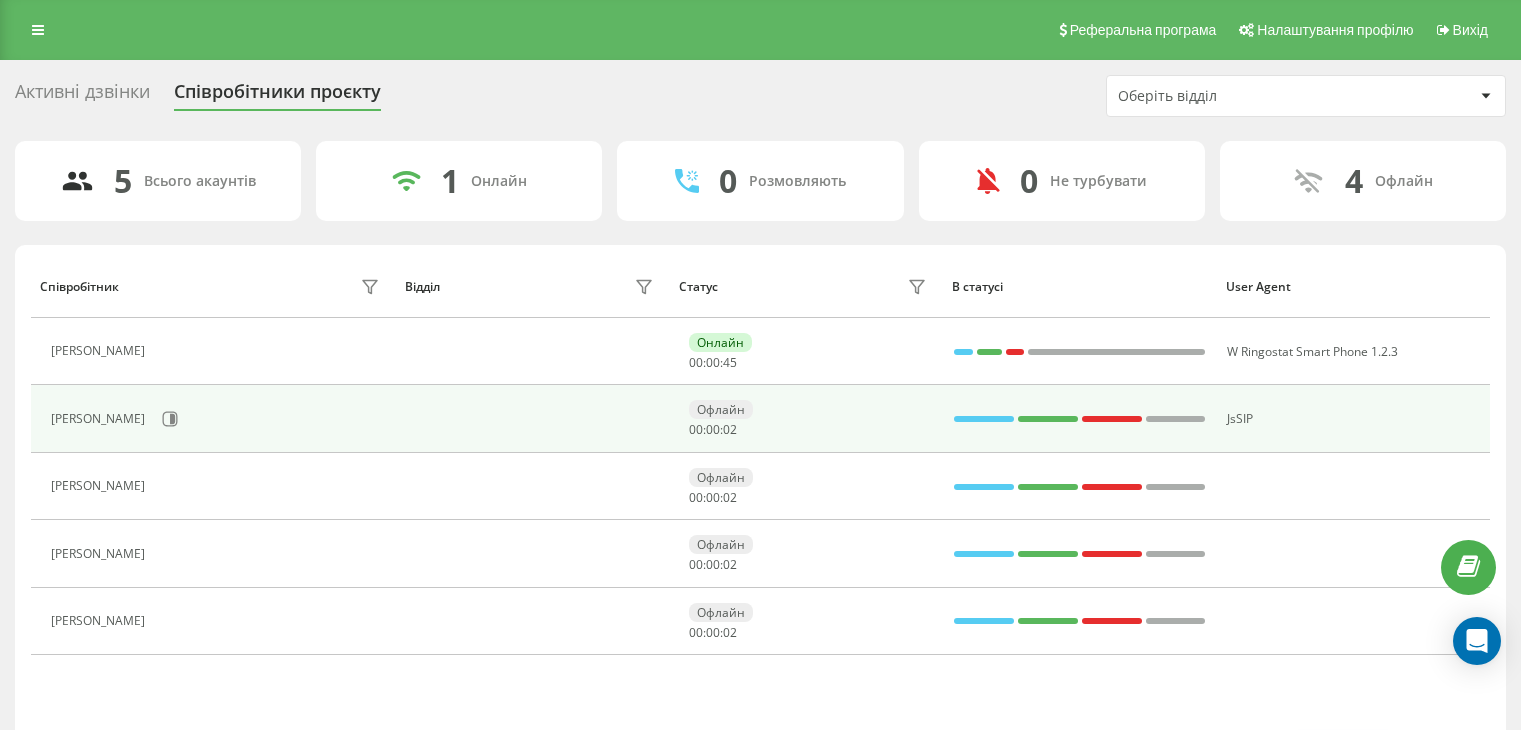 scroll, scrollTop: 0, scrollLeft: 0, axis: both 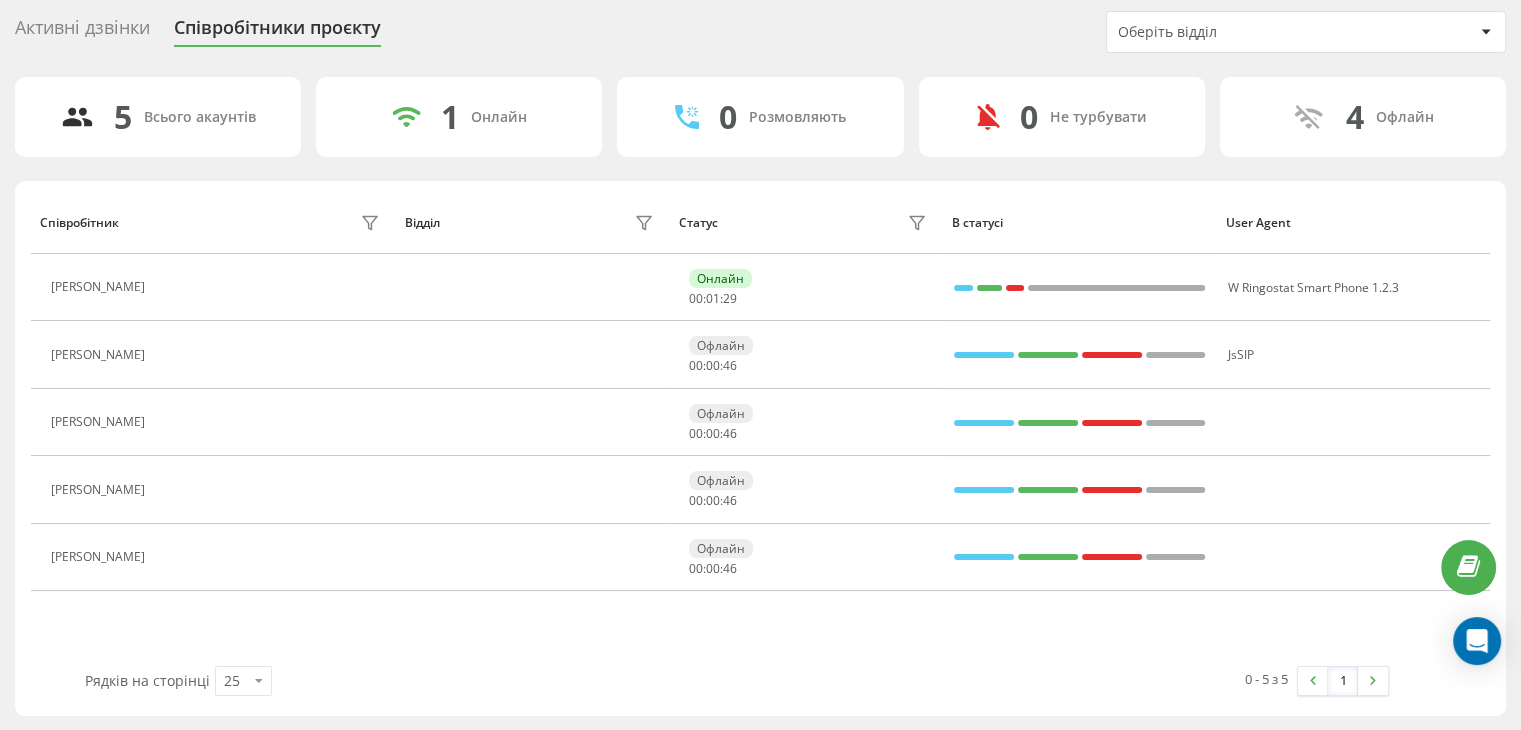 click on "В статусі" at bounding box center [1079, 223] 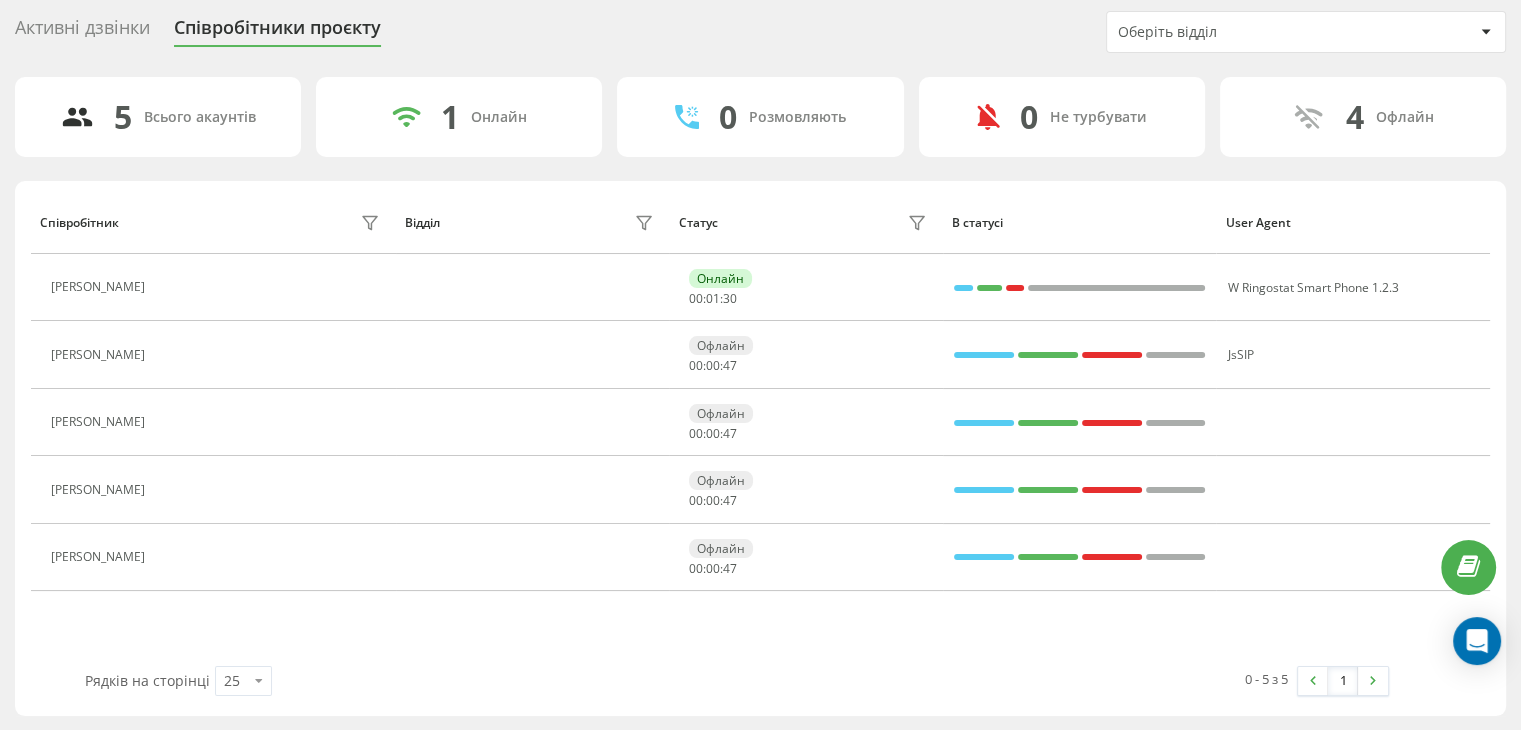 click on "User Agent" at bounding box center [1353, 223] 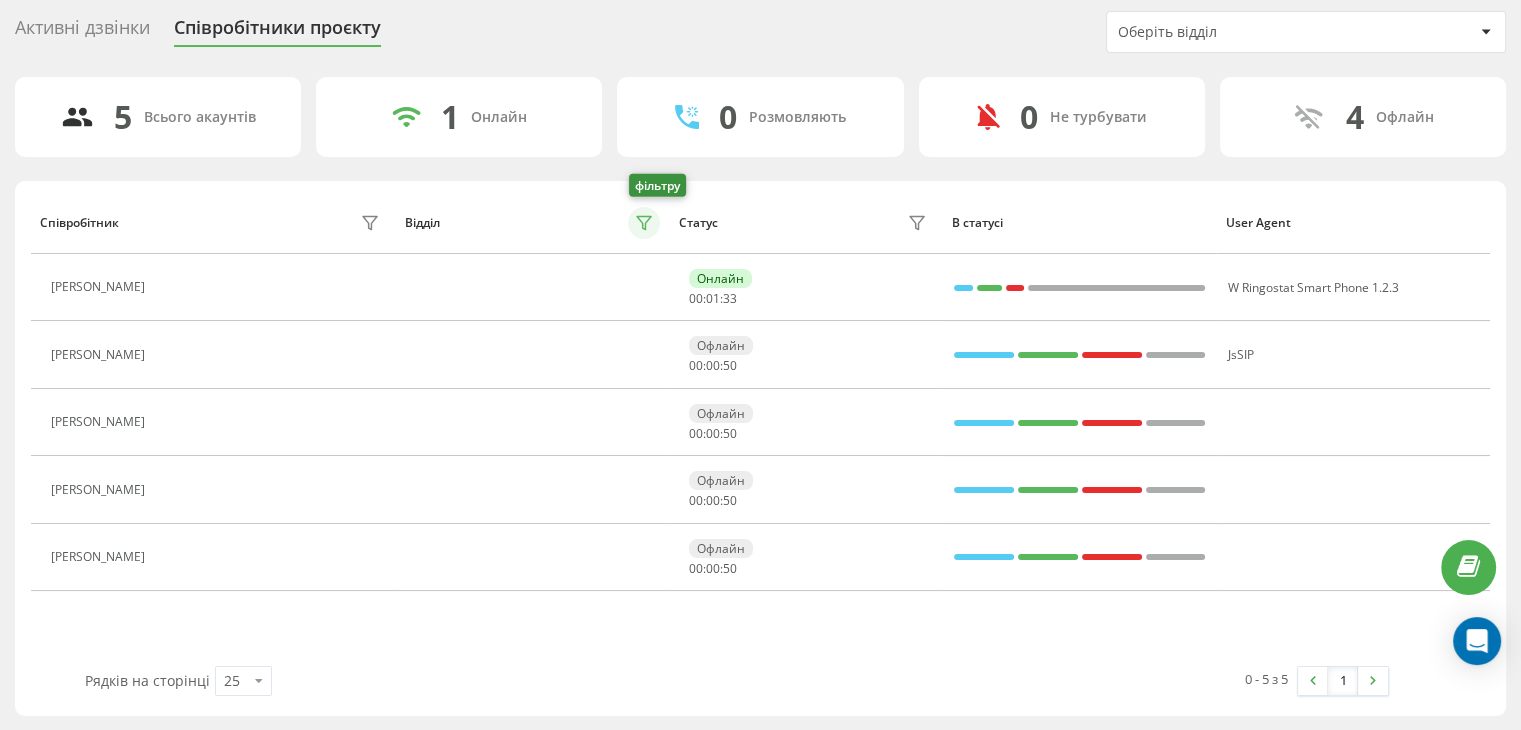 click 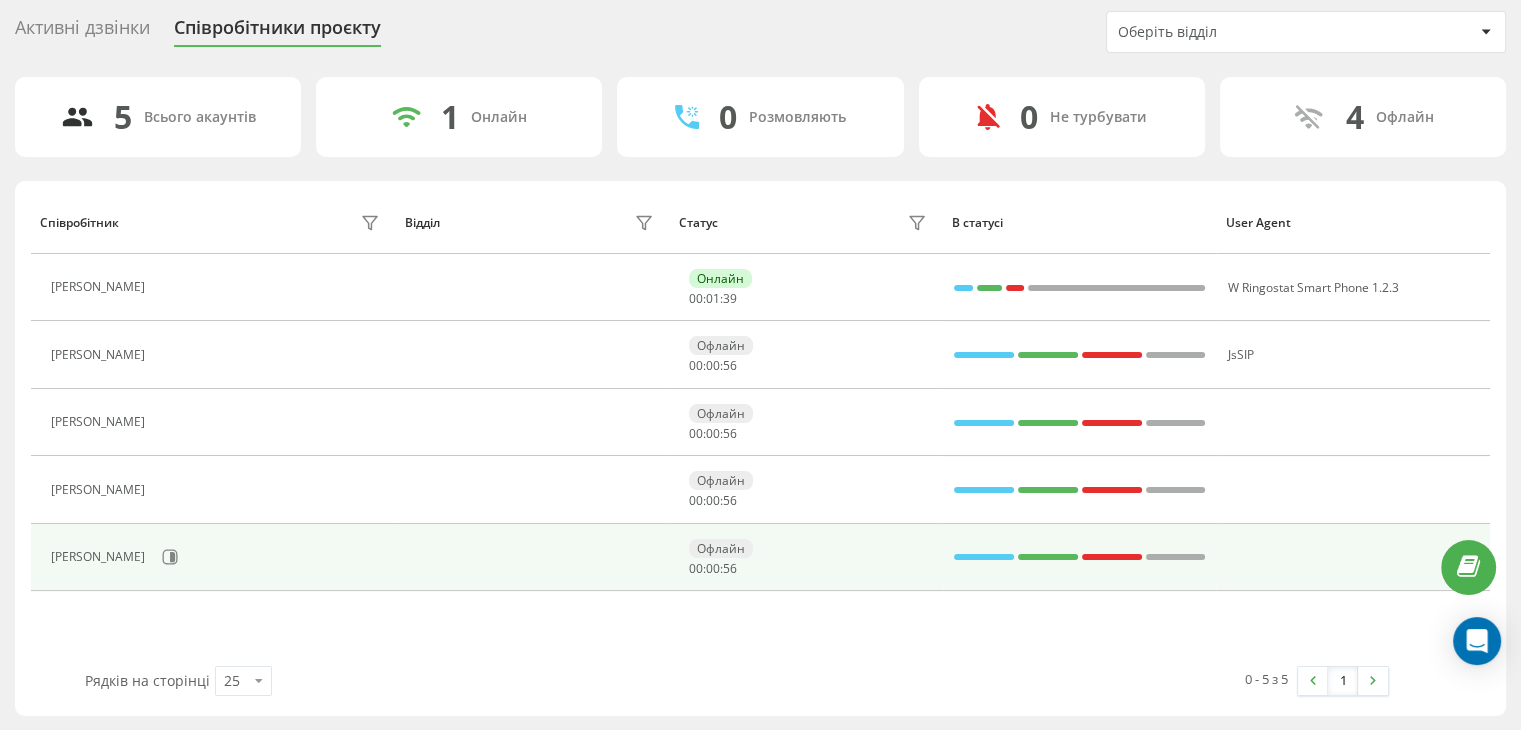 click at bounding box center [533, 557] 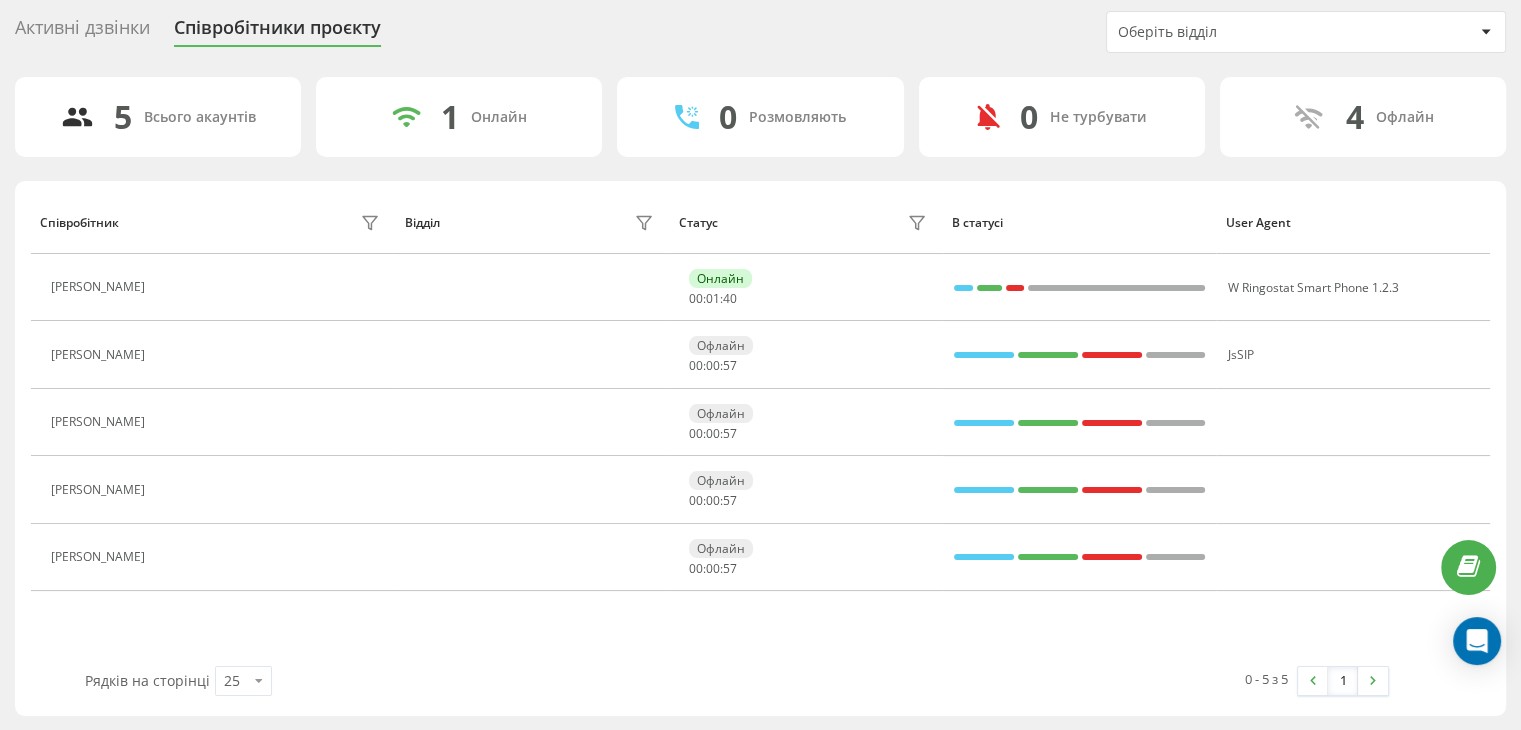 click on "Відділ" at bounding box center (533, 222) 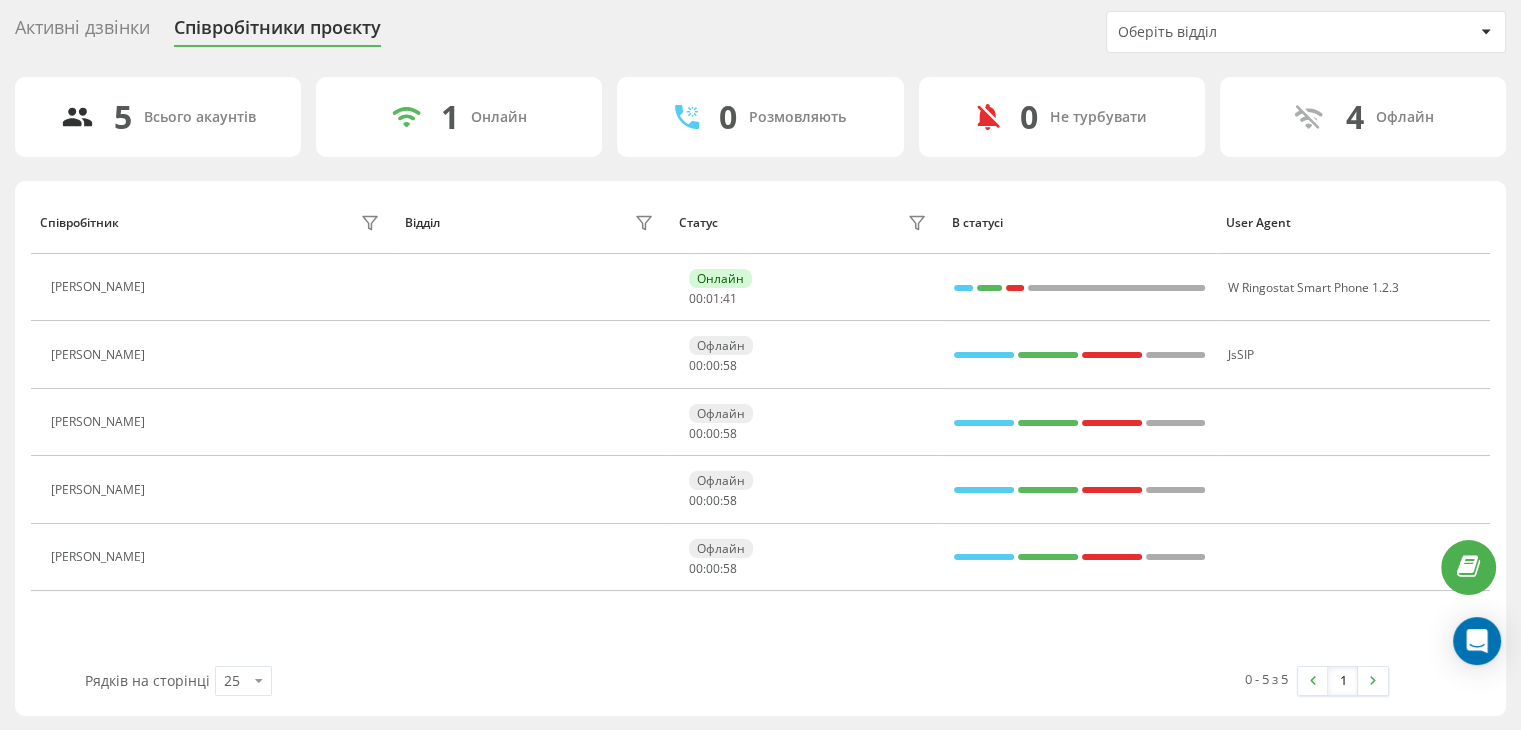 click on "Відділ" at bounding box center (422, 223) 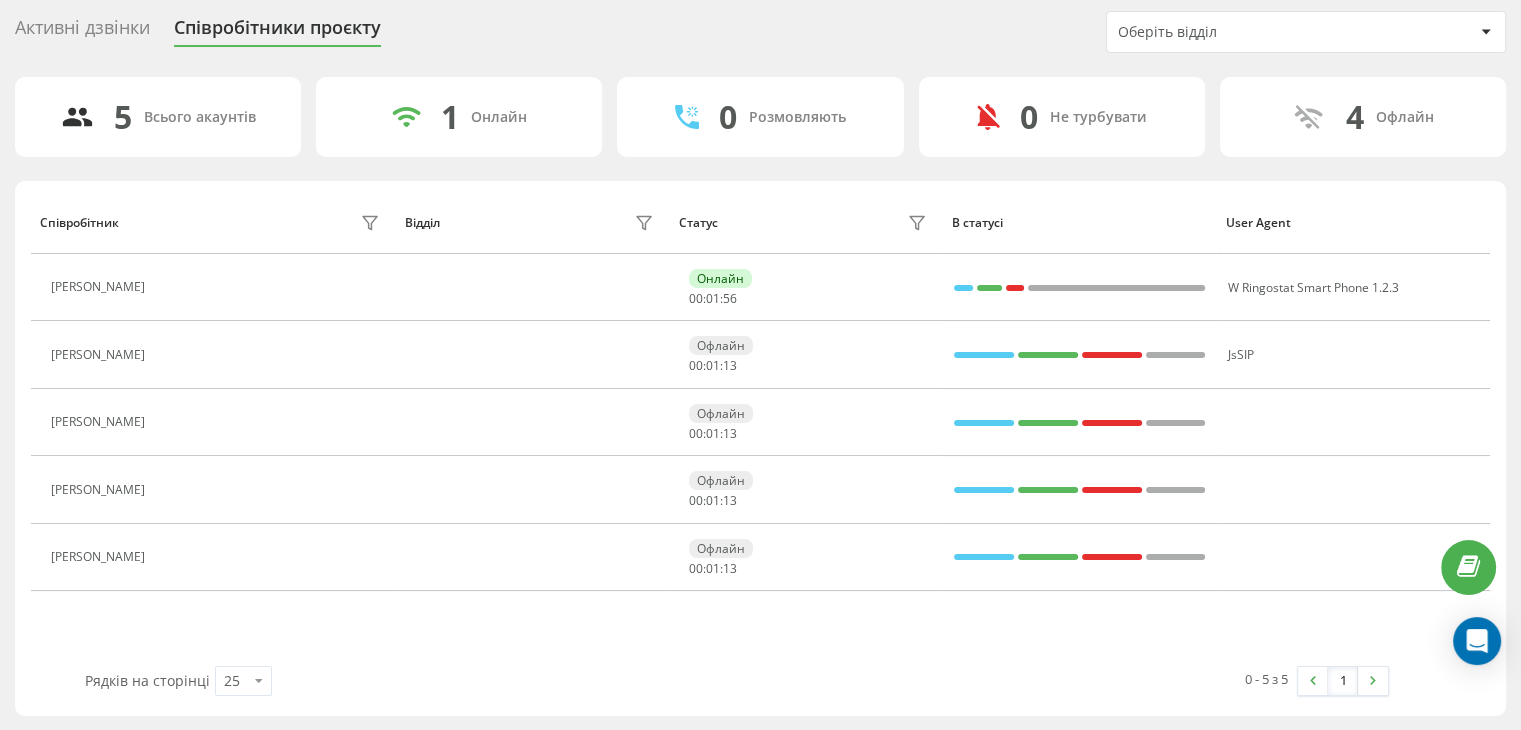 click 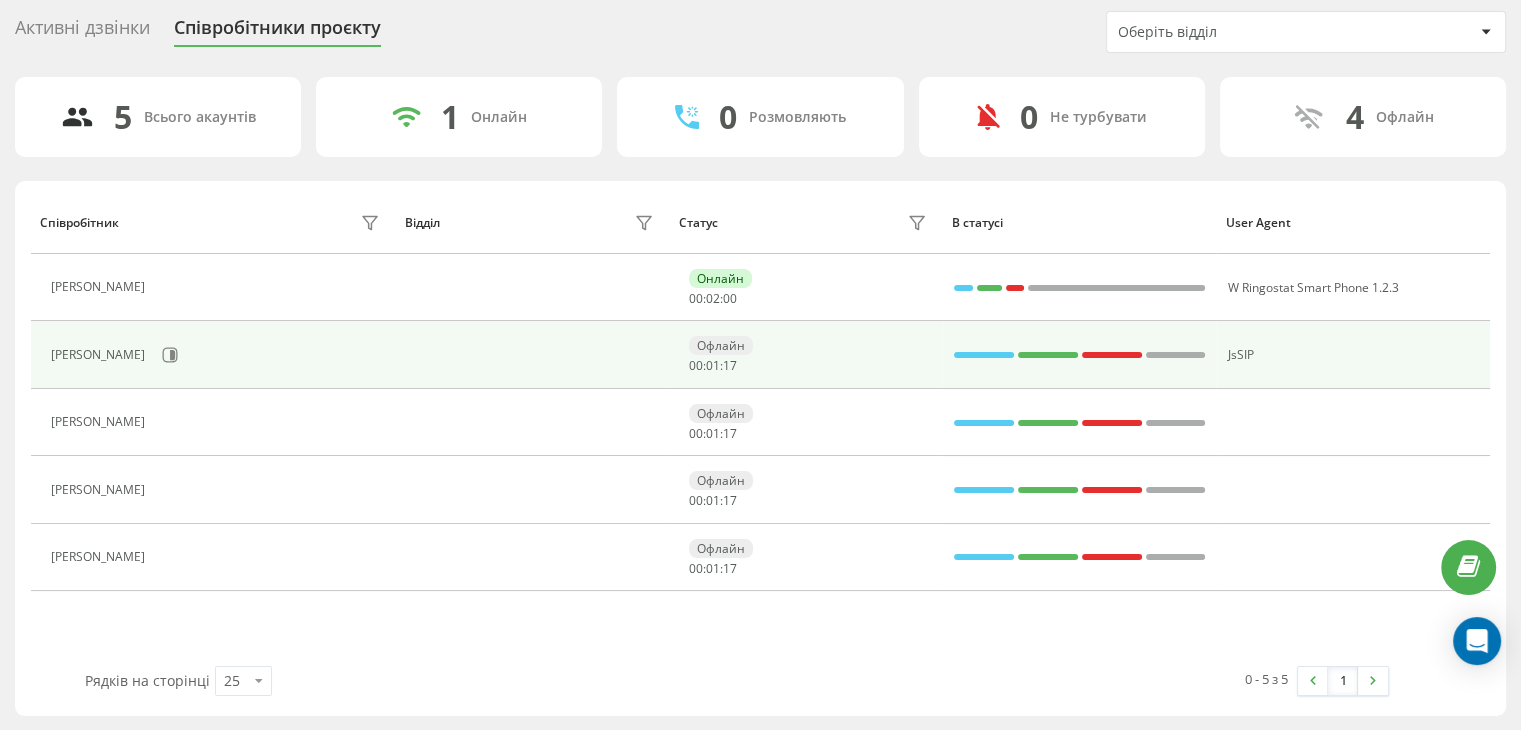 click on "JsSIP" at bounding box center [1353, 354] 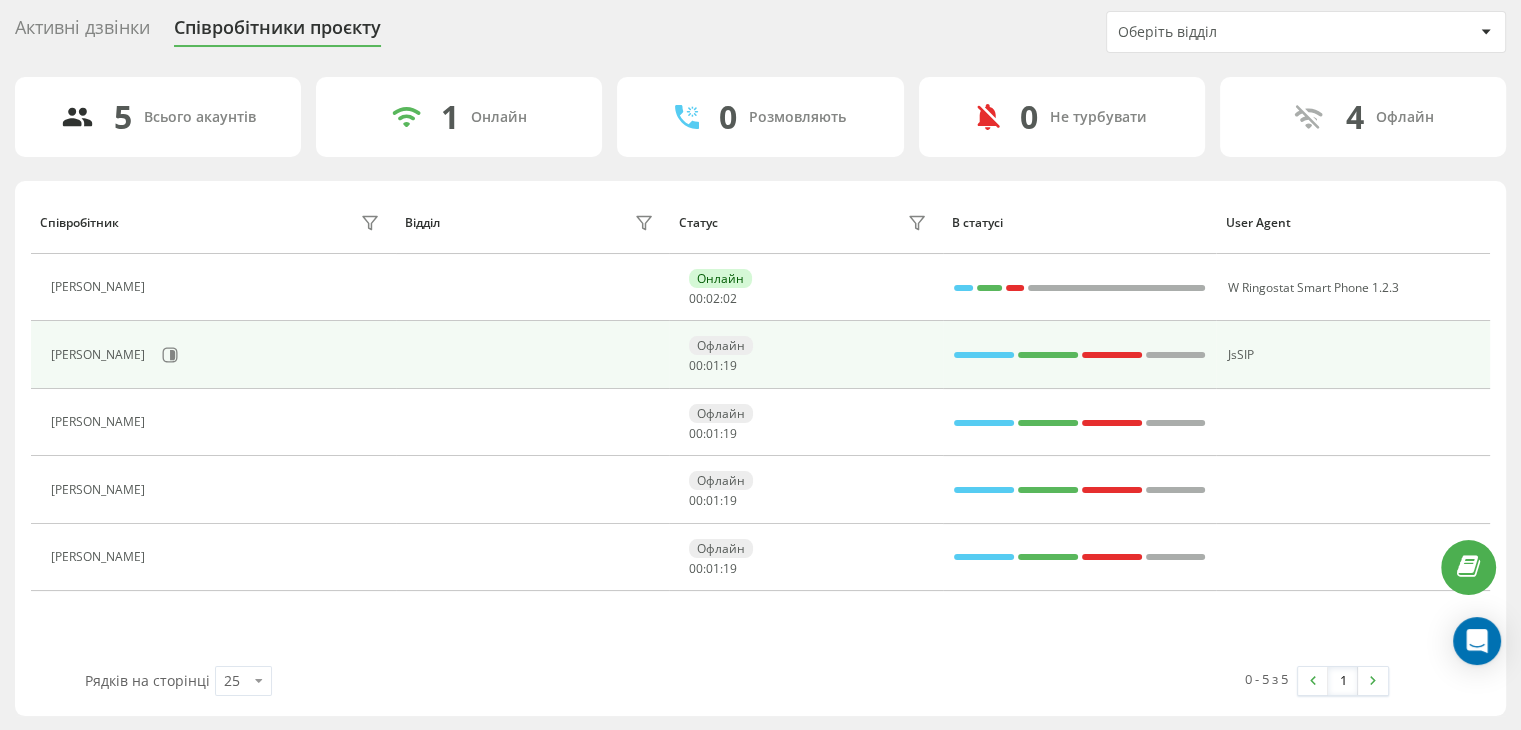 click at bounding box center [533, 354] 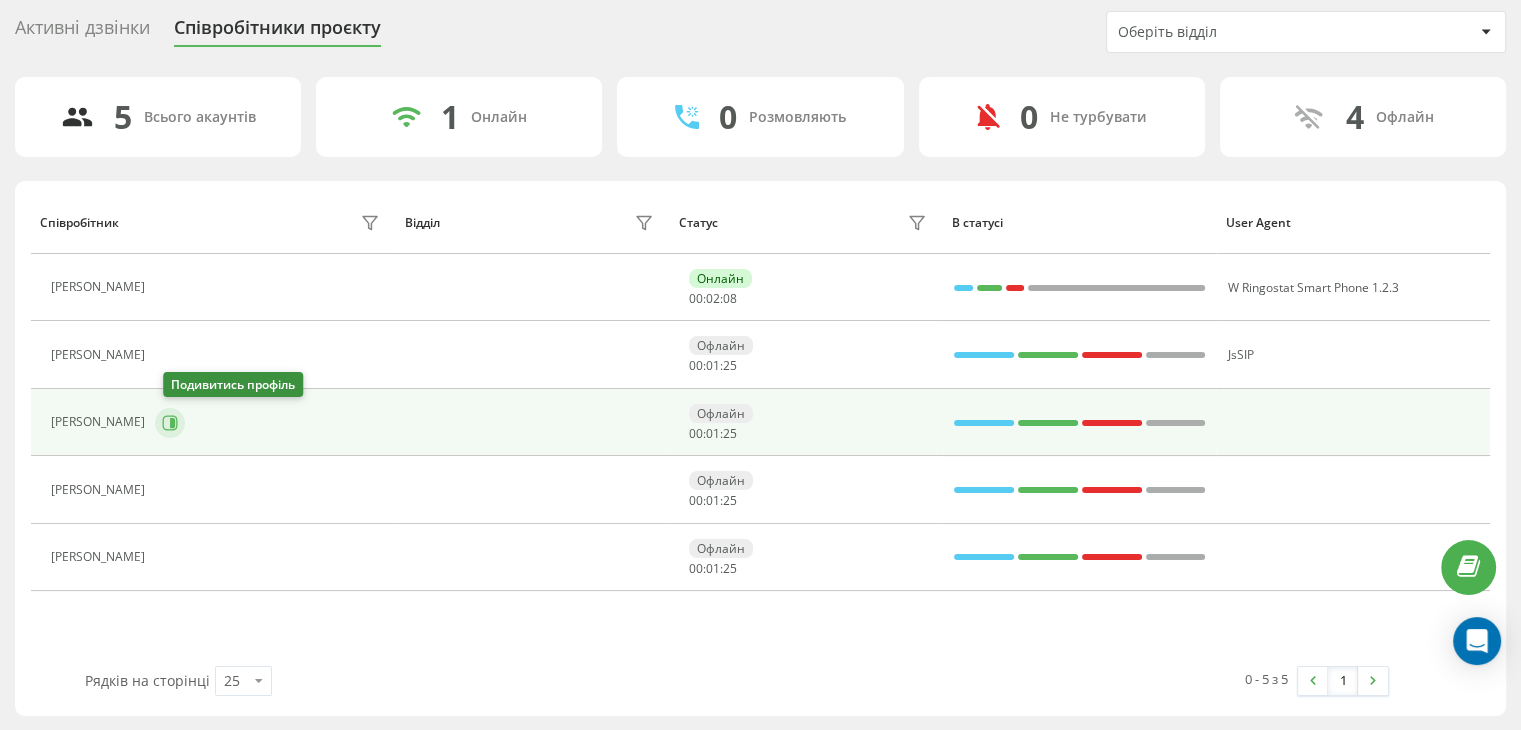 click 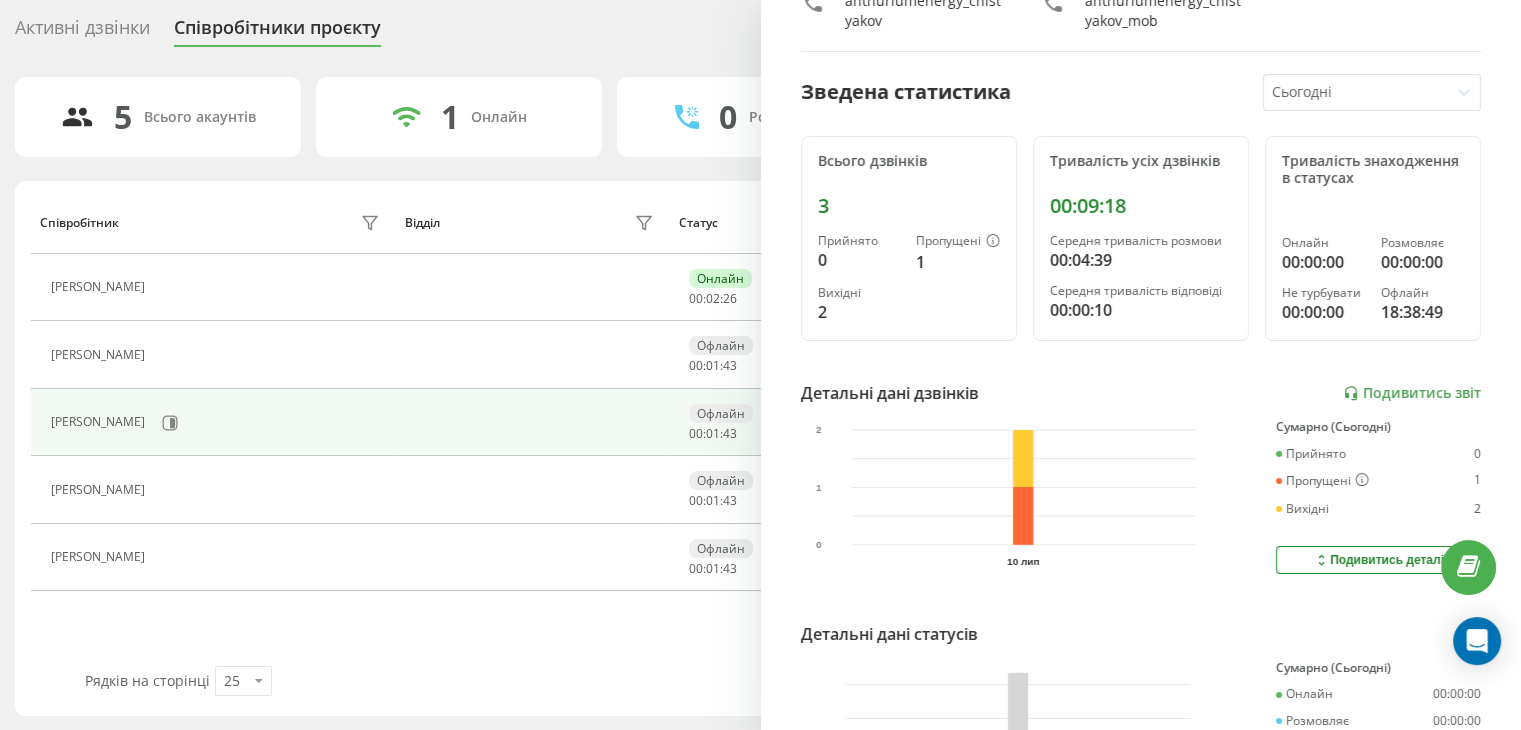 scroll, scrollTop: 337, scrollLeft: 0, axis: vertical 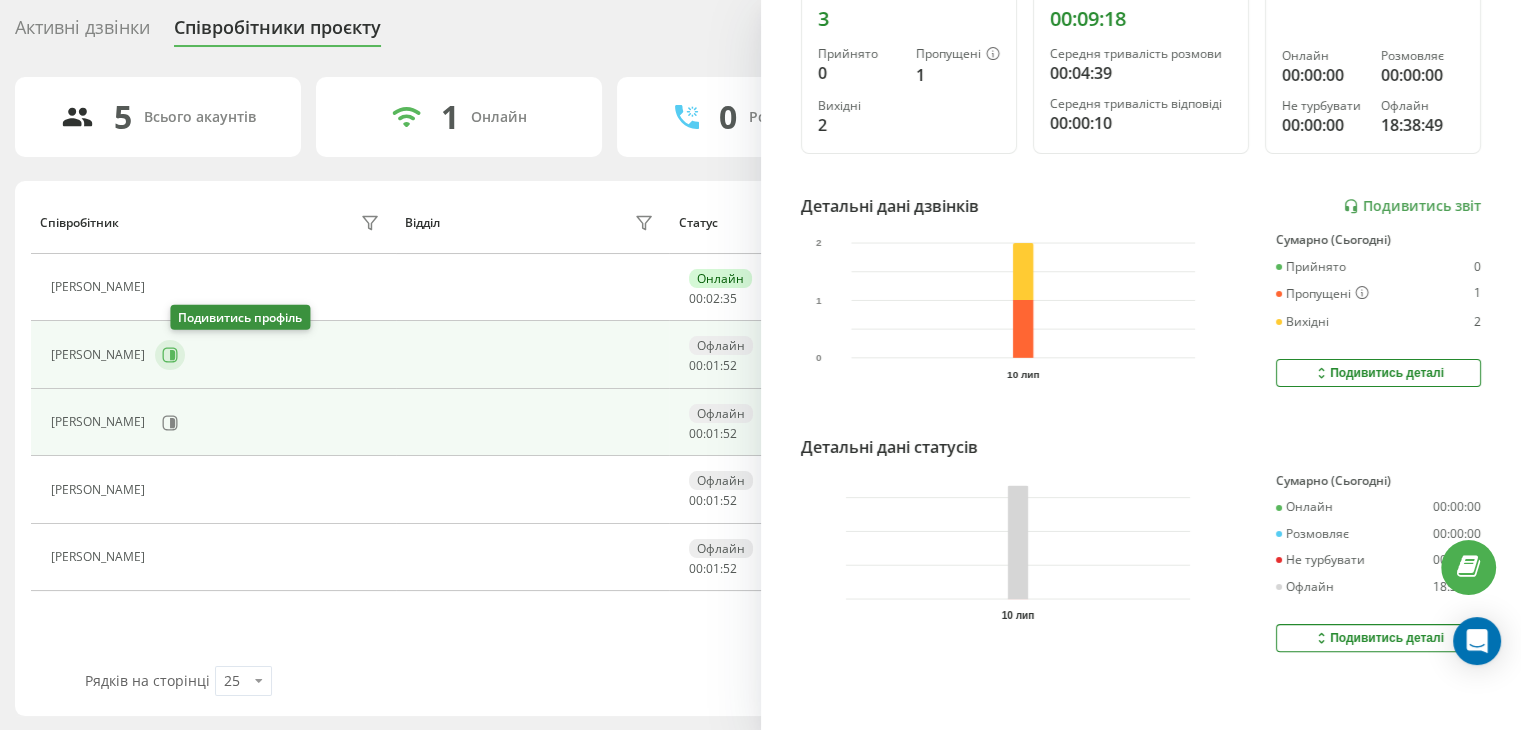 click 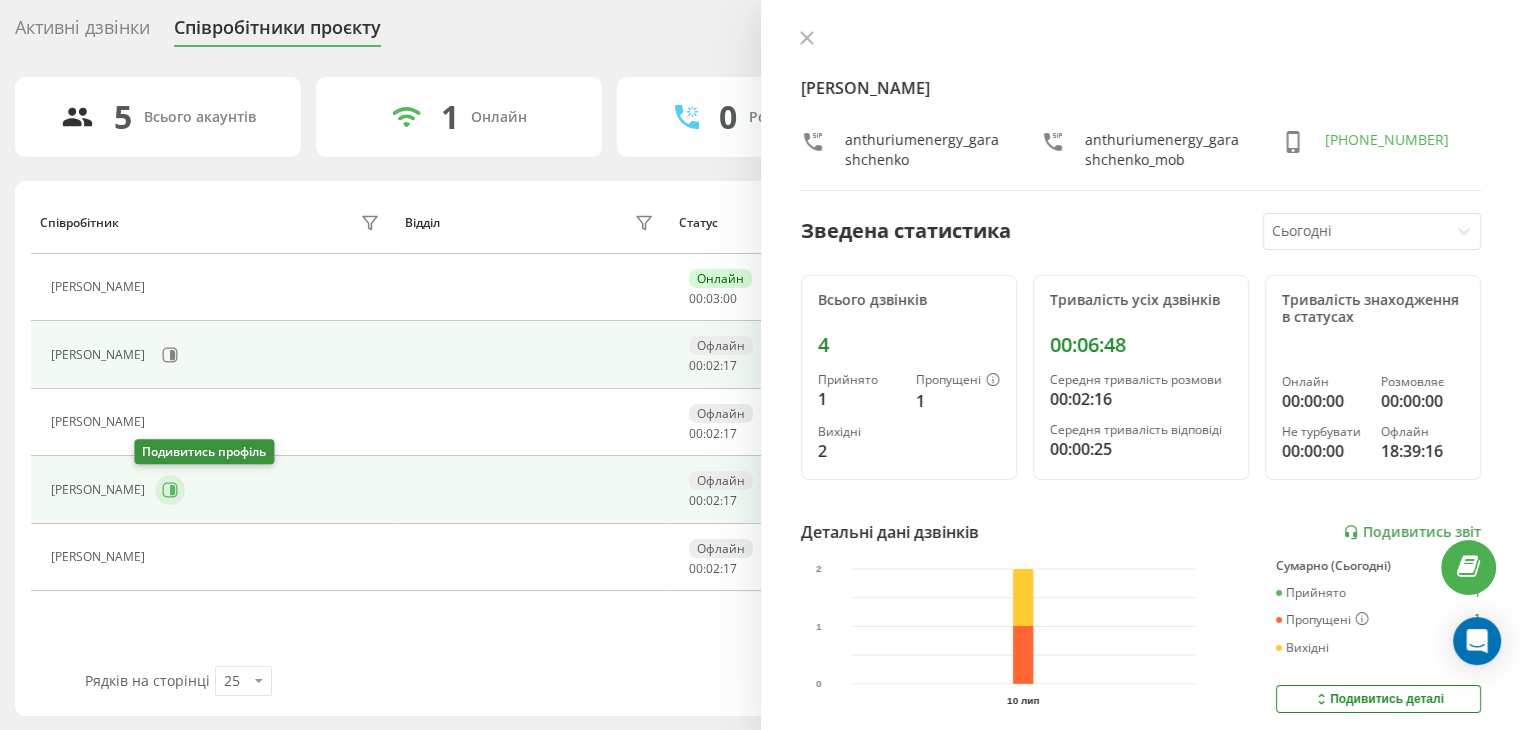 click 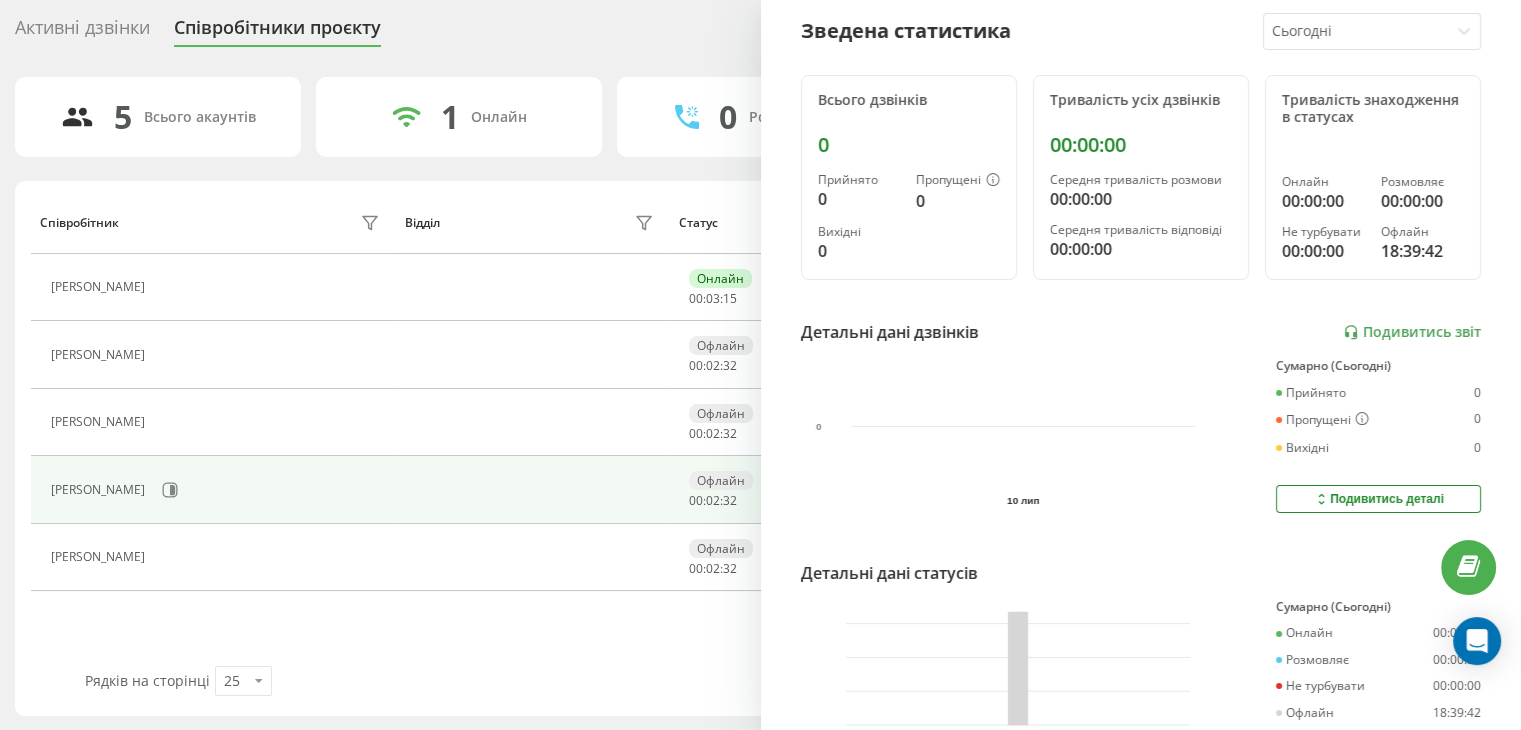 scroll, scrollTop: 337, scrollLeft: 0, axis: vertical 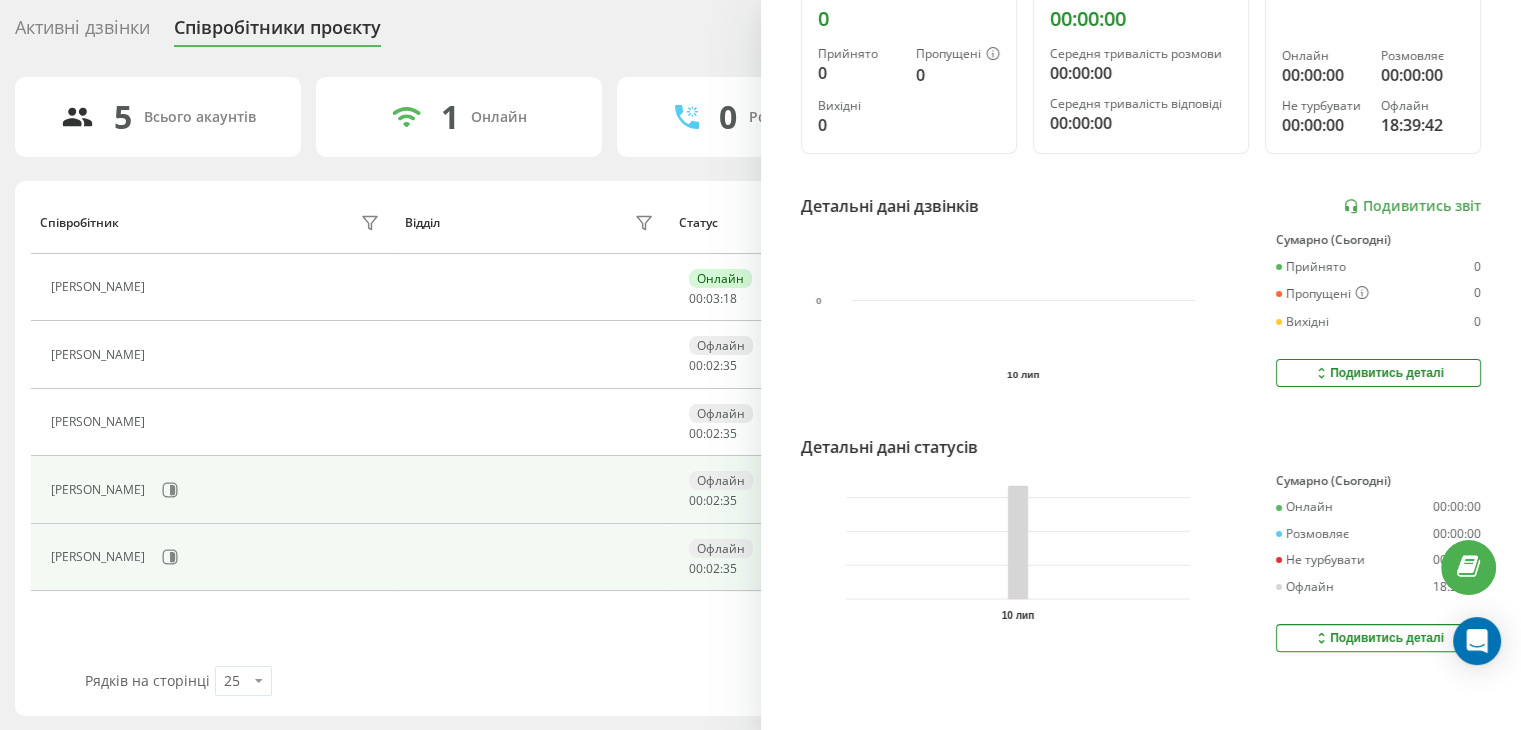 click on "Осипова Юлія" at bounding box center [213, 557] 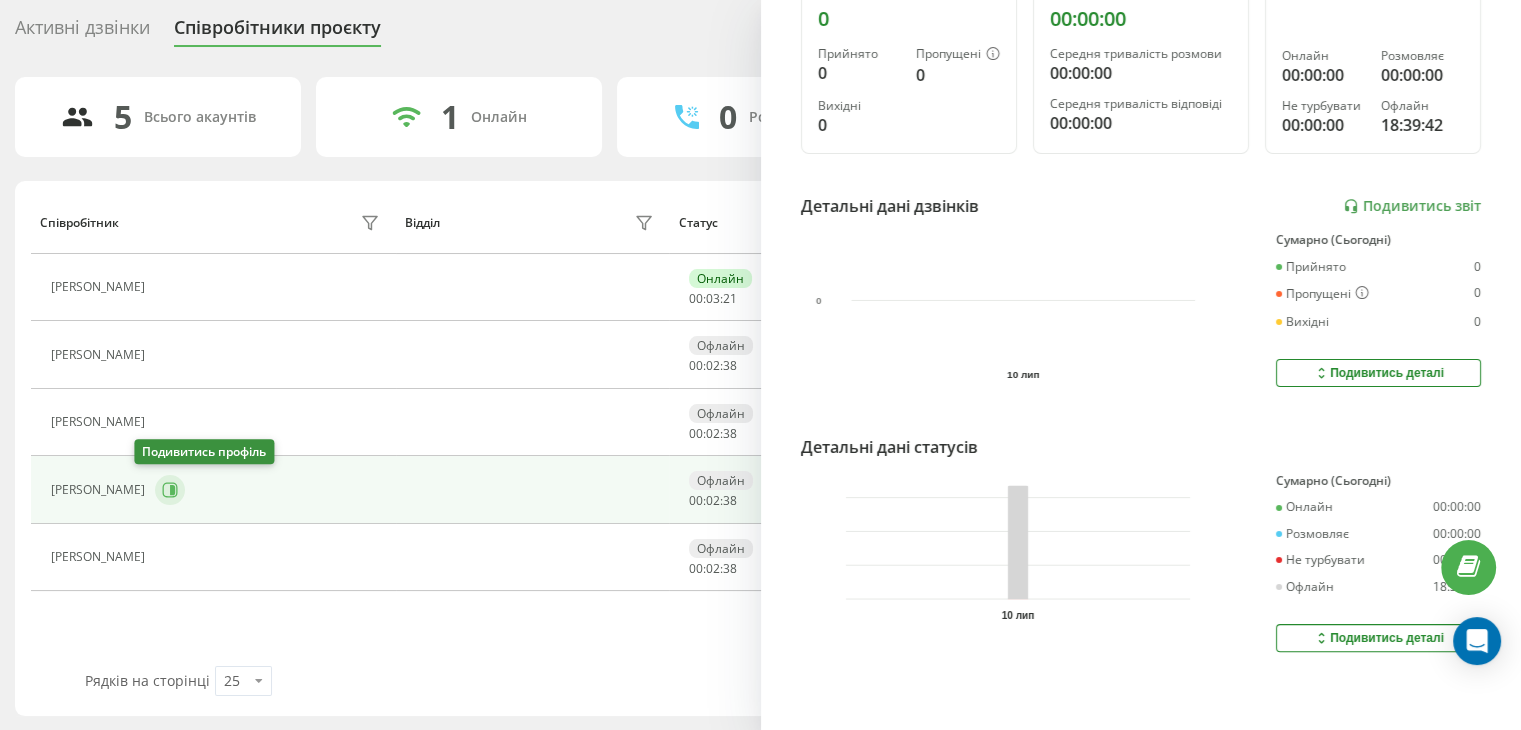 click at bounding box center (170, 490) 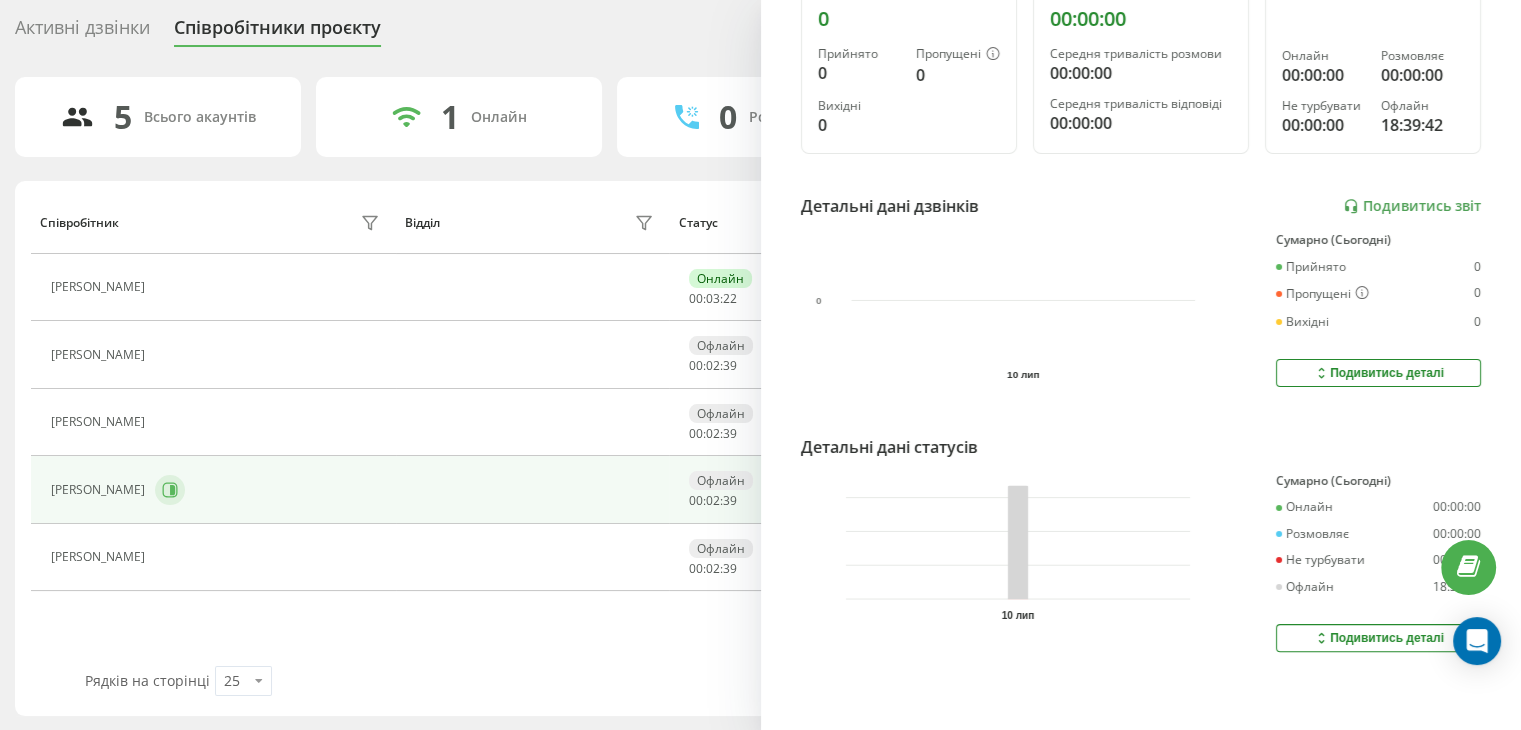 click 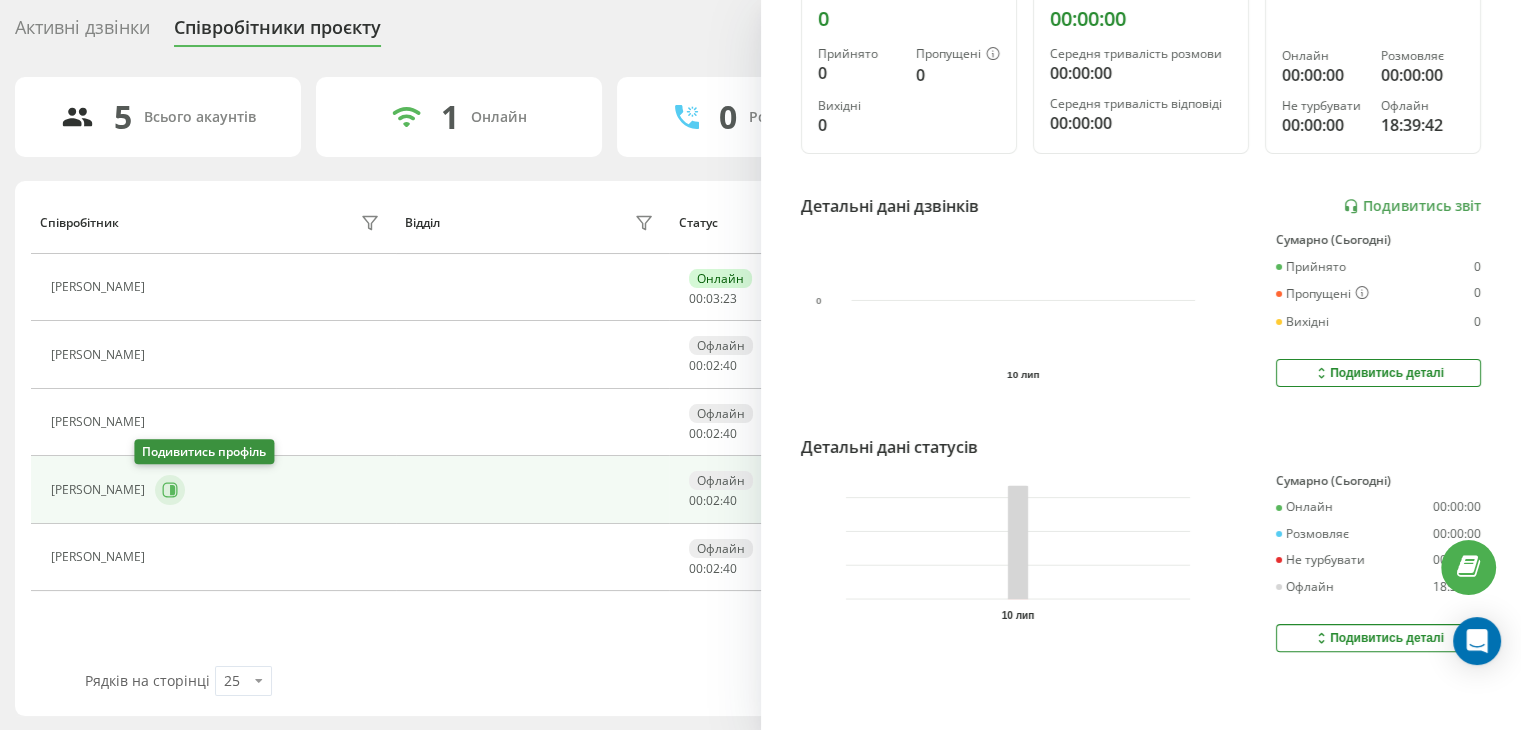 click 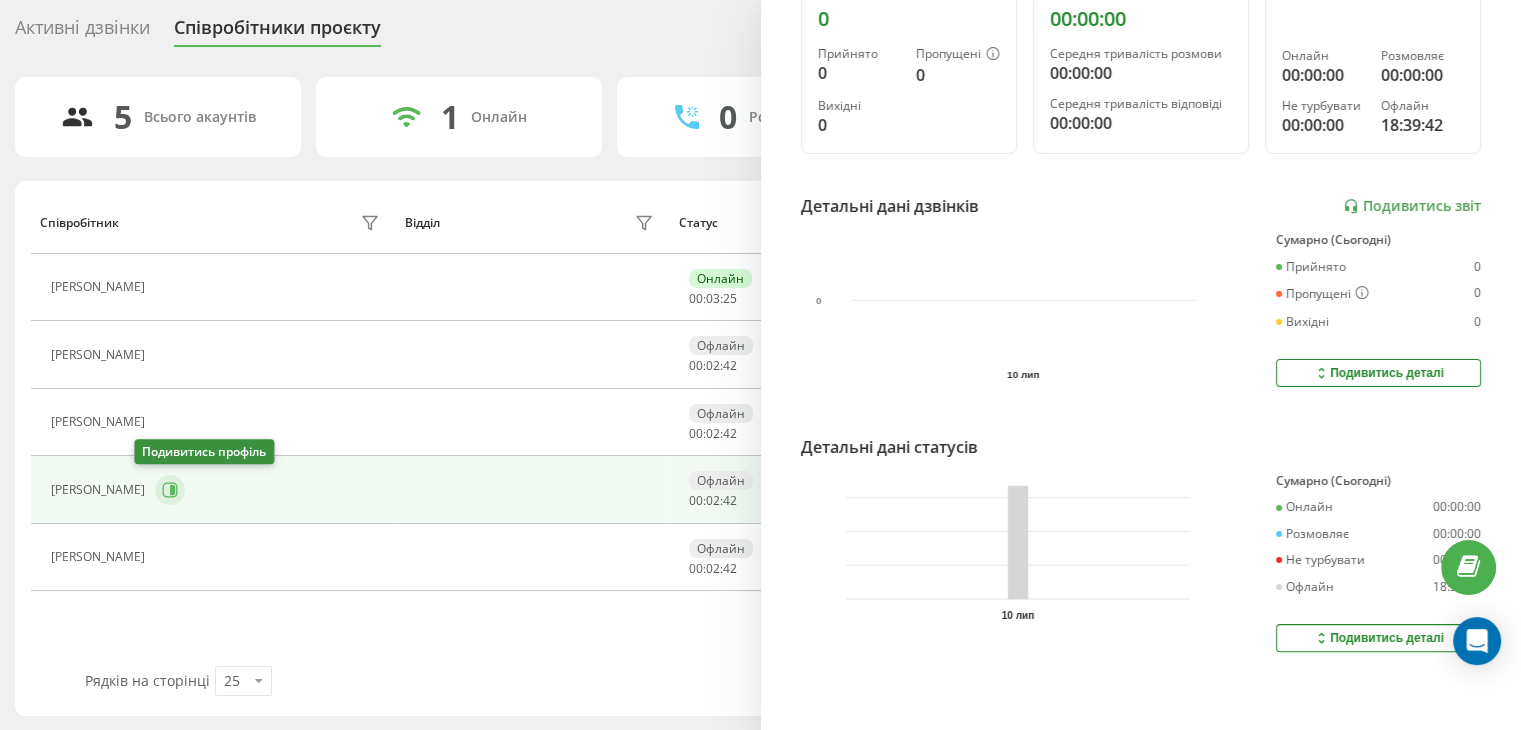 click 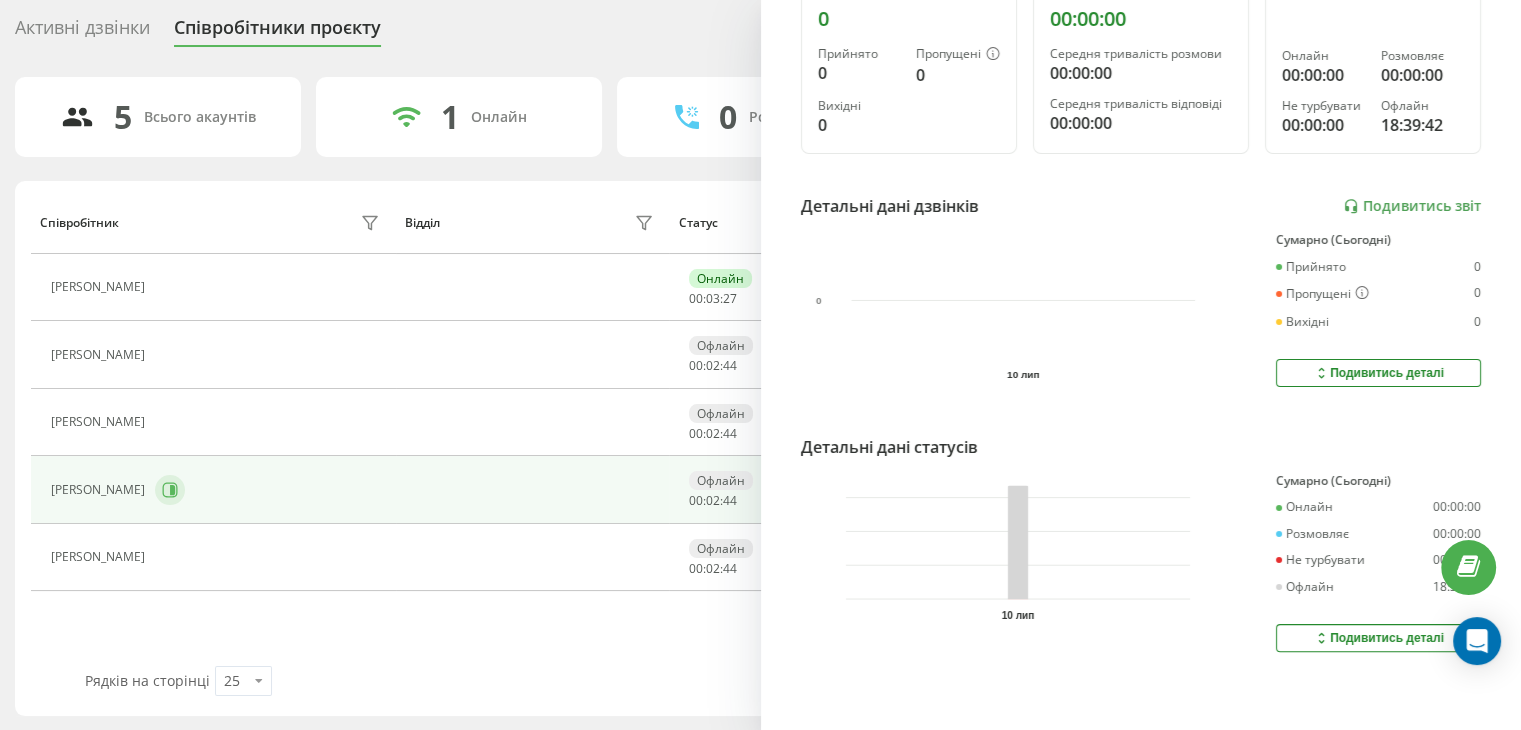 click 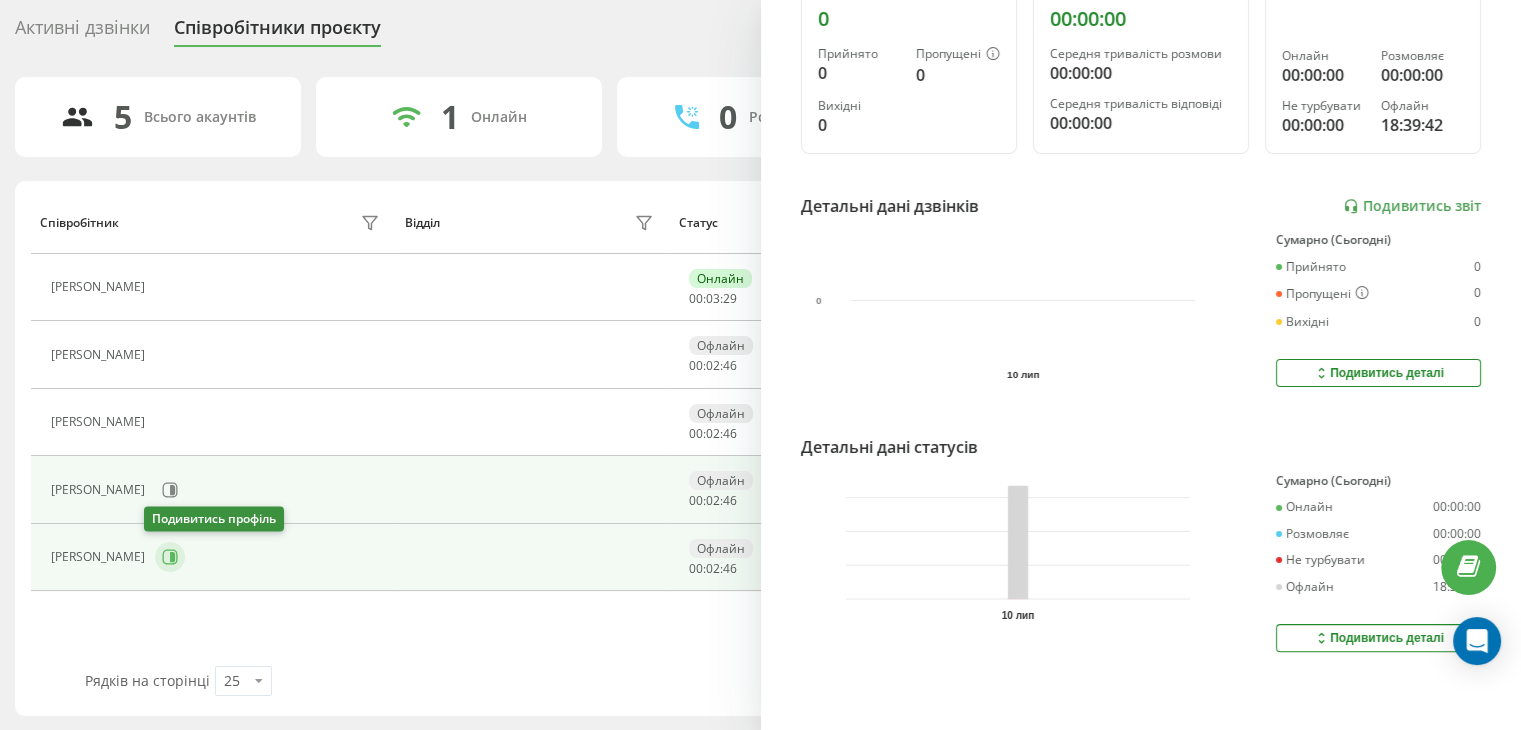 click 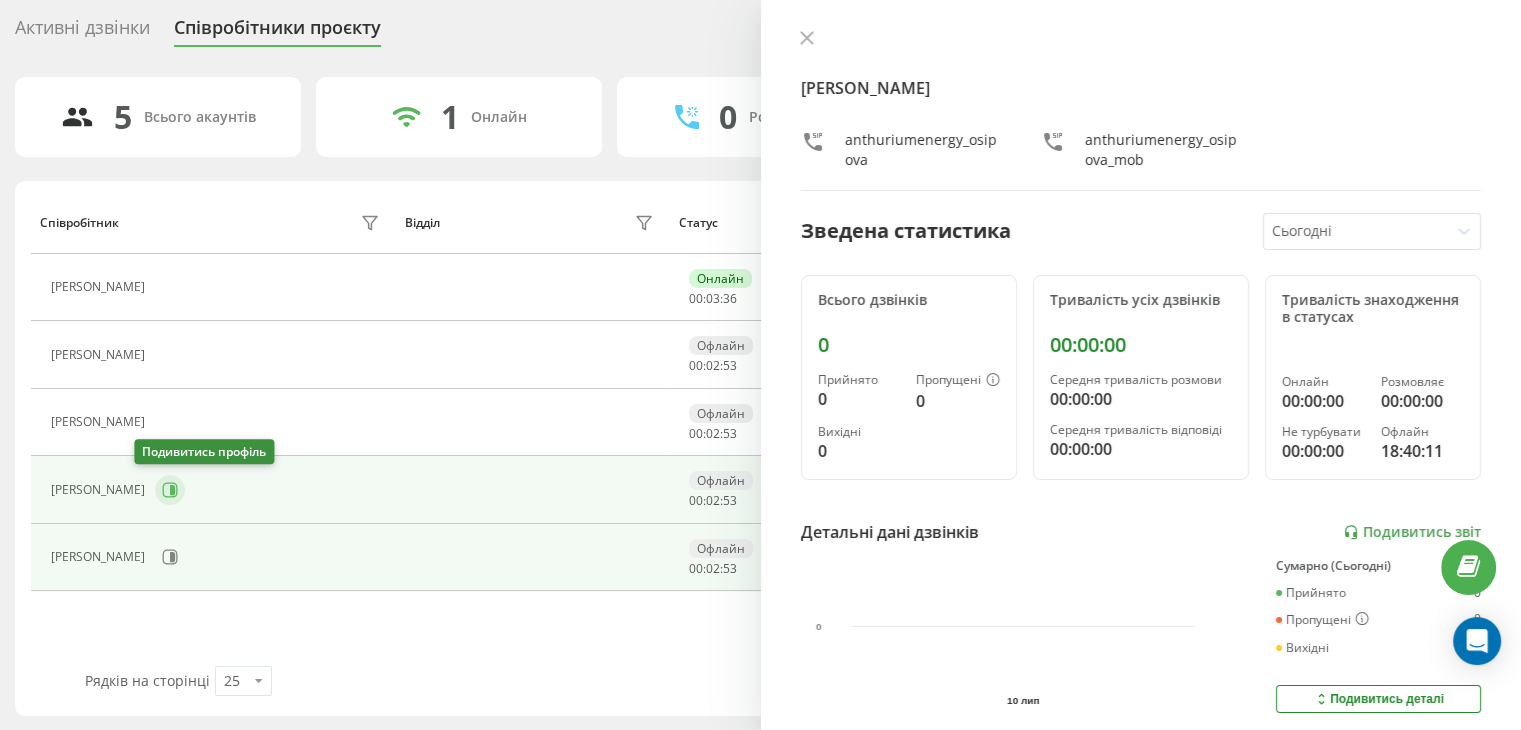 click 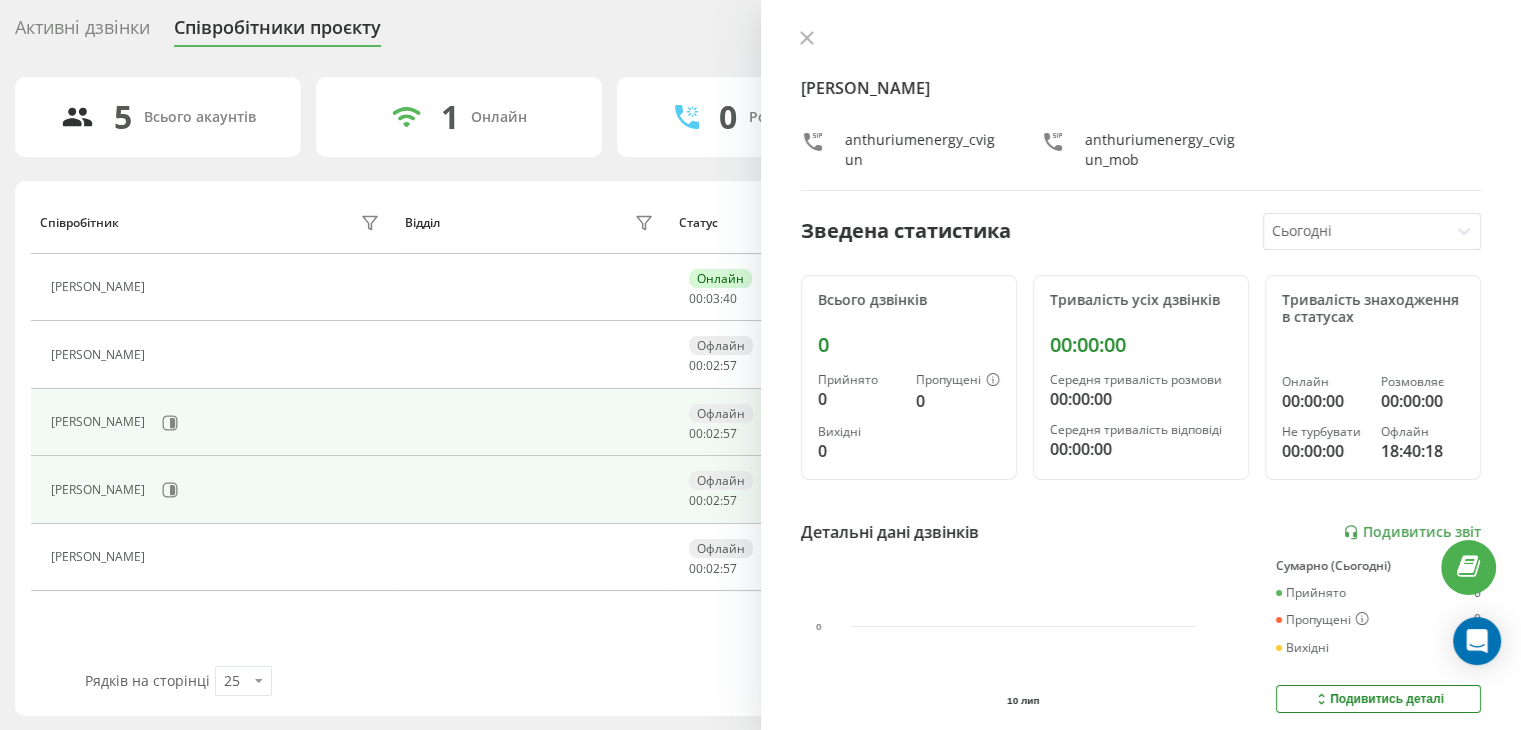 click on "Чистяков Євгеній" at bounding box center (218, 423) 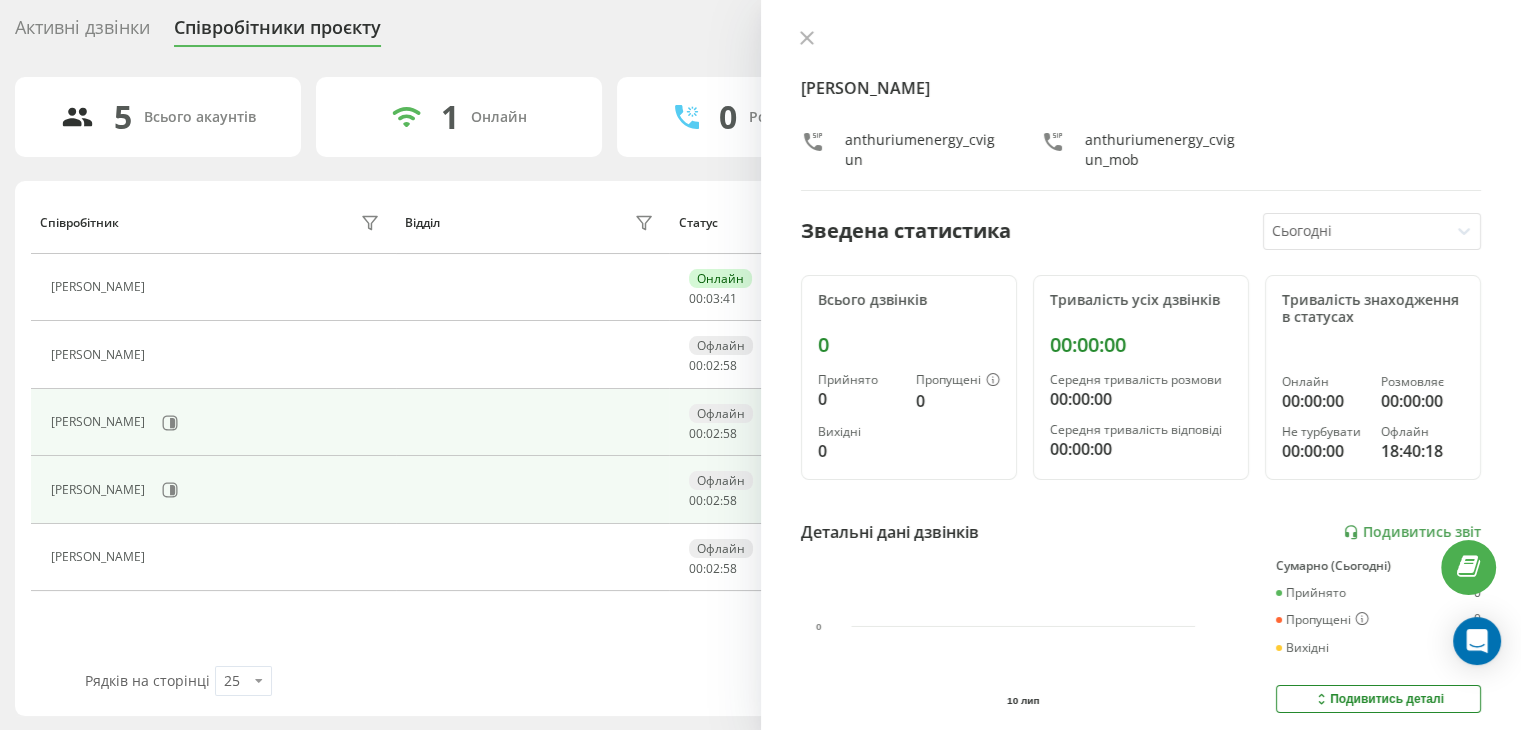 click on "Чистяков Євгеній" at bounding box center [218, 423] 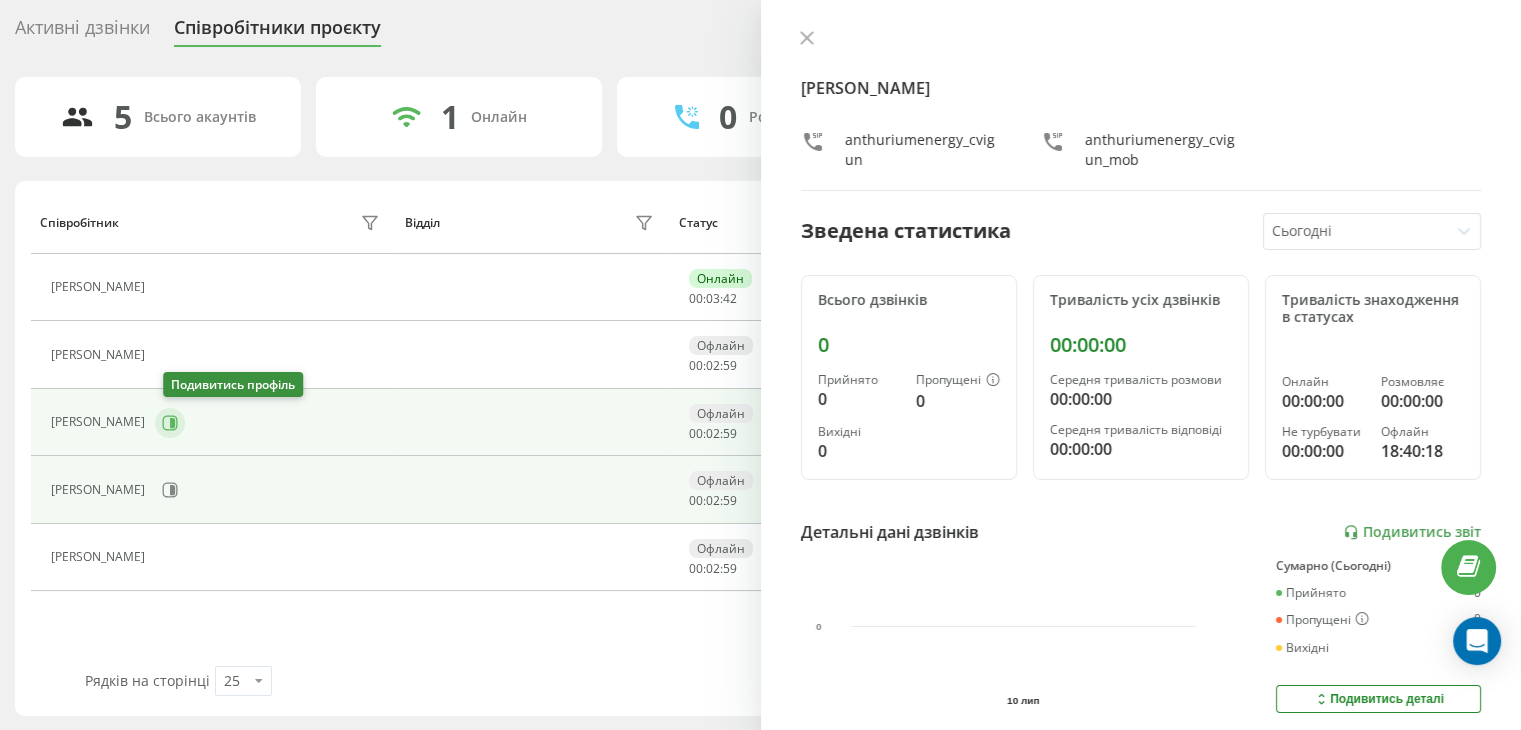 click 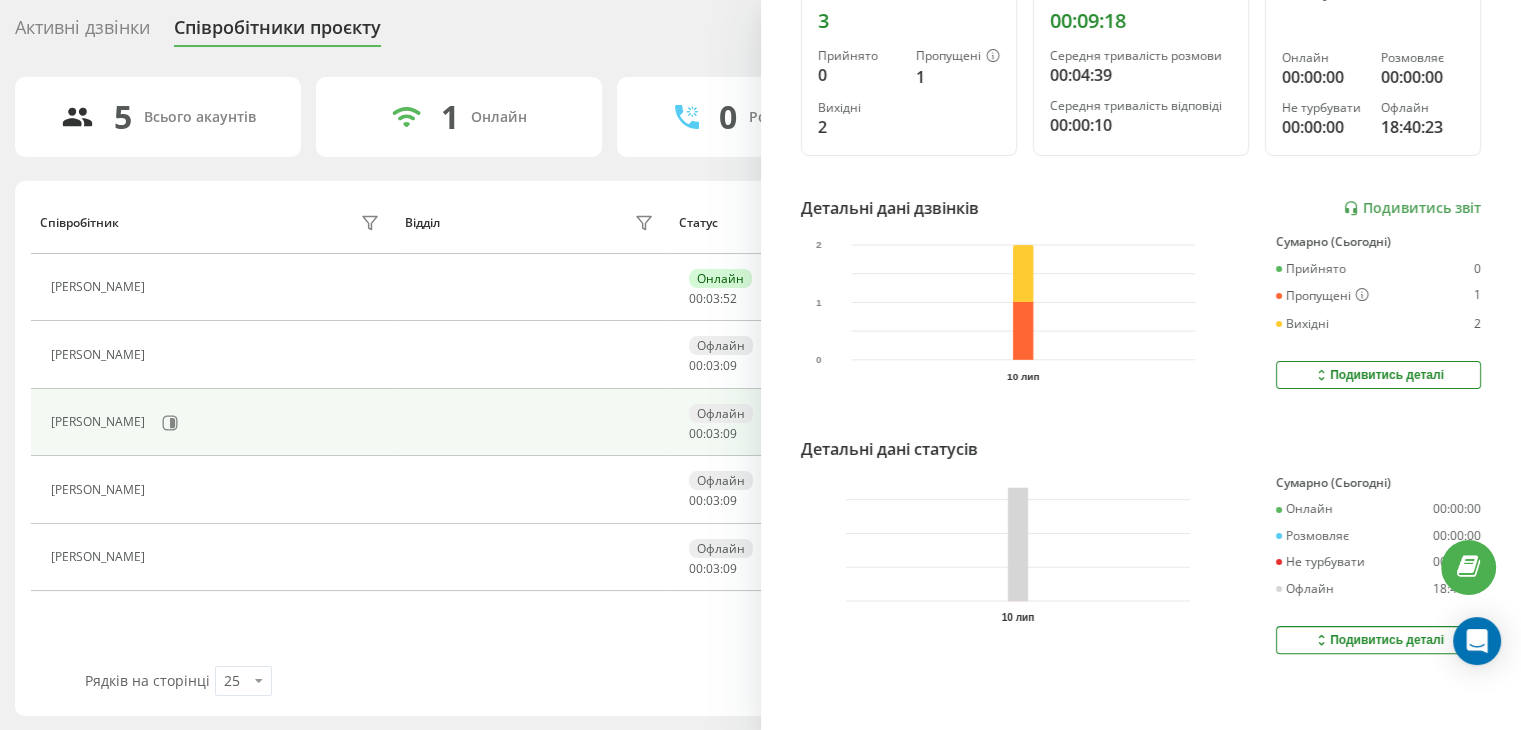 scroll, scrollTop: 337, scrollLeft: 0, axis: vertical 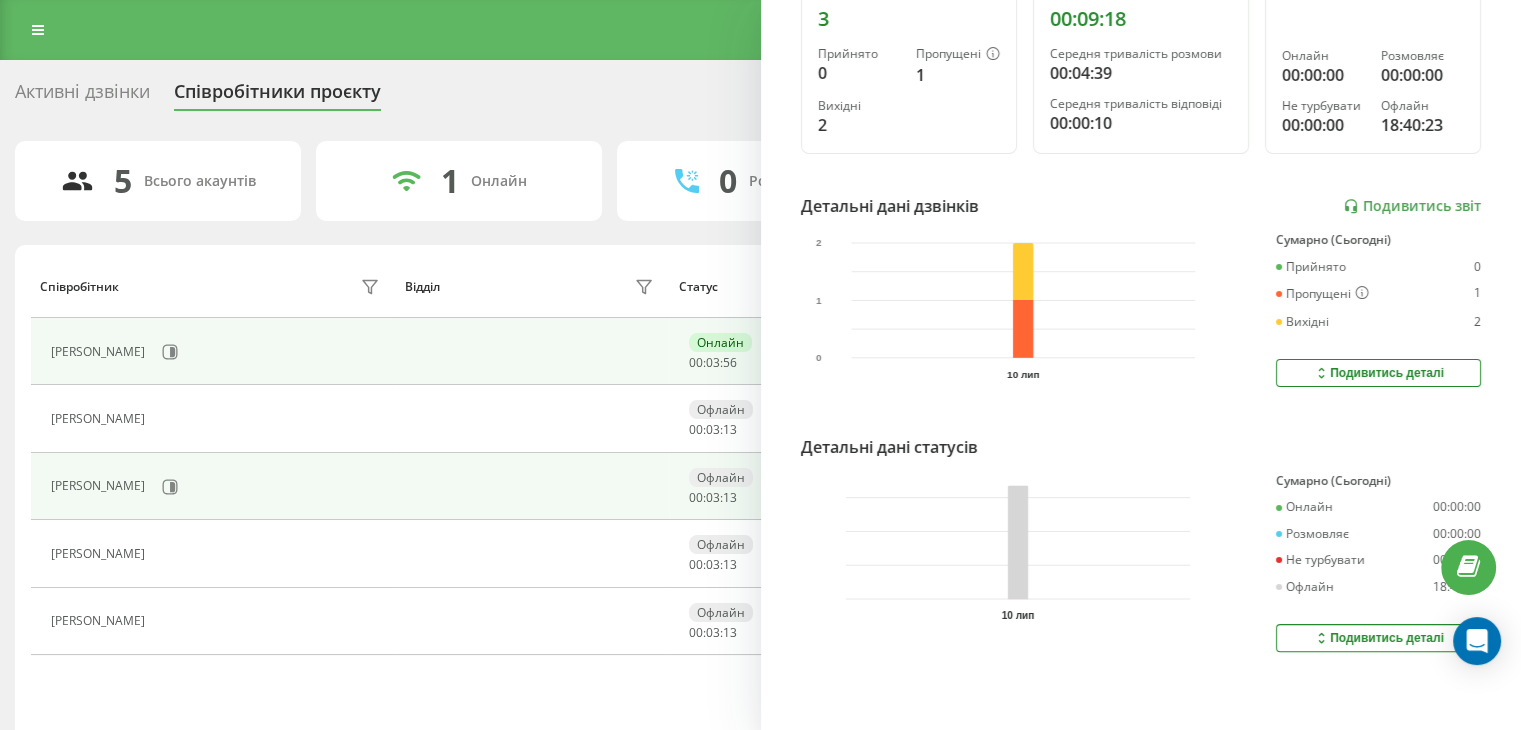 click on "Замурейко Ірина" at bounding box center (218, 352) 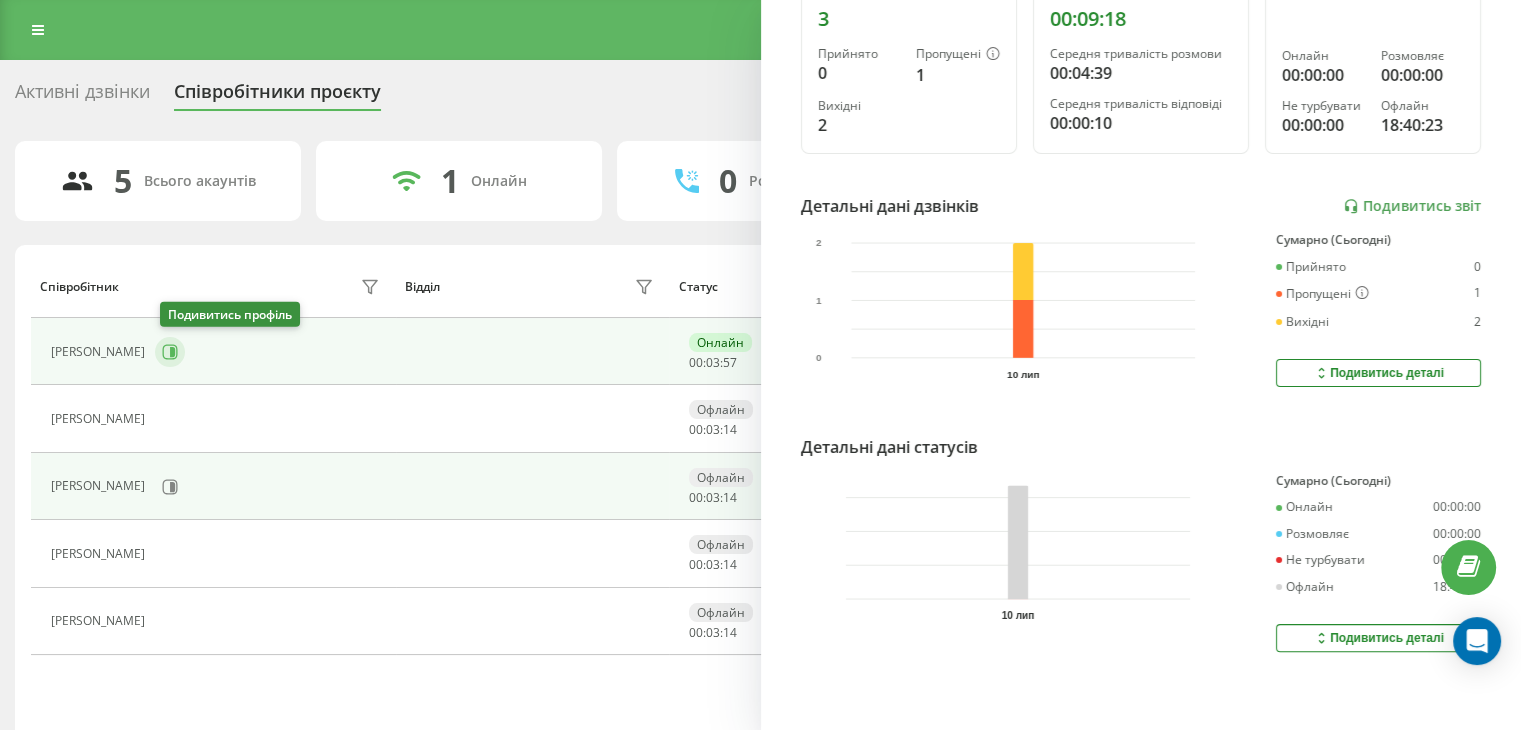 click 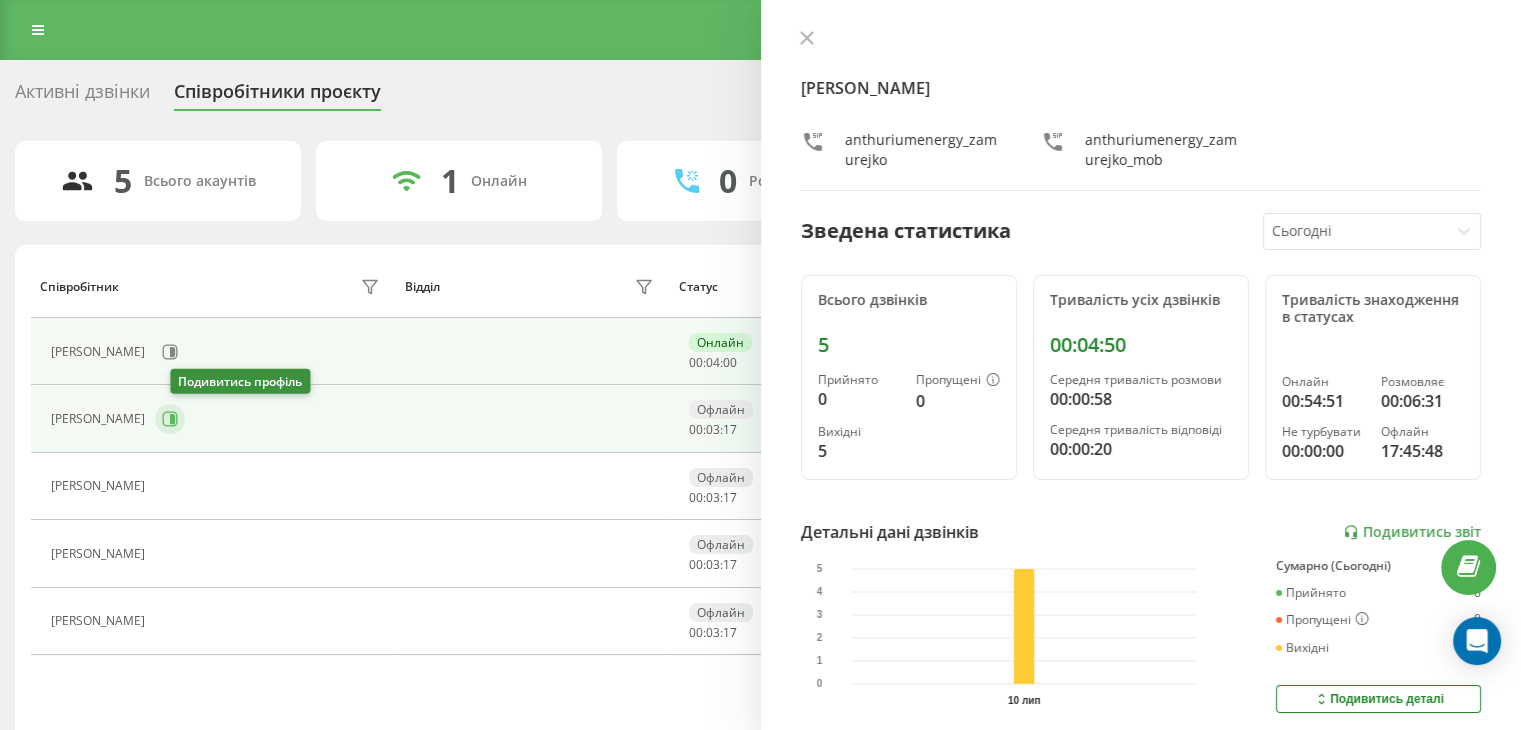 click 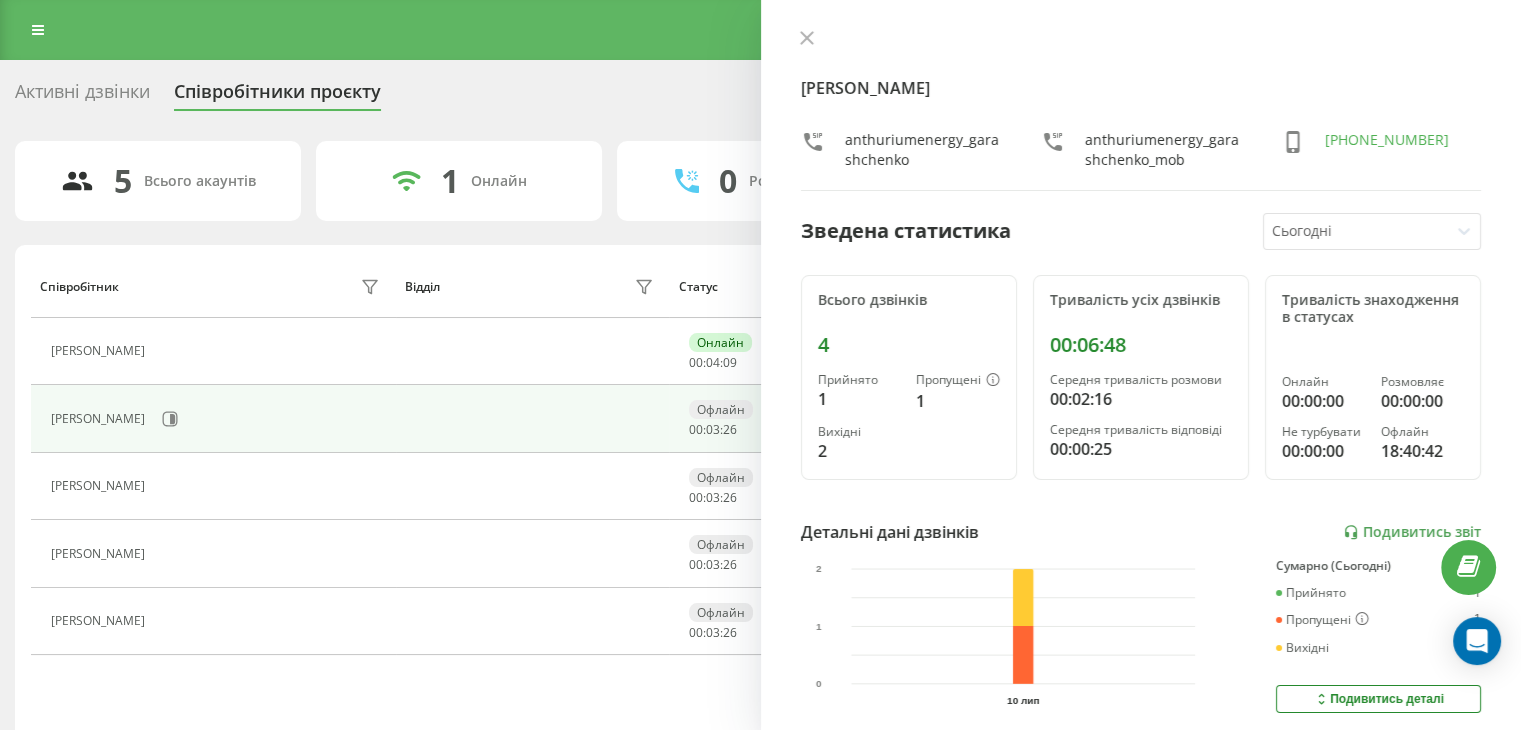 click 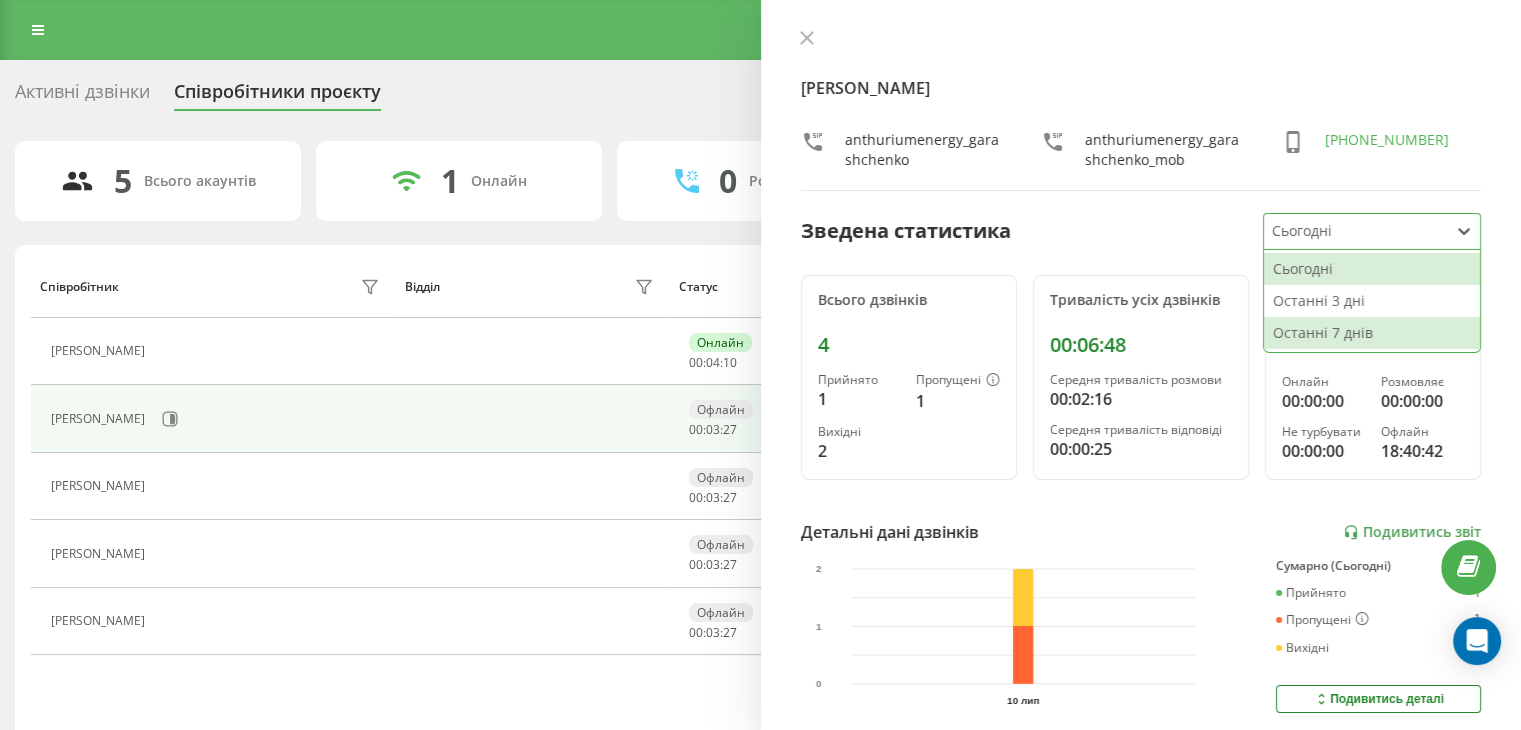 click on "Останні 7 днів" at bounding box center (1372, 333) 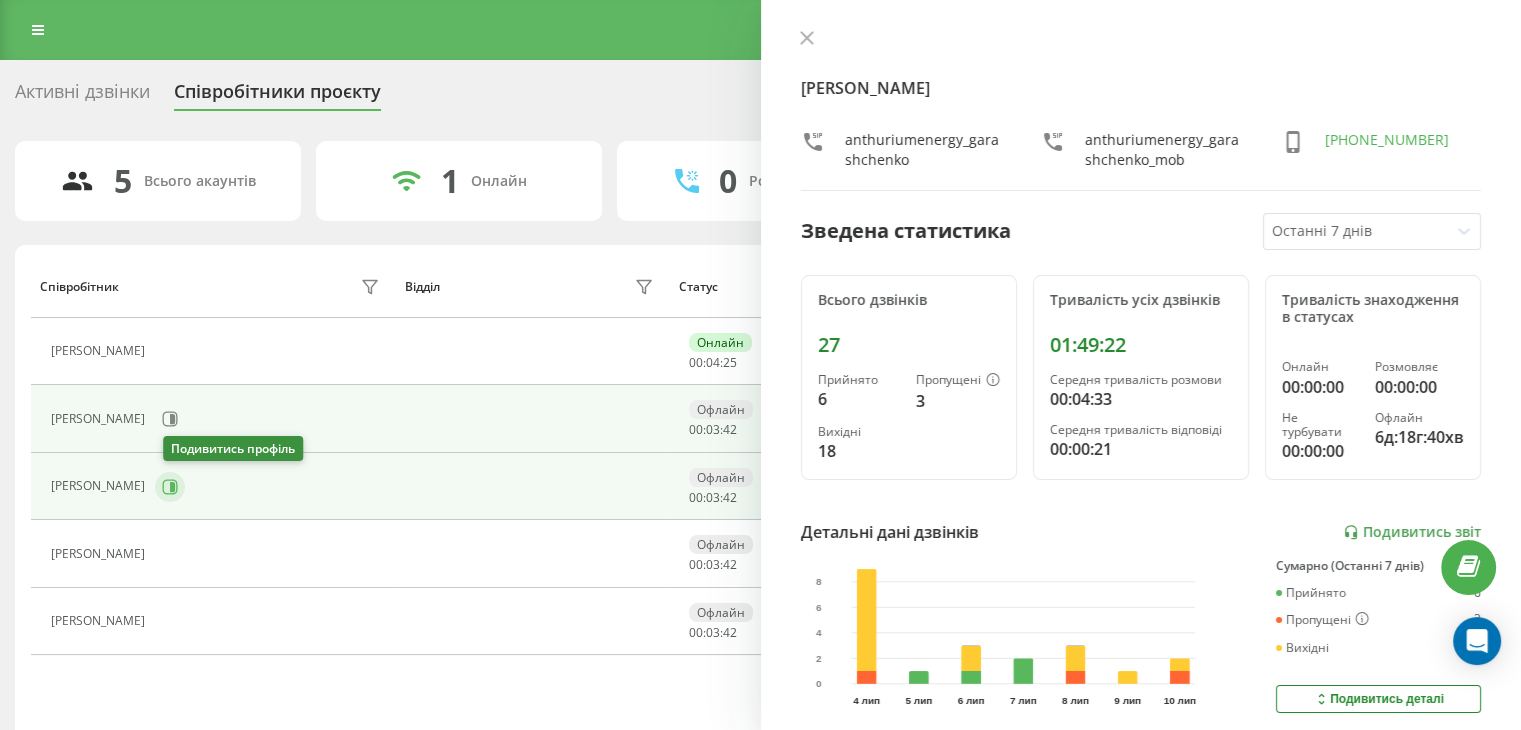 click 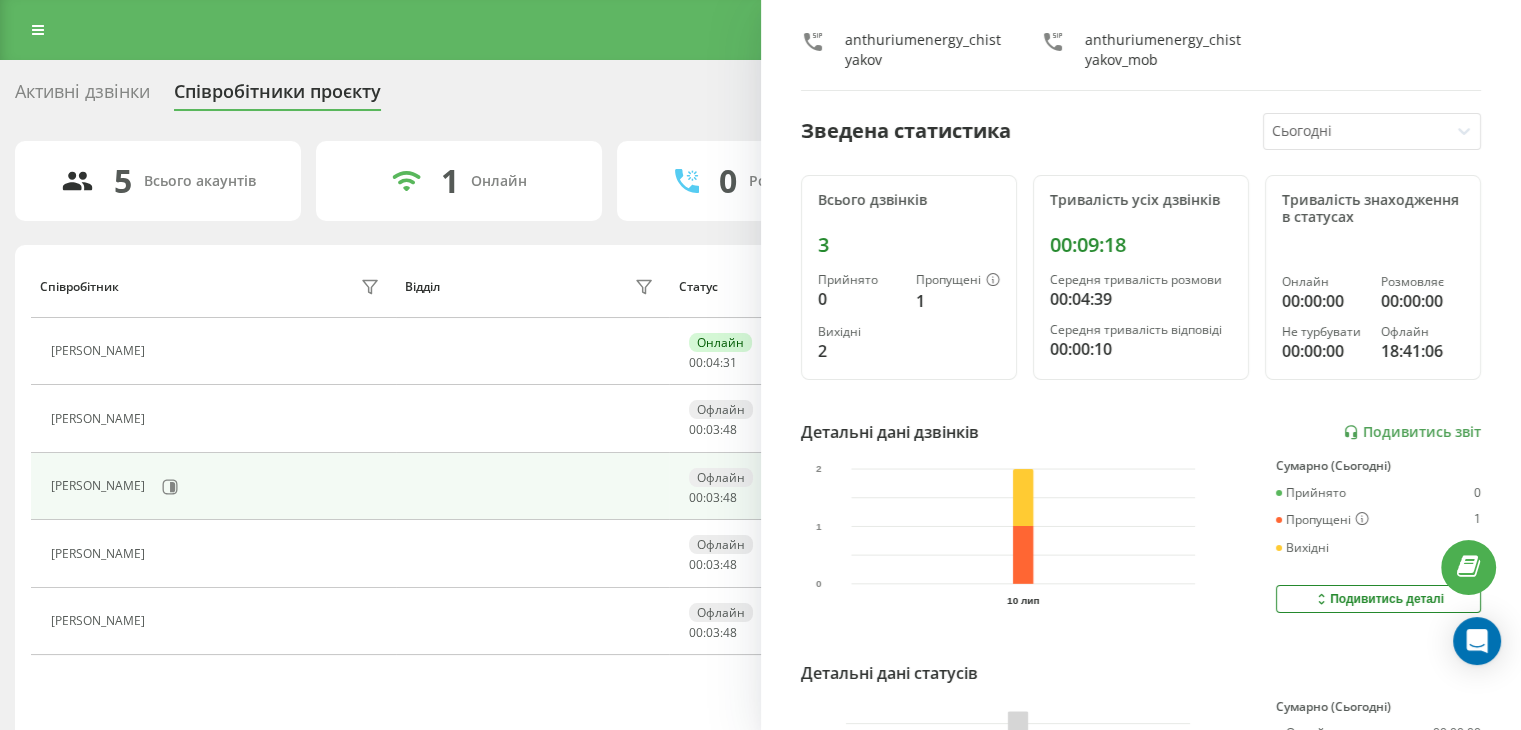scroll, scrollTop: 337, scrollLeft: 0, axis: vertical 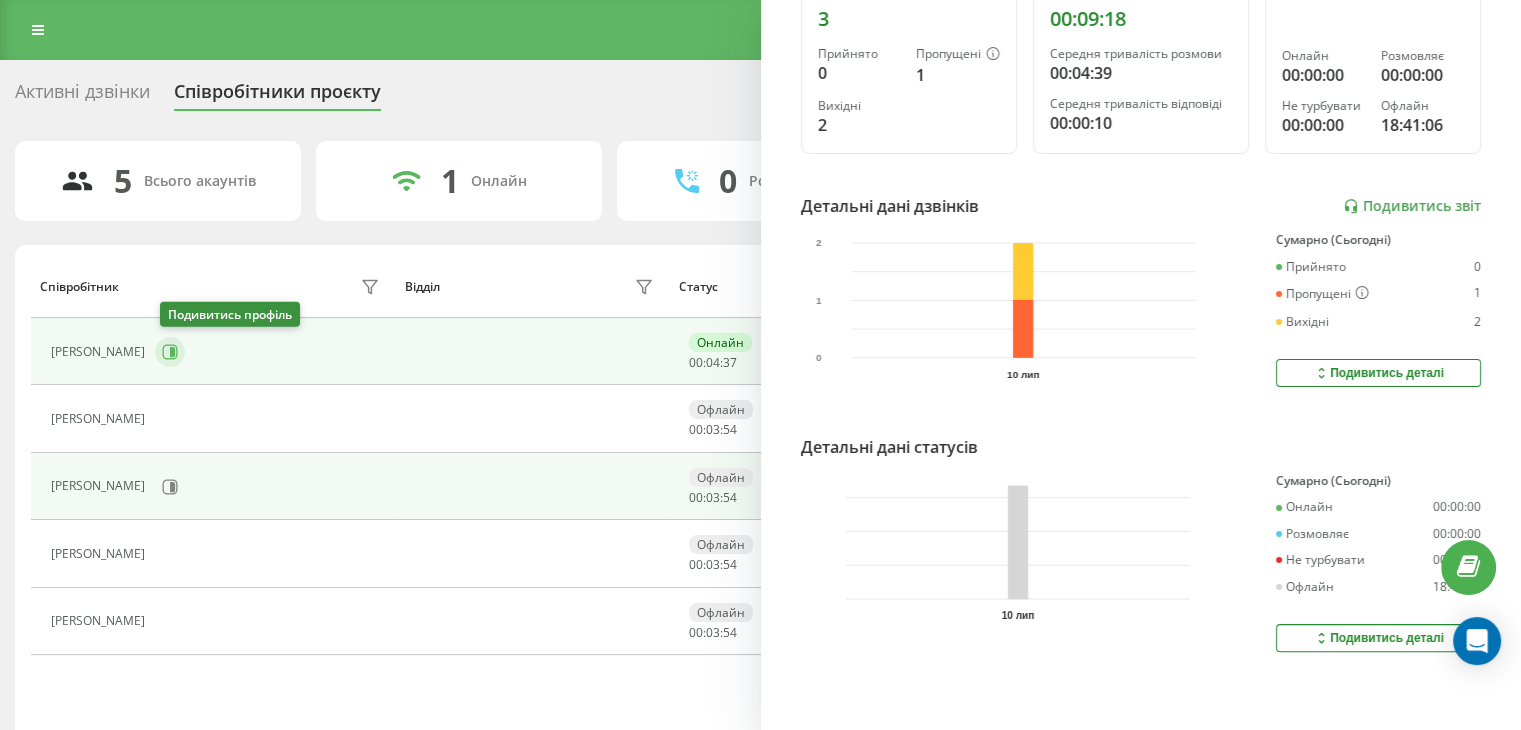 click 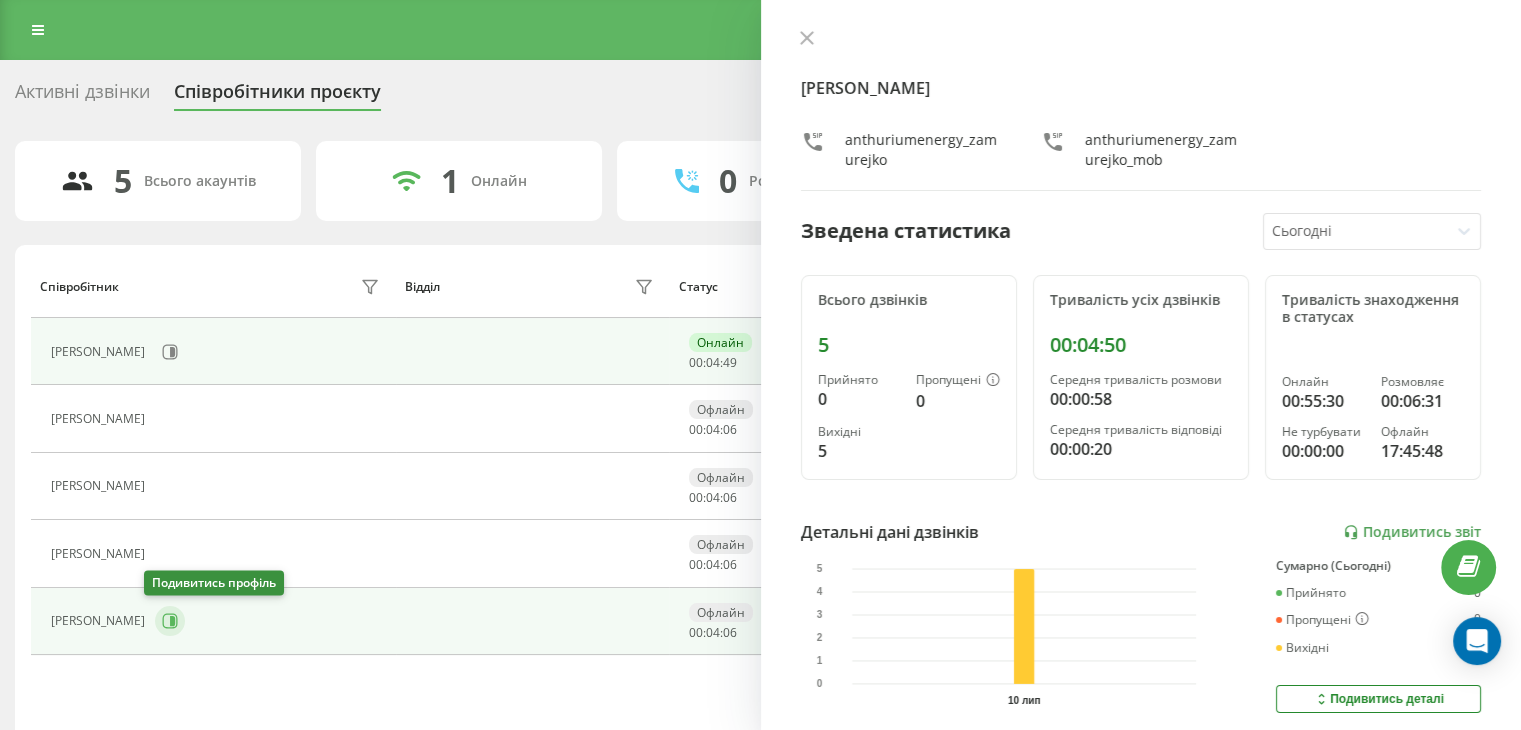 click 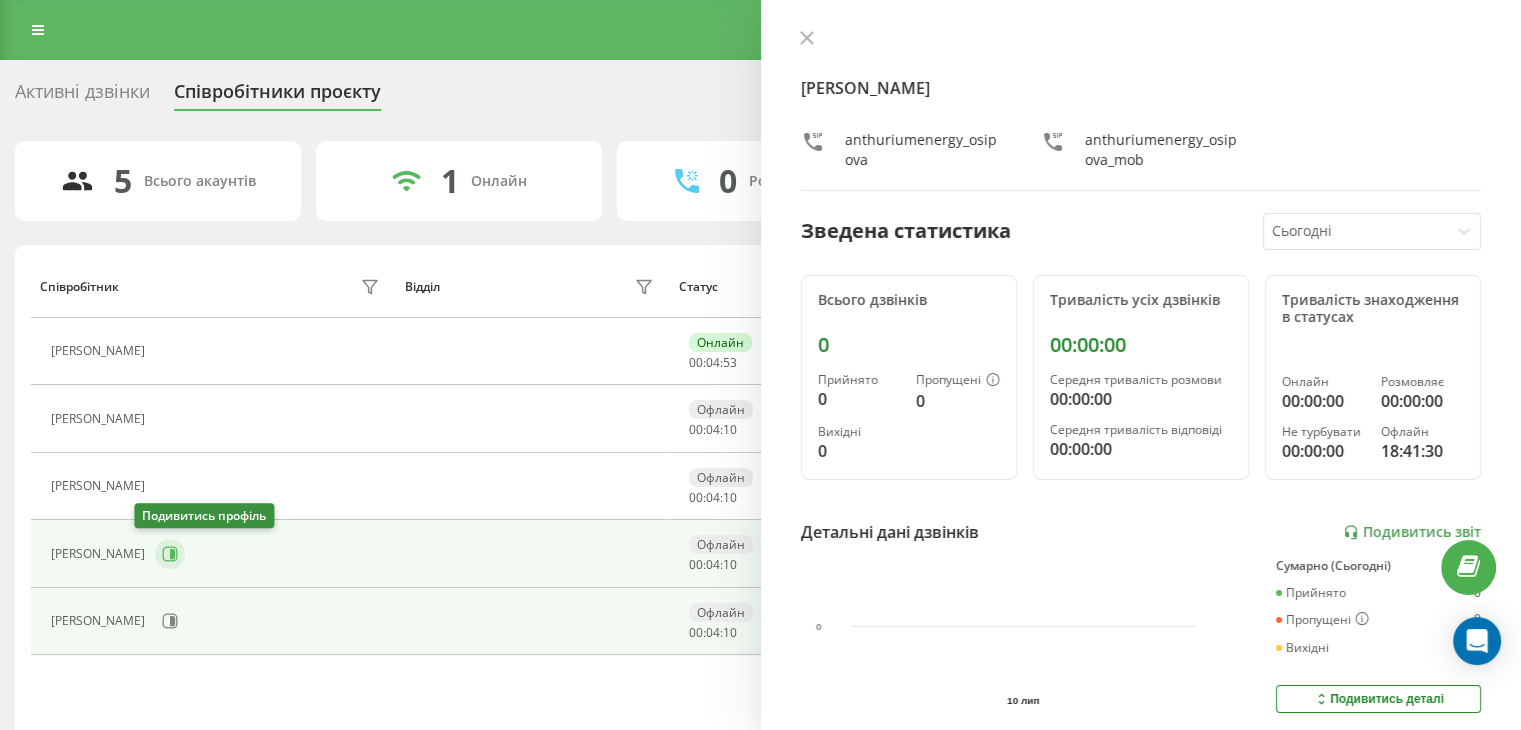 click 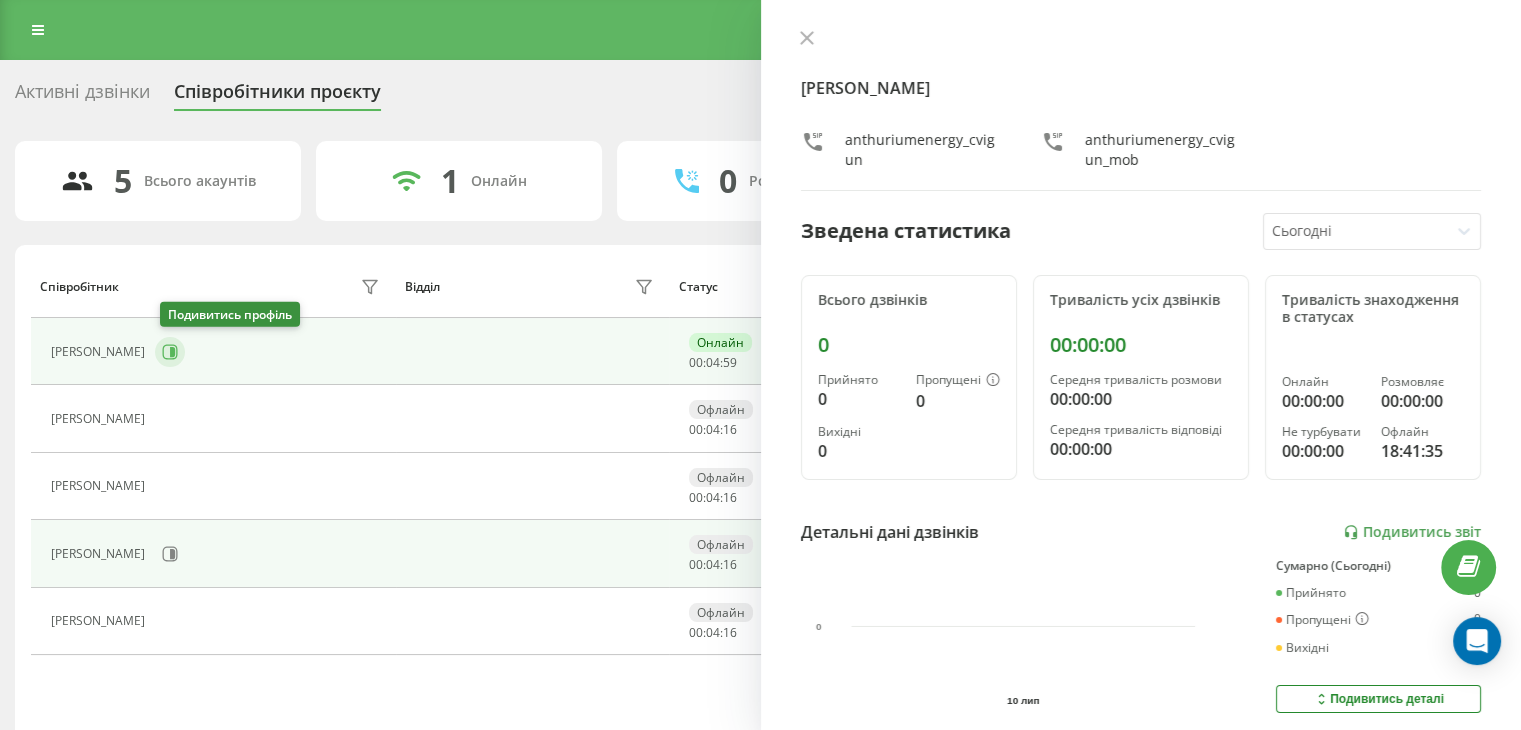 click 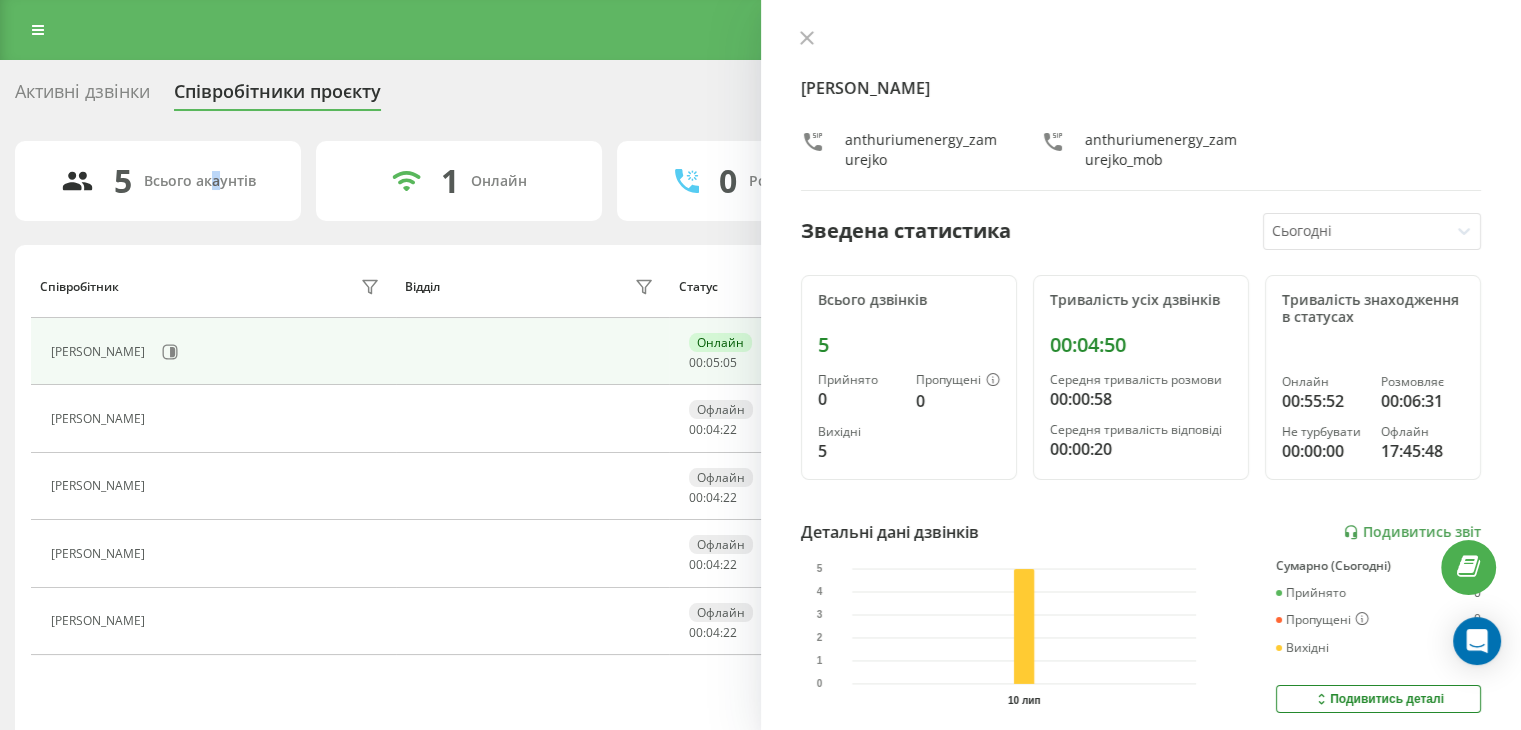 click on "Всього акаунтів" at bounding box center [200, 181] 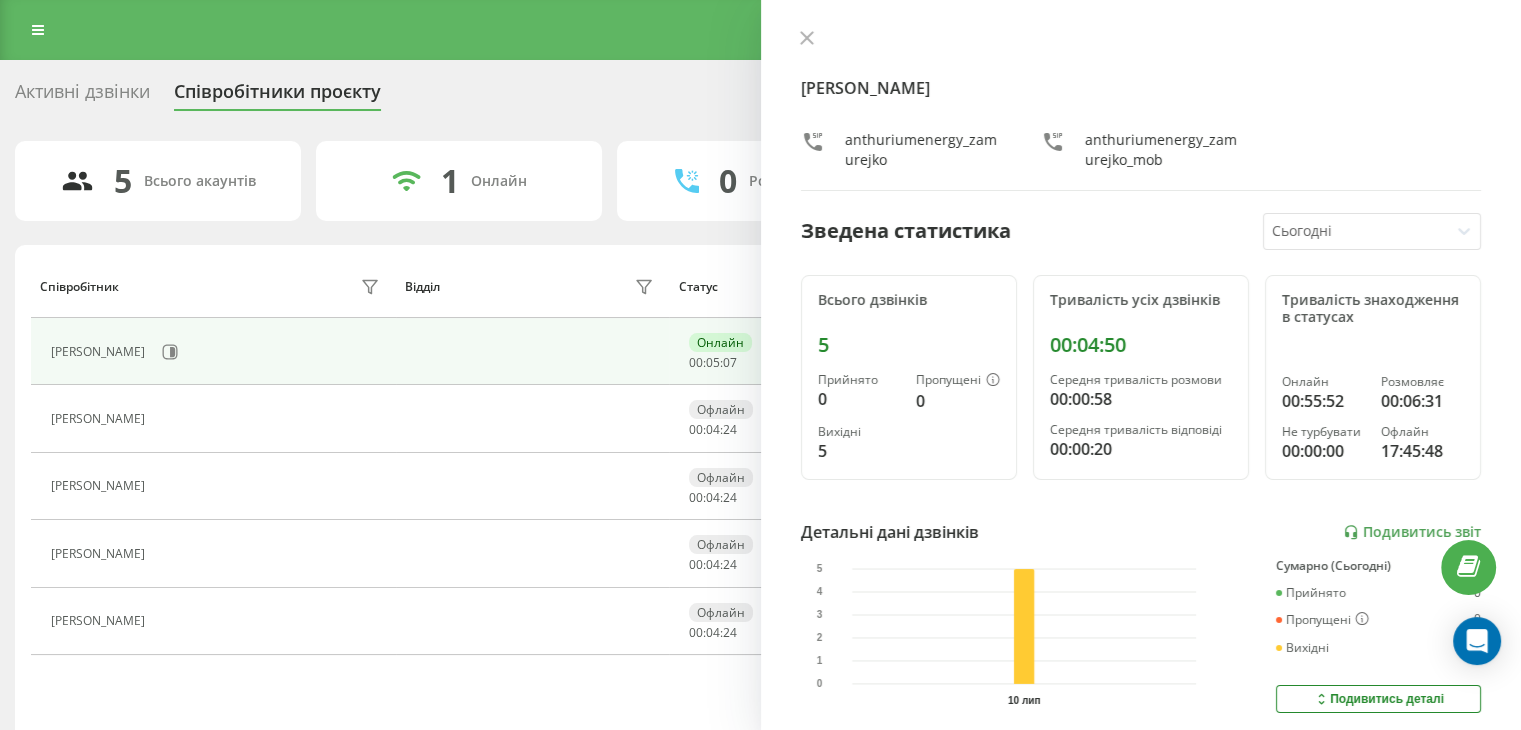 click on "Активні дзвінки Співробітники проєкту Оберіть відділ   5   Всього акаунтів   1   Онлайн   0   Розмовляють   0   Не турбувати   4   Офлайн Співробітник Відділ Статус В статусі User Agent Замурейко Ірина Онлайн 00 : 05 : 07 W Ringostat Smart Phone 1.2.3 Гаращенко Богдан Офлайн 00 : 04 : 24 JsSIP Чистяков Євгеній Офлайн 00 : 04 : 24 Цвігун Ірина Офлайн 00 : 04 : 24 Осипова Юлія Офлайн 00 : 04 : 24 Рядків на сторінці 25 10 25 50 100 0 - 5 з 5 1 Замурейко Ірина anthuriumenergy_zamurejko anthuriumenergy_zamurejko_mob Зведена статистика Сьогодні Всього дзвінків 5 Прийнято 0 Пропущені 0 Вихідні 5 Тривалість усіх дзвінків 00:04:50 Середня тривалість розмови 0 1" at bounding box center [760, 427] 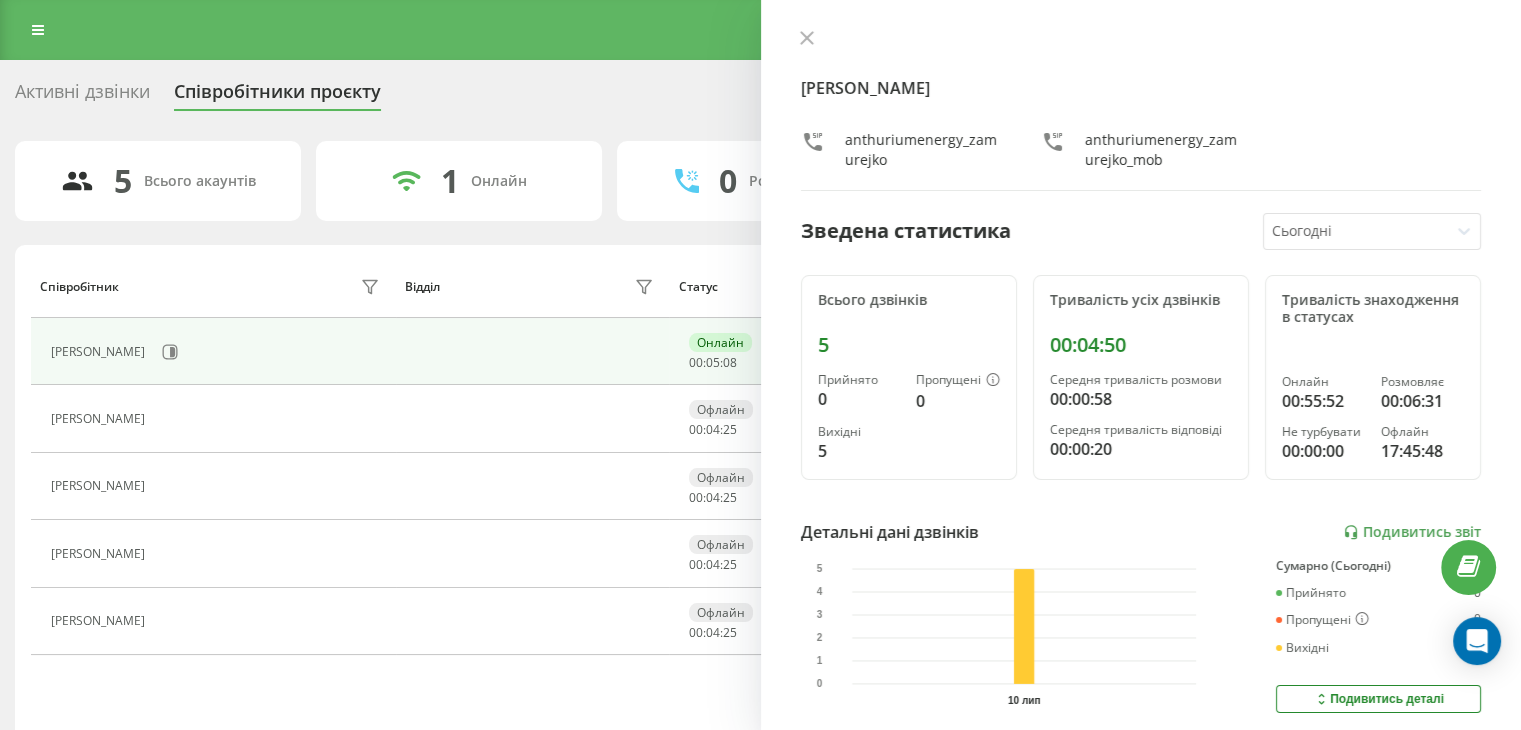 click 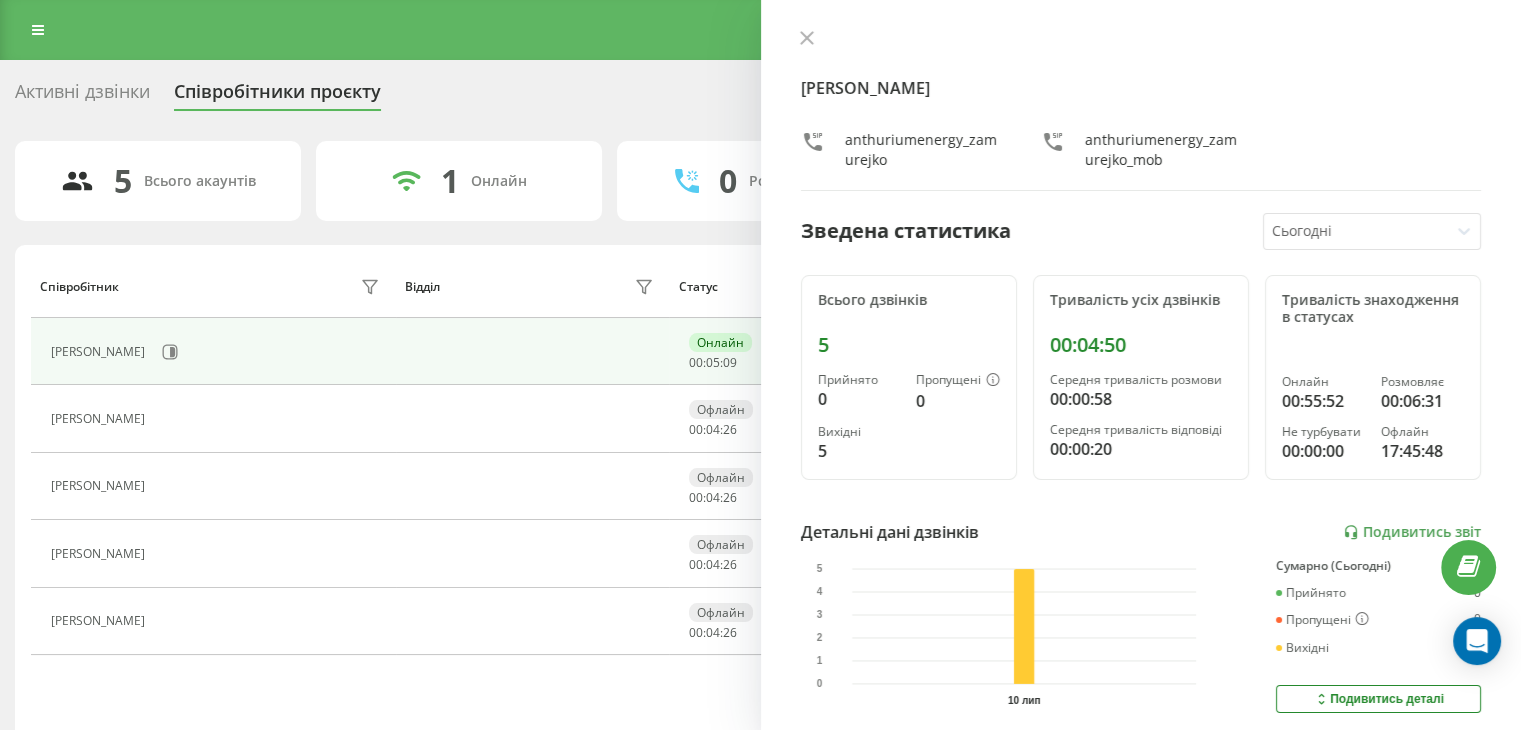 click on "1   Онлайн" at bounding box center [459, 181] 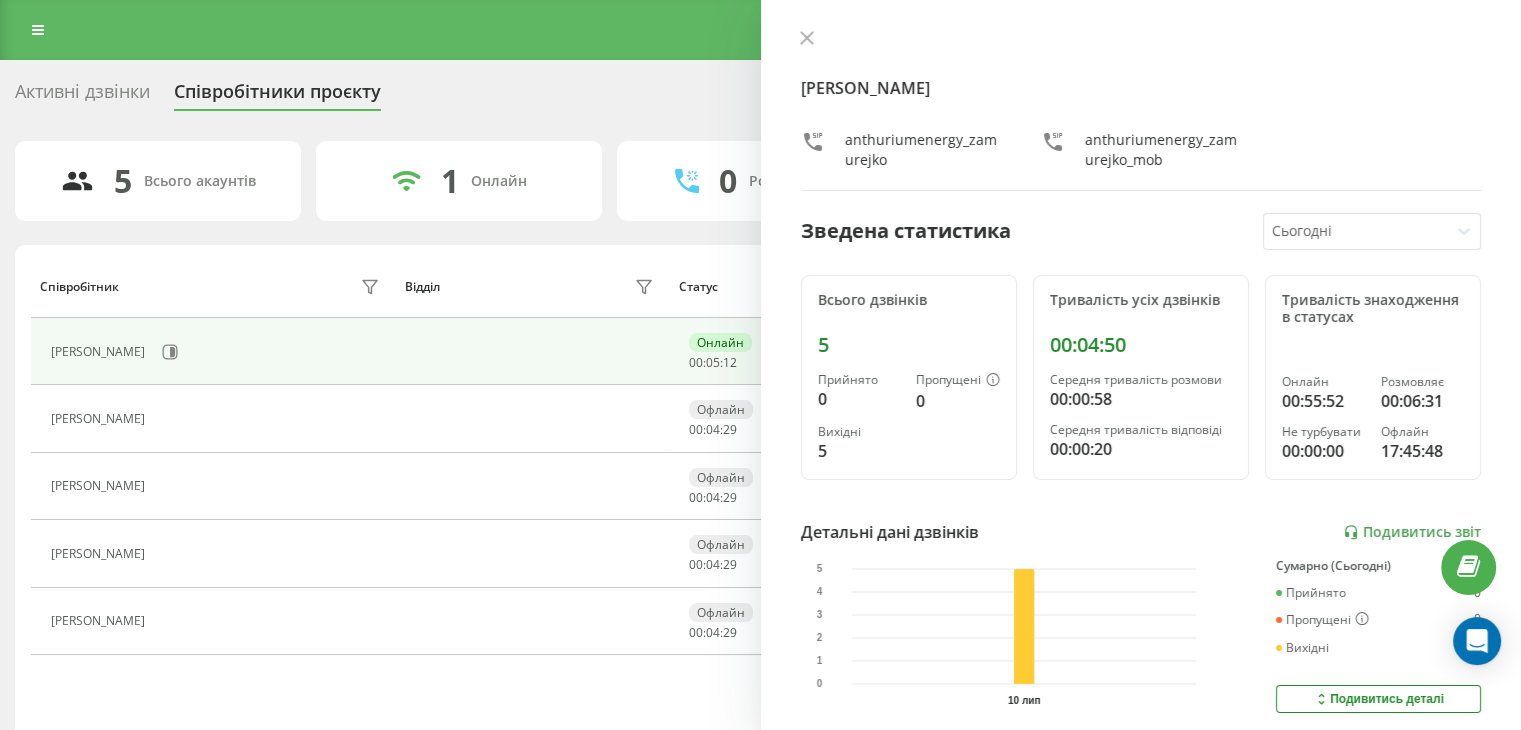 click 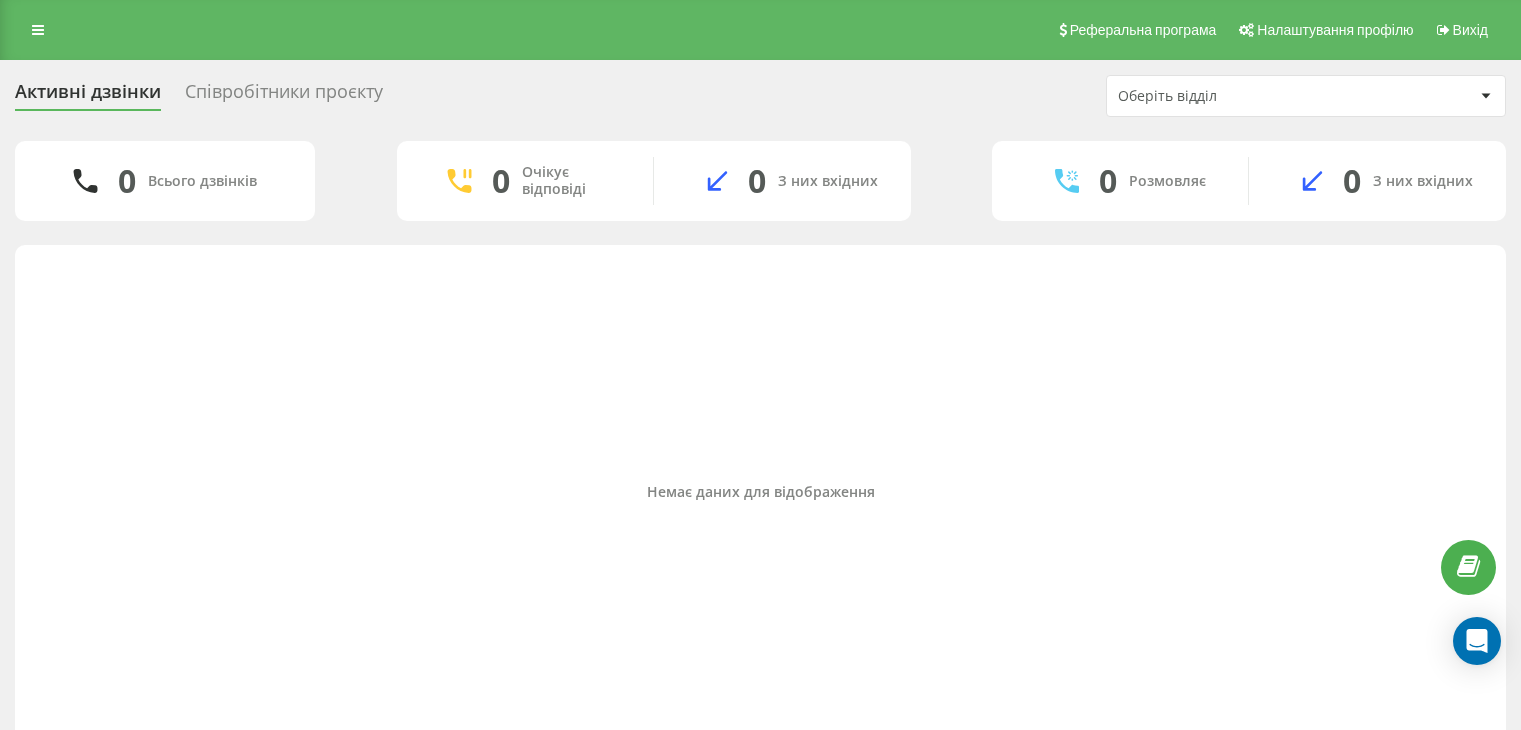 scroll, scrollTop: 0, scrollLeft: 0, axis: both 